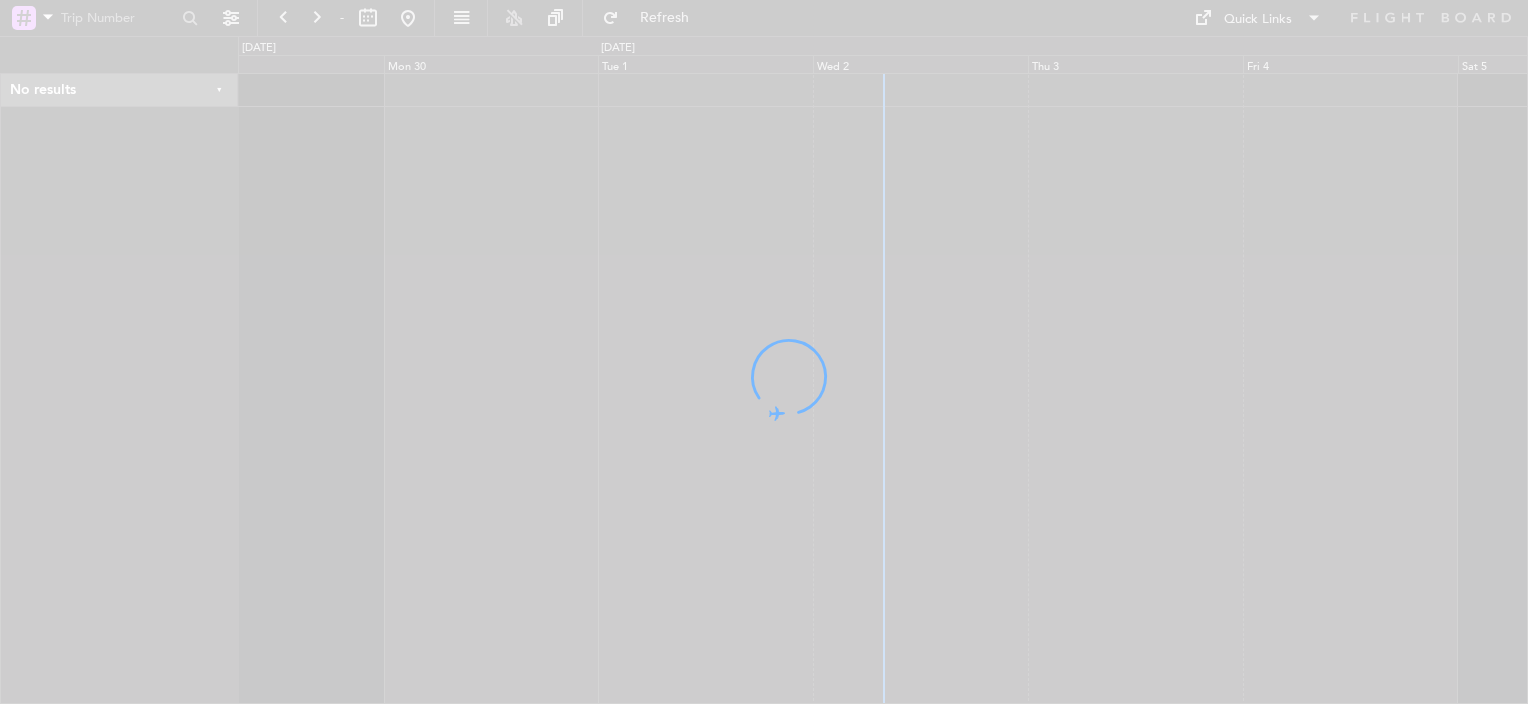 scroll, scrollTop: 0, scrollLeft: 0, axis: both 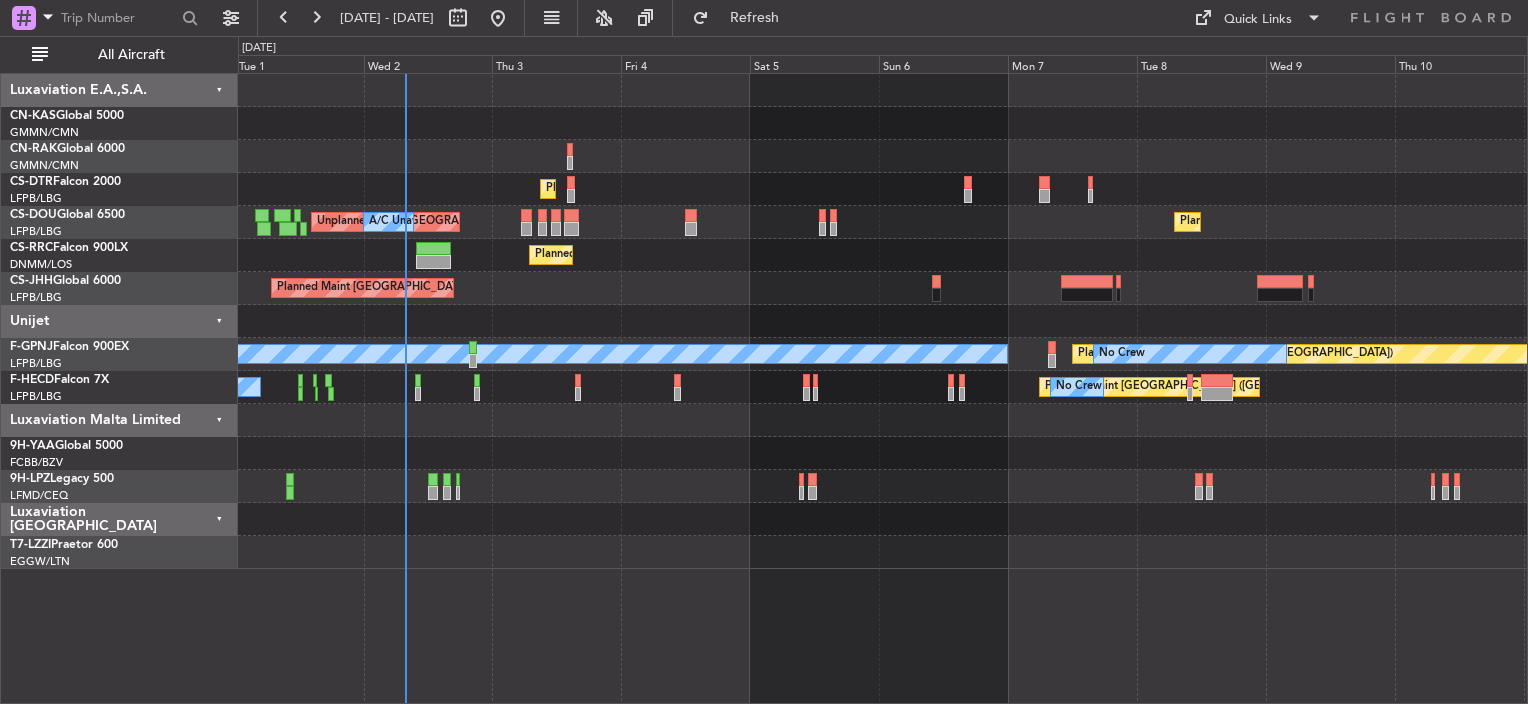 click on "Planned Maint [GEOGRAPHIC_DATA] ([GEOGRAPHIC_DATA])
Planned Maint Sofia
No Crew
Unplanned Maint [GEOGRAPHIC_DATA] ([GEOGRAPHIC_DATA])
A/C Unavailable
Planned Maint [GEOGRAPHIC_DATA] ([GEOGRAPHIC_DATA])
Planned Maint [GEOGRAPHIC_DATA] ([GEOGRAPHIC_DATA])
Planned Maint [GEOGRAPHIC_DATA] ([GEOGRAPHIC_DATA])
Planned Maint [GEOGRAPHIC_DATA] ([GEOGRAPHIC_DATA])
No Crew
A/C Unavailable
Planned Maint [GEOGRAPHIC_DATA] ([GEOGRAPHIC_DATA])
No Crew
No Crew
Planned Maint [GEOGRAPHIC_DATA] ([GEOGRAPHIC_DATA])
No Crew
Unplanned Maint [GEOGRAPHIC_DATA] ([GEOGRAPHIC_DATA])
No Crew" 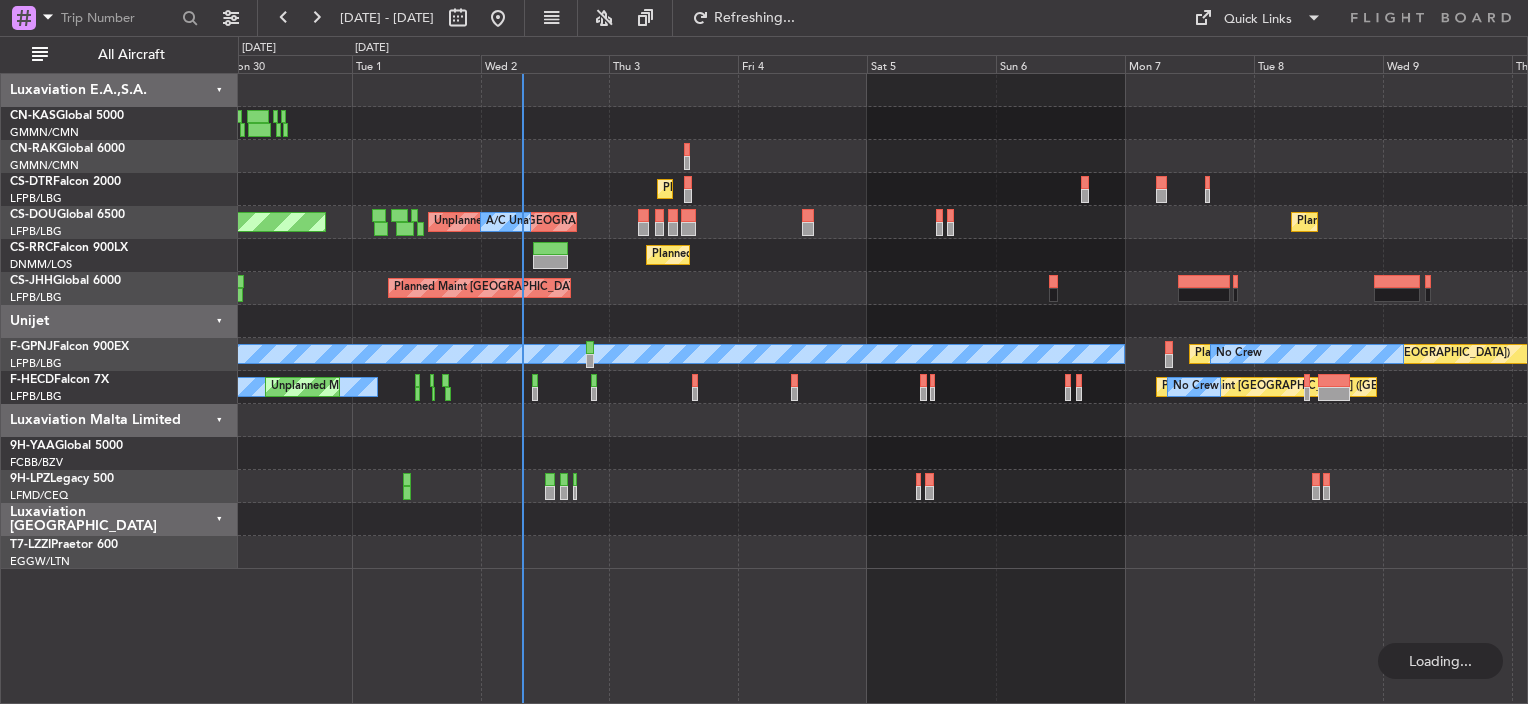 click on "Unplanned Maint [GEOGRAPHIC_DATA] ([GEOGRAPHIC_DATA])
A/C Unavailable
Planned Maint [GEOGRAPHIC_DATA] ([GEOGRAPHIC_DATA])
Planned Maint [GEOGRAPHIC_DATA] ([GEOGRAPHIC_DATA])" 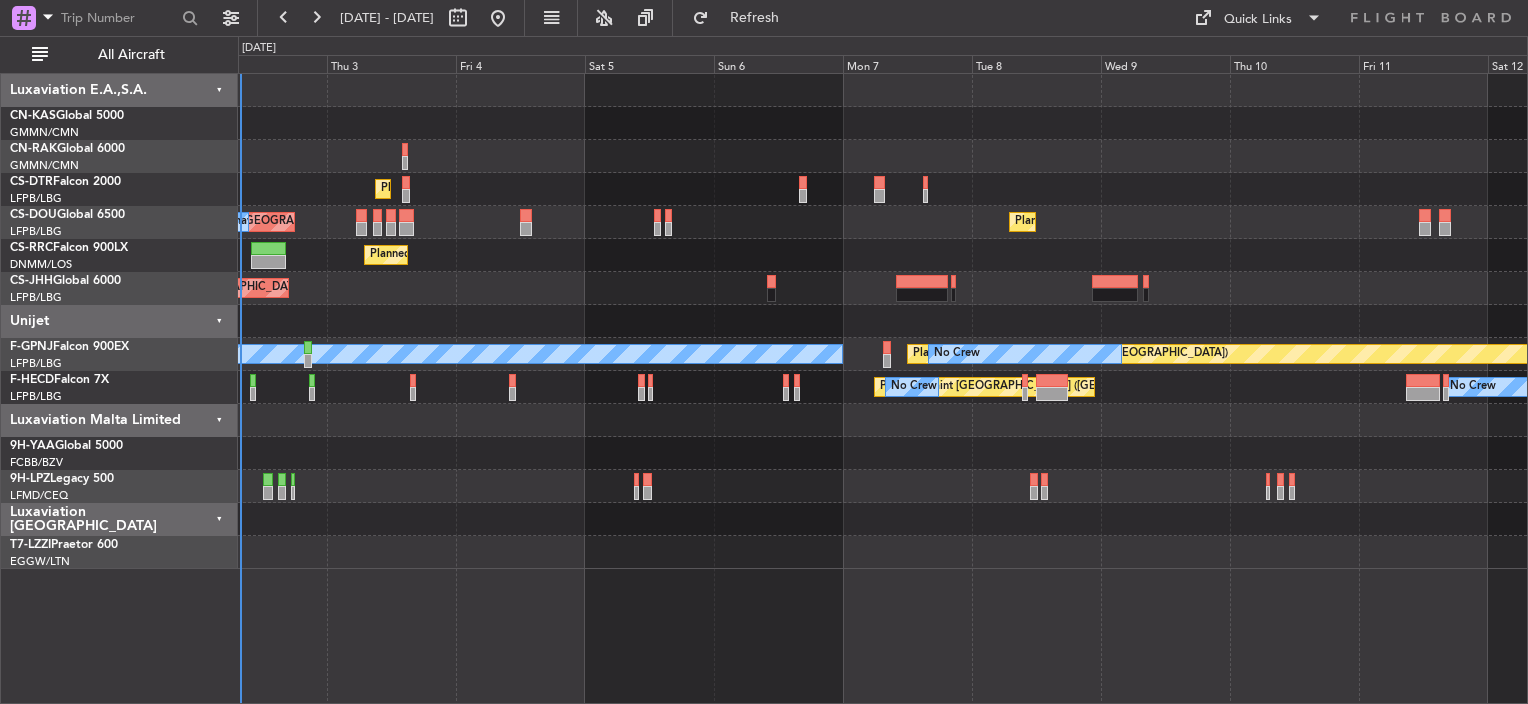 click on "Planned Maint [GEOGRAPHIC_DATA] ([GEOGRAPHIC_DATA])" 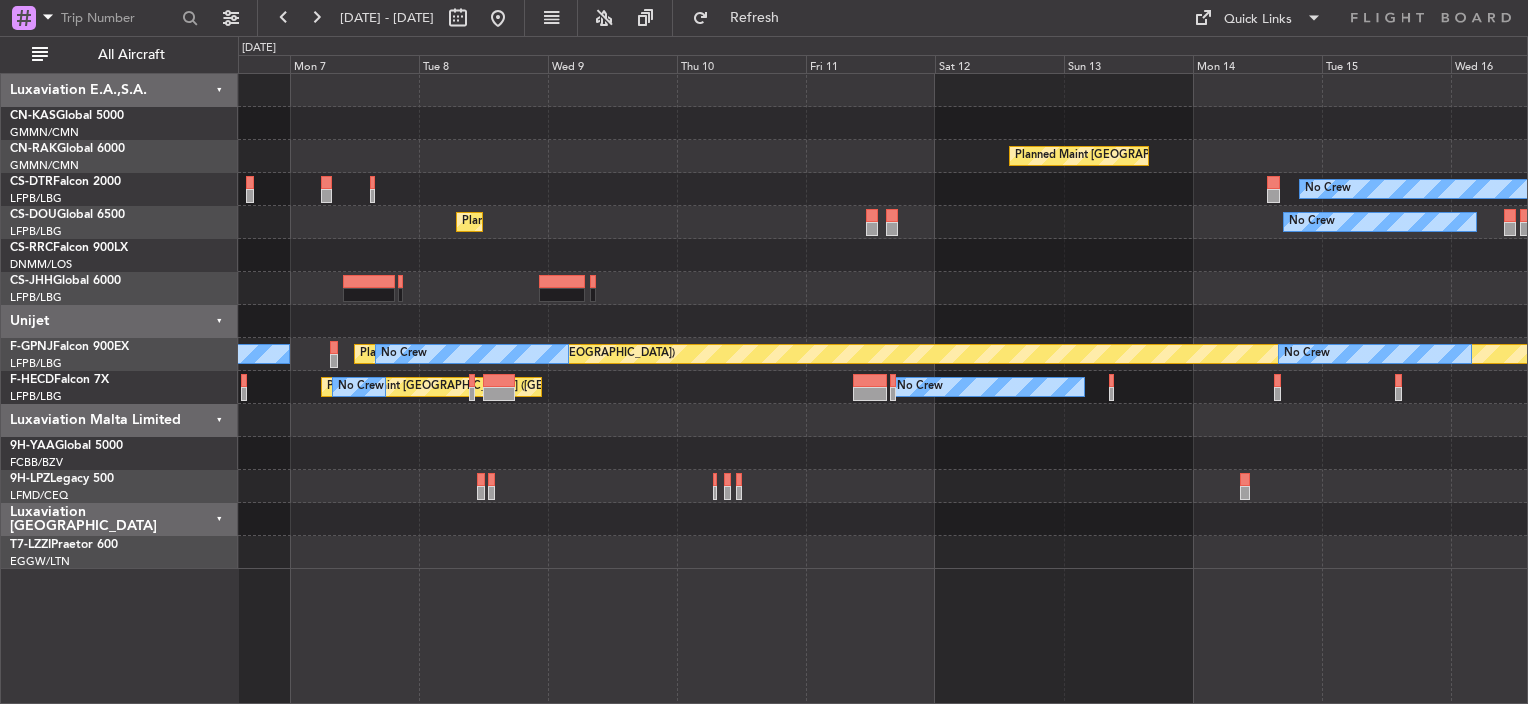 click on "Planned Maint [GEOGRAPHIC_DATA] ([GEOGRAPHIC_DATA])
No Crew
Planned Maint [GEOGRAPHIC_DATA] ([GEOGRAPHIC_DATA])
No Crew
A/C Unavailable
Planned Maint [GEOGRAPHIC_DATA] ([GEOGRAPHIC_DATA])
No Crew
No Crew
Planned Maint [GEOGRAPHIC_DATA] ([GEOGRAPHIC_DATA])
No Crew
No Crew" 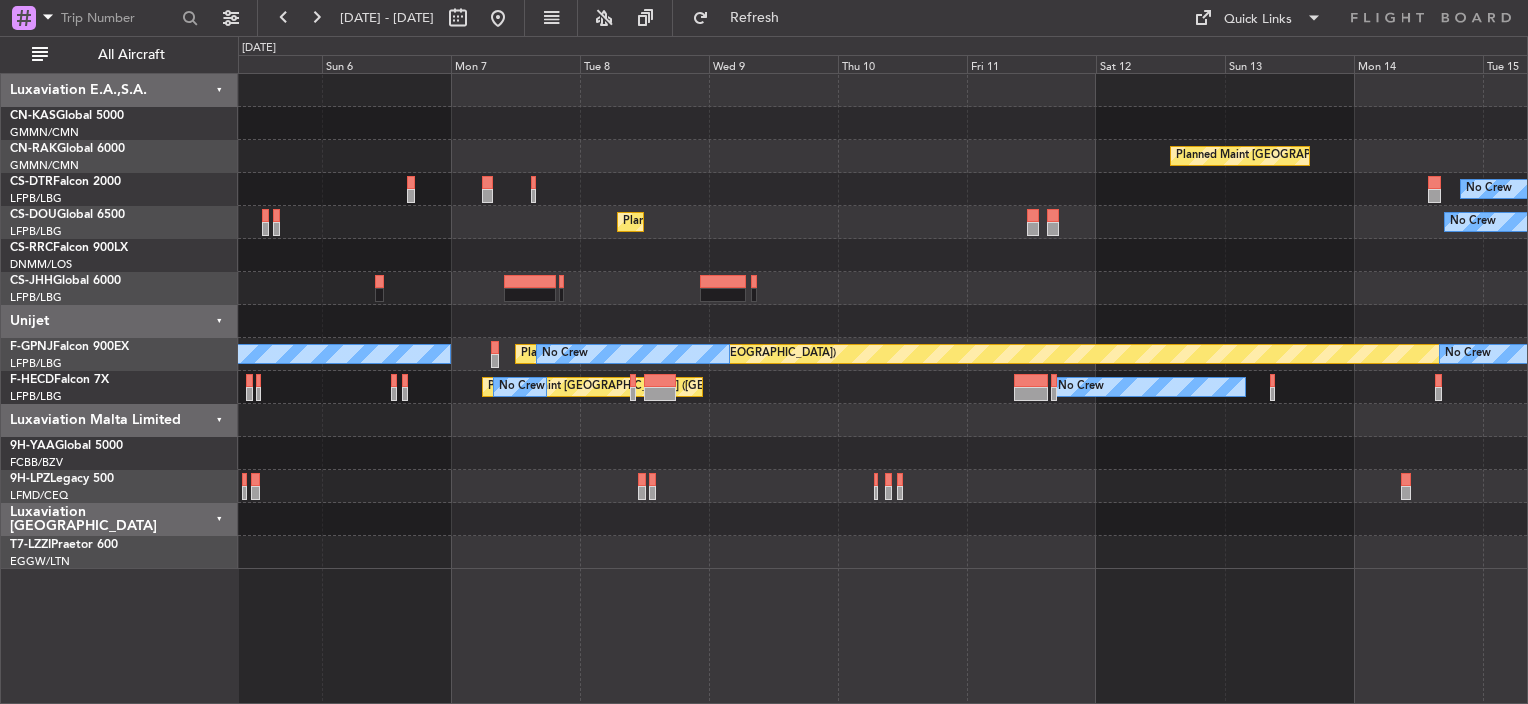 click on "[DATE] - [DATE]  Refresh Quick Links All Aircraft
Planned Maint [GEOGRAPHIC_DATA] ([GEOGRAPHIC_DATA])
No Crew
Planned Maint Sofia
No Crew
Planned Maint [GEOGRAPHIC_DATA] ([GEOGRAPHIC_DATA])
Planned Maint [GEOGRAPHIC_DATA] ([GEOGRAPHIC_DATA])
Planned Maint [GEOGRAPHIC_DATA] ([GEOGRAPHIC_DATA])
No Crew
No Crew
A/C Unavailable
No Crew
Planned Maint [GEOGRAPHIC_DATA] ([GEOGRAPHIC_DATA])
No Crew
Luxaviation E.A.,S.A.
CN-KAS  Global 5000
GMMN/CMN
Casablanca ([PERSON_NAME] Intl)
CN-RAK  Global 6000
GMMN/CMN
Casablanca ([PERSON_NAME] Intl)
CS-DTR  Falcon 2000
LFPB/LBG
Paris ([GEOGRAPHIC_DATA])" at bounding box center [764, 352] 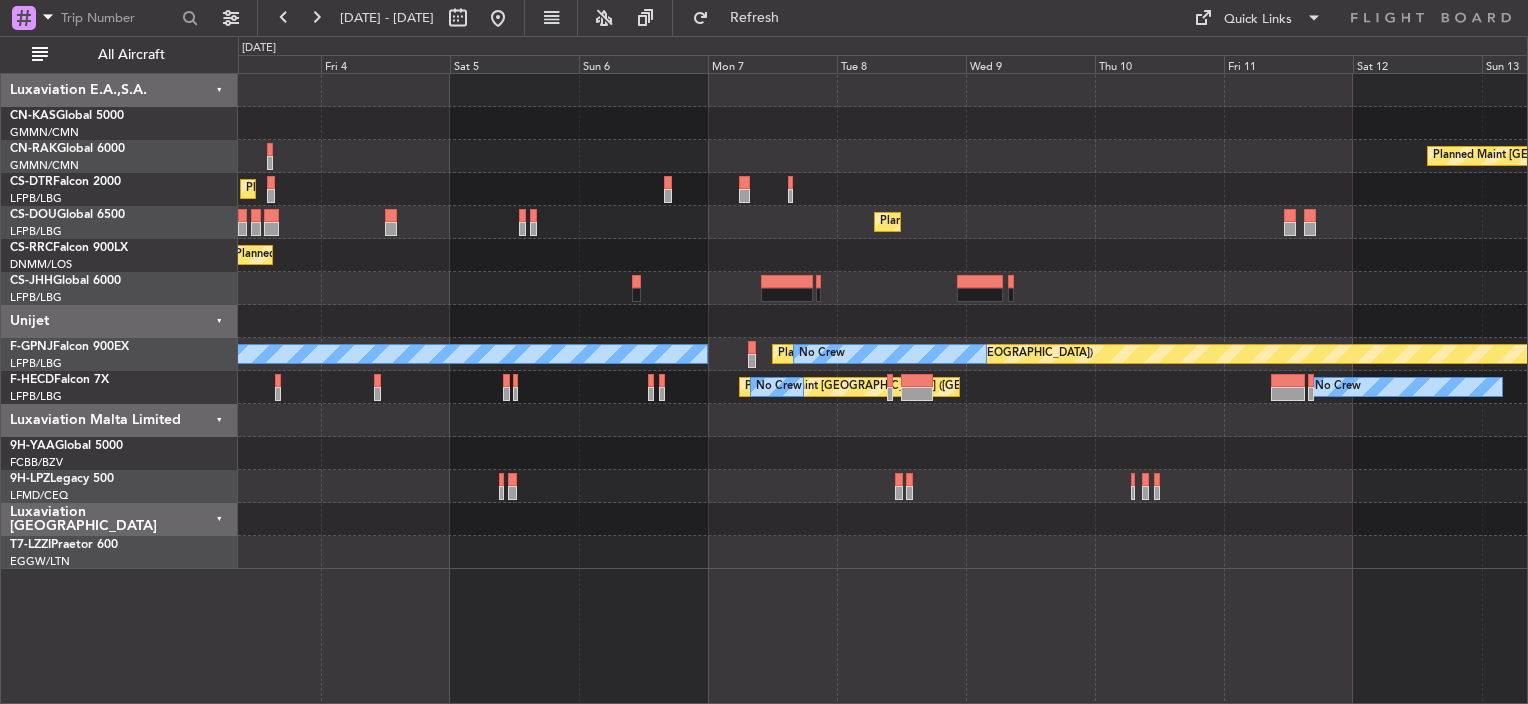 click on "Planned Maint [GEOGRAPHIC_DATA] ([GEOGRAPHIC_DATA])" 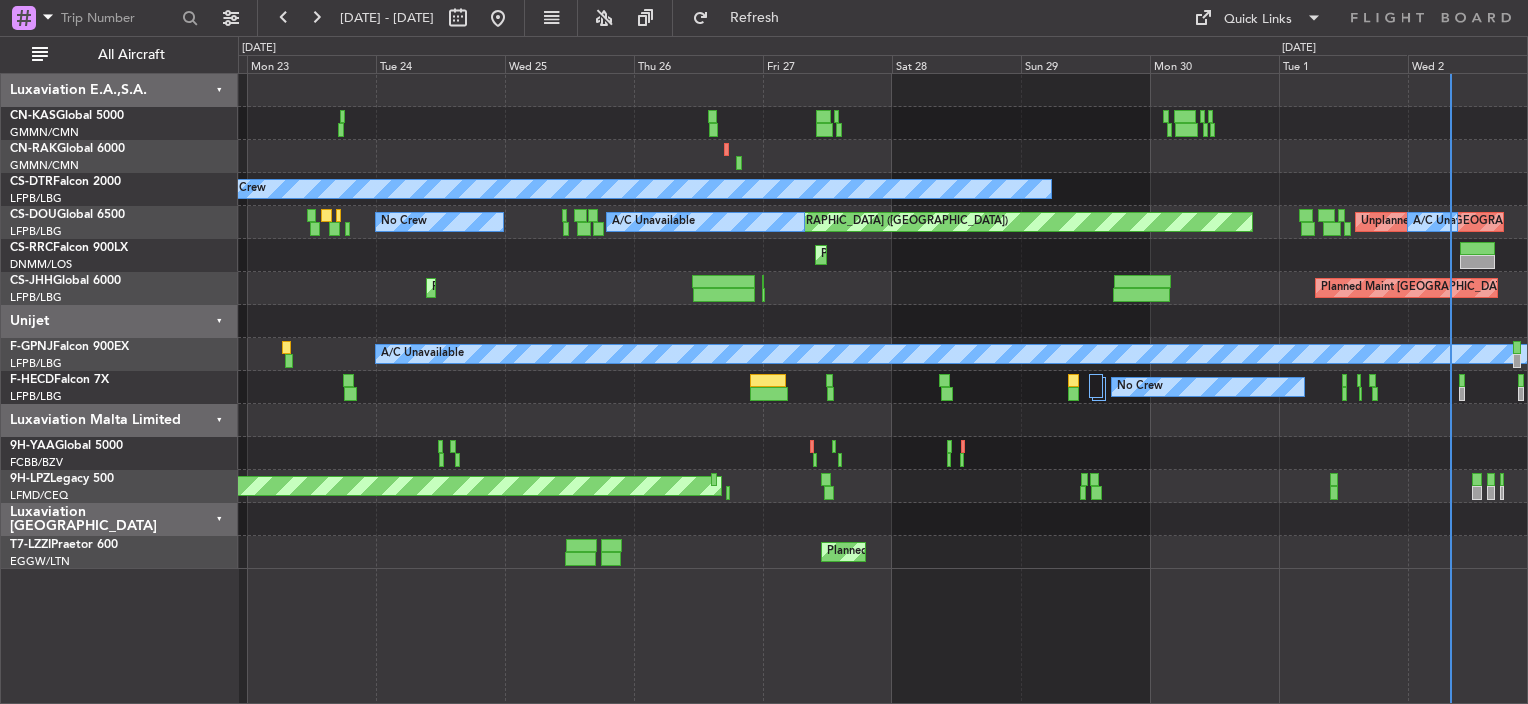 click on "[DATE] - [DATE]  Refresh Quick Links All Aircraft
No Crew
Planned Maint Sofia
Planned Maint [GEOGRAPHIC_DATA]
Unplanned Maint [GEOGRAPHIC_DATA] ([GEOGRAPHIC_DATA])
Planned Maint [GEOGRAPHIC_DATA] ([GEOGRAPHIC_DATA])
A/C Unavailable
A/C Unavailable
Unplanned Maint [GEOGRAPHIC_DATA] ([GEOGRAPHIC_DATA])
No Crew
No Crew
Planned Maint [GEOGRAPHIC_DATA] ([GEOGRAPHIC_DATA])
Planned Maint [GEOGRAPHIC_DATA] ([GEOGRAPHIC_DATA])
Planned Maint [GEOGRAPHIC_DATA] ([GEOGRAPHIC_DATA])
Planned Maint [GEOGRAPHIC_DATA] ([GEOGRAPHIC_DATA])
Planned Maint [GEOGRAPHIC_DATA] ([GEOGRAPHIC_DATA])
Planned Maint [GEOGRAPHIC_DATA] ([GEOGRAPHIC_DATA])
No Crew
A/C Unavailable
Unplanned Maint [GEOGRAPHIC_DATA] ([GEOGRAPHIC_DATA])
No Crew
No Crew
[GEOGRAPHIC_DATA] ([GEOGRAPHIC_DATA])
Planned Maint London ([GEOGRAPHIC_DATA])
0" at bounding box center (764, 352) 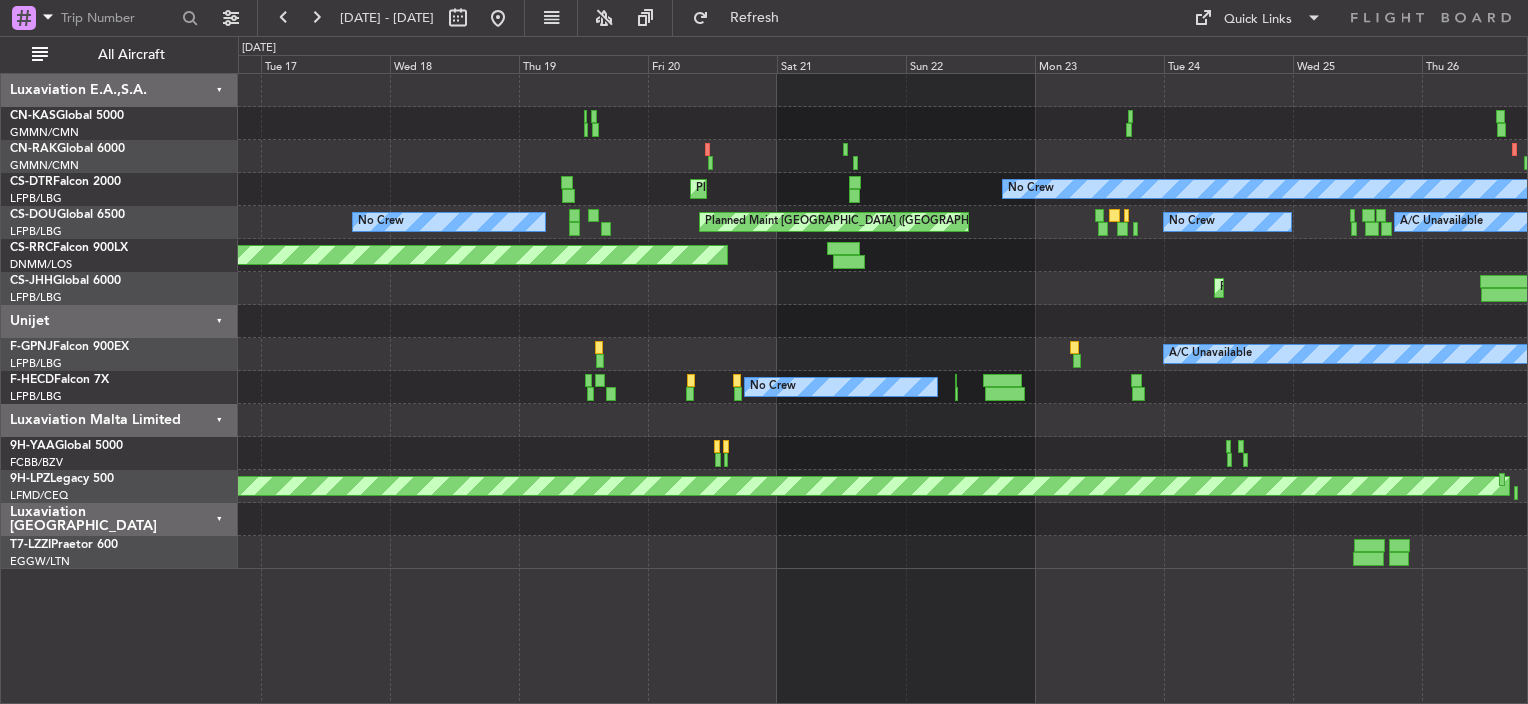 click on "A/C Unavailable" 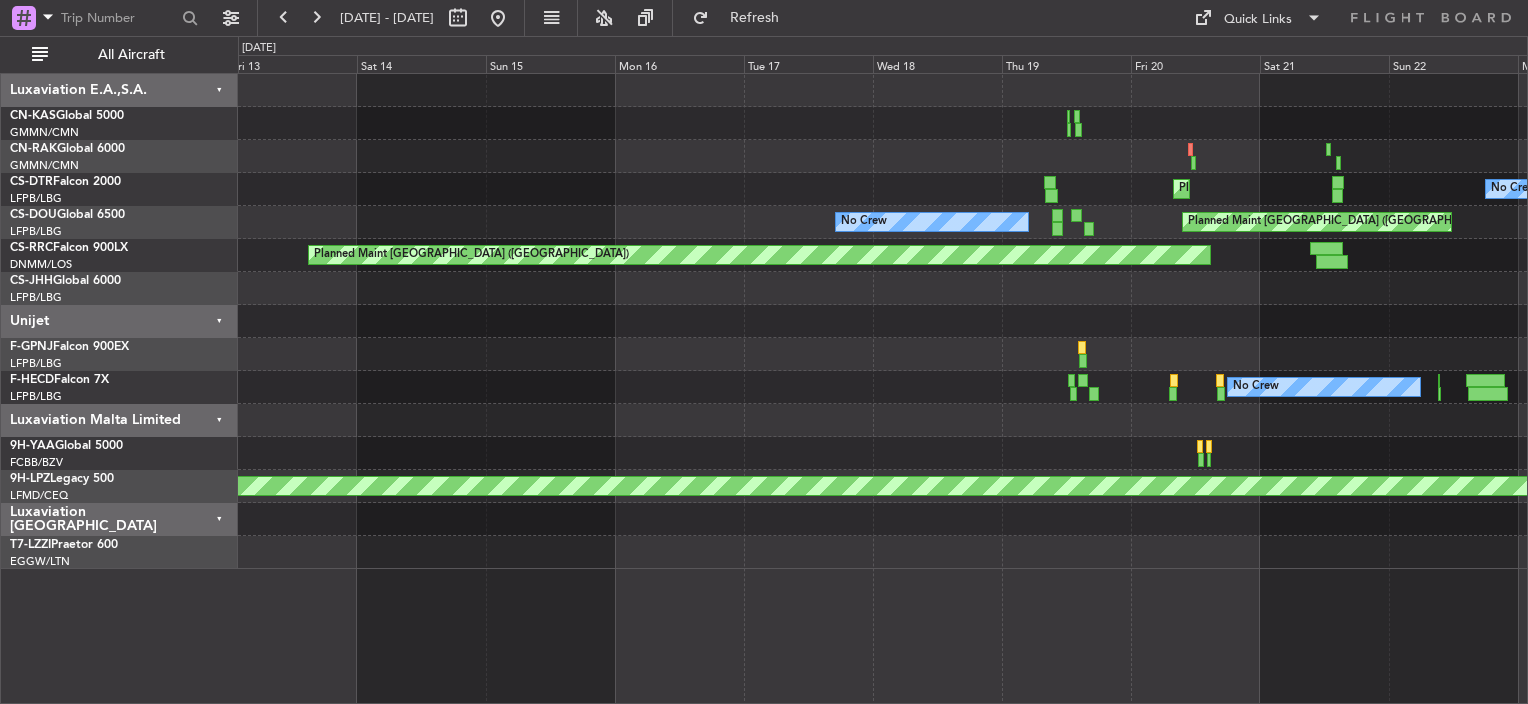 click on "No Crew
Planned Maint [GEOGRAPHIC_DATA]
No Crew
Planned Maint [GEOGRAPHIC_DATA] ([GEOGRAPHIC_DATA])
No Crew
No Crew
Unplanned Maint [GEOGRAPHIC_DATA] ([GEOGRAPHIC_DATA])
Planned Maint [GEOGRAPHIC_DATA] ([GEOGRAPHIC_DATA])
Planned Maint [GEOGRAPHIC_DATA] ([GEOGRAPHIC_DATA])
A/C Unavailable
No Crew
[GEOGRAPHIC_DATA] ([GEOGRAPHIC_DATA])" 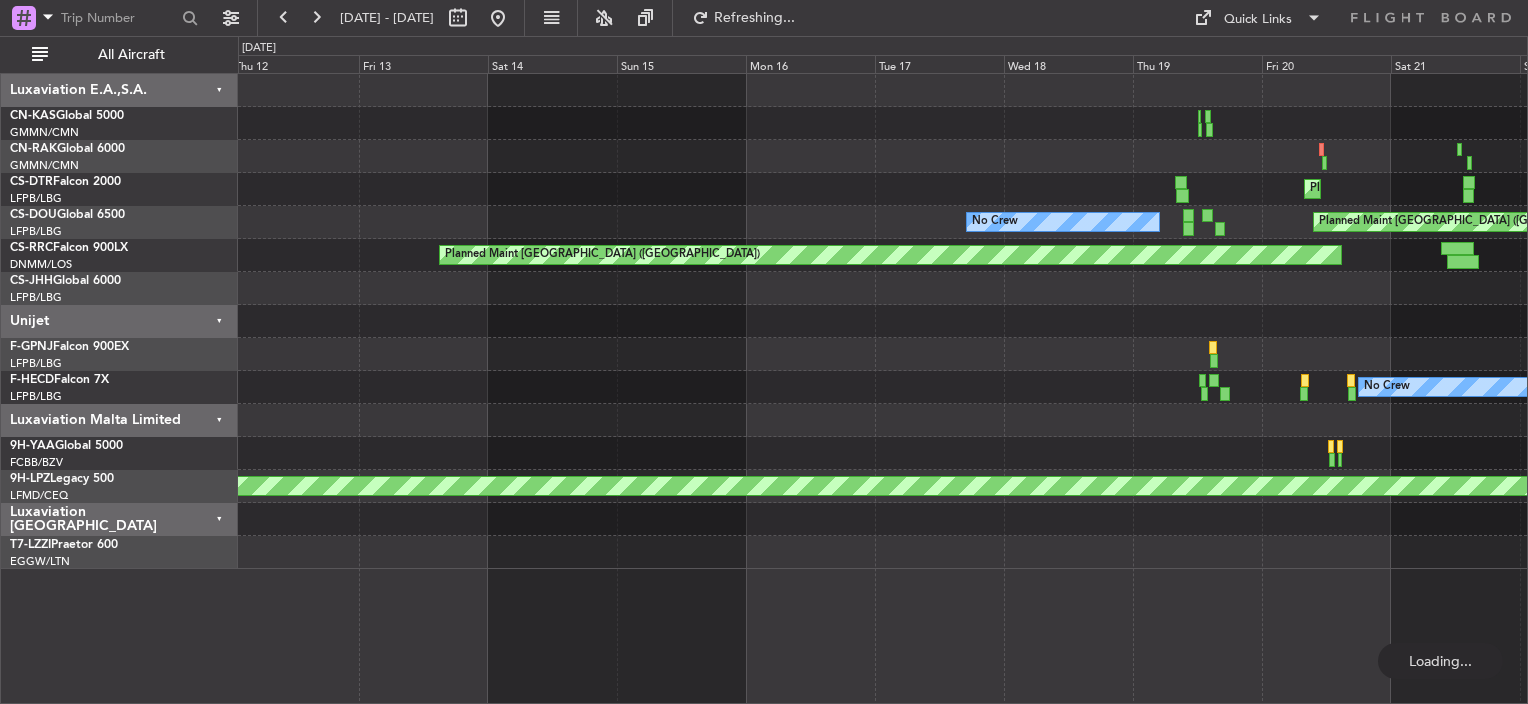 click 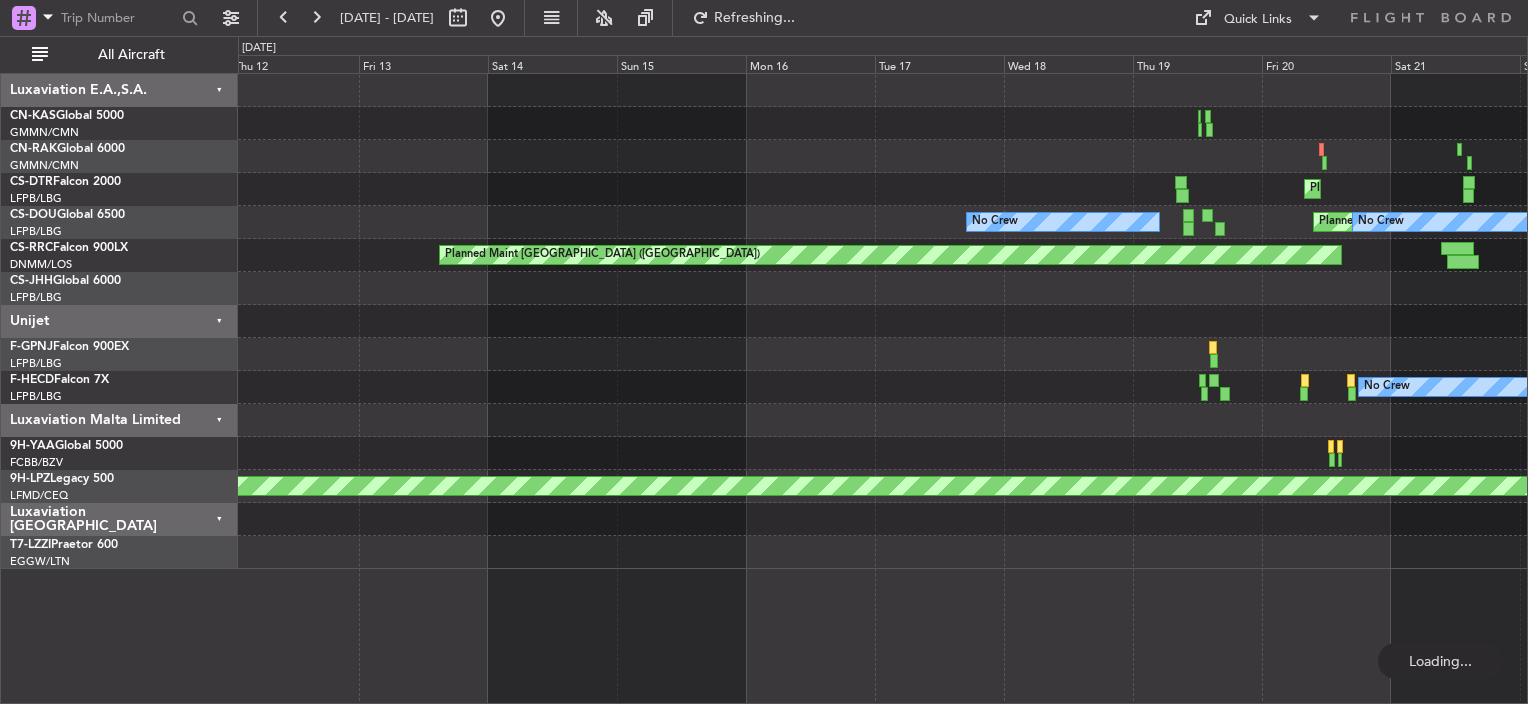 click on "Planned Maint Sion
No Crew
Planned Maint [GEOGRAPHIC_DATA] ([GEOGRAPHIC_DATA])
No Crew
No Crew
No Crew
Unplanned Maint [GEOGRAPHIC_DATA] ([GEOGRAPHIC_DATA])
Planned Maint [GEOGRAPHIC_DATA] ([GEOGRAPHIC_DATA])
Planned Maint [GEOGRAPHIC_DATA] ([GEOGRAPHIC_DATA])
A/C Unavailable
No Crew
[GEOGRAPHIC_DATA] ([GEOGRAPHIC_DATA])" 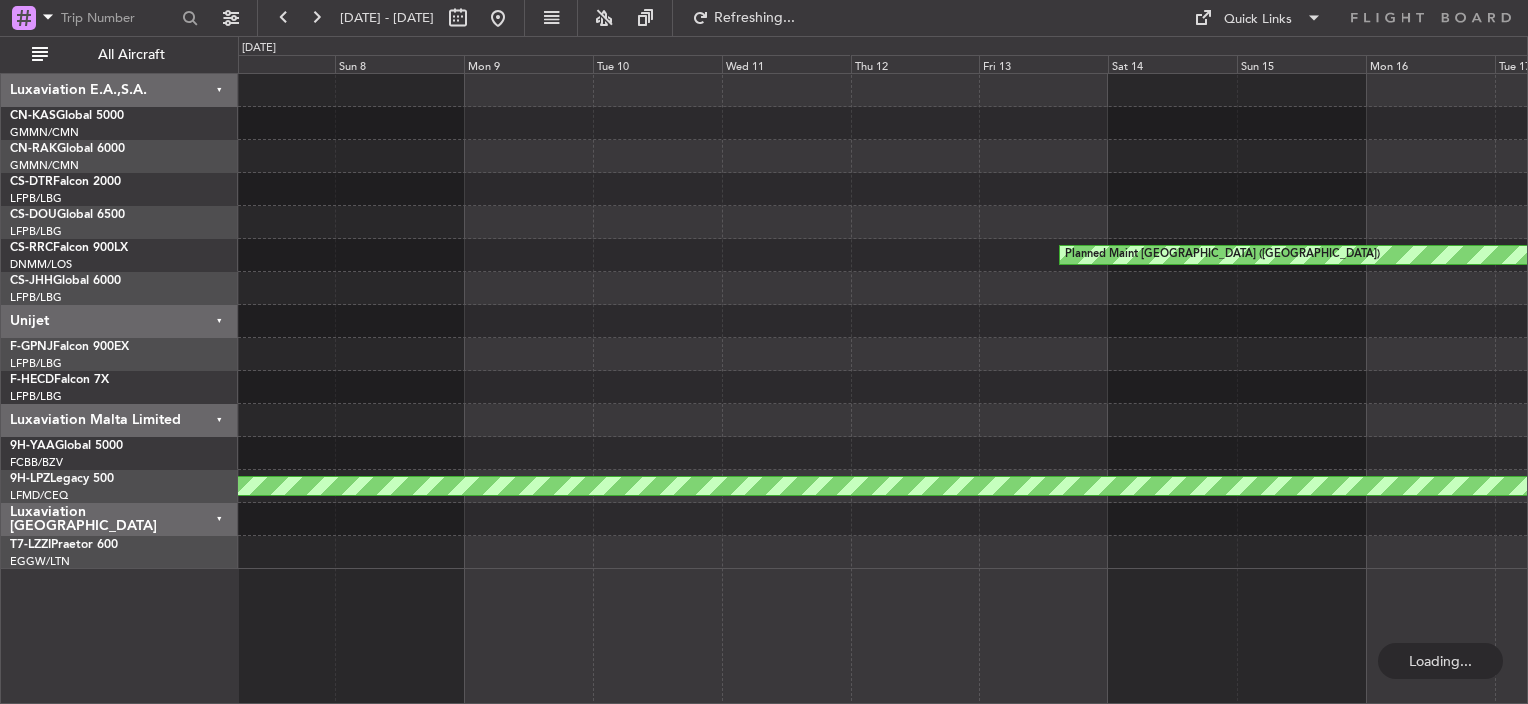 click 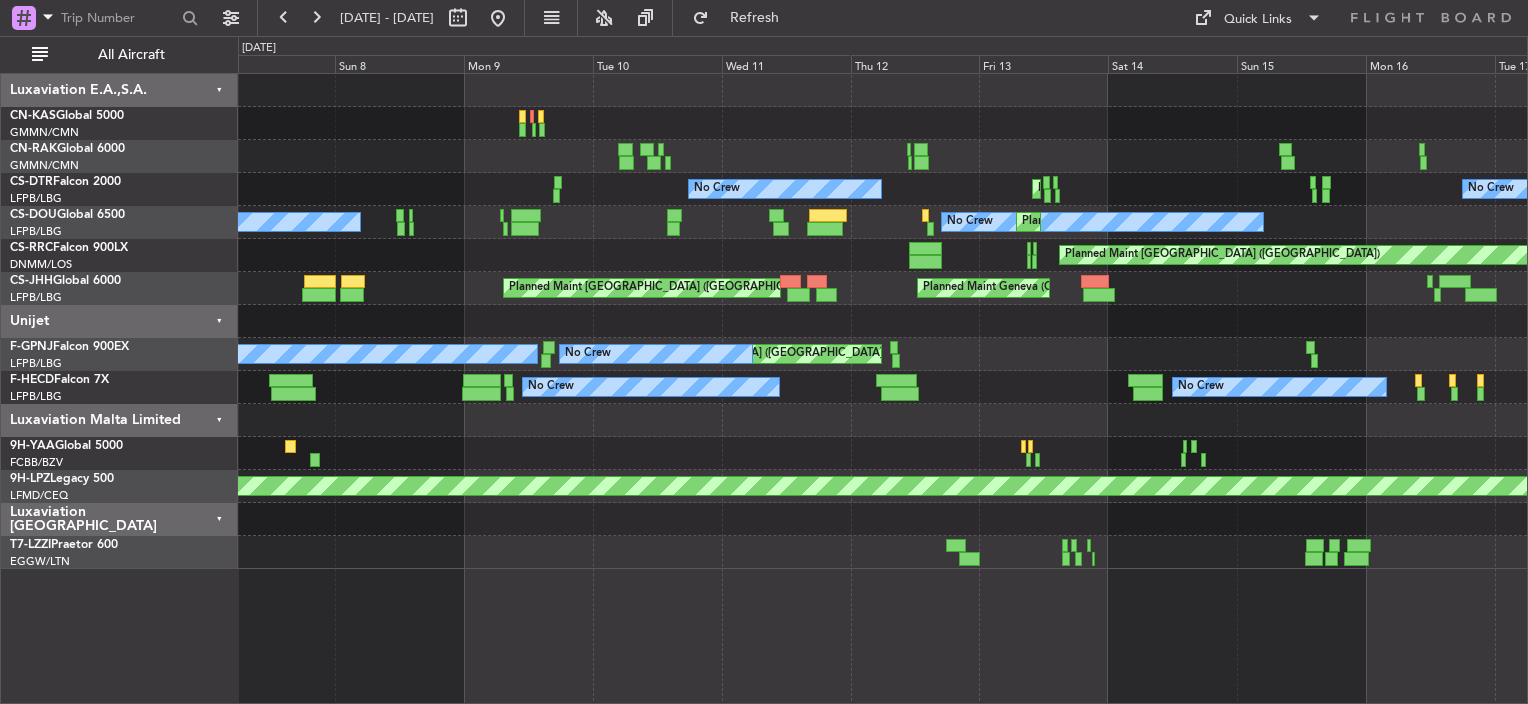 click on "No Crew
Planned Maint Sofia
No Crew
Planned Maint Sofia
No Crew
No Crew
No Crew
Planned Maint [GEOGRAPHIC_DATA] ([GEOGRAPHIC_DATA])
No Crew
Planned Maint [GEOGRAPHIC_DATA] ([GEOGRAPHIC_DATA])
Planned Maint [GEOGRAPHIC_DATA] ([GEOGRAPHIC_DATA])
No Crew
Planned Maint [GEOGRAPHIC_DATA] ([GEOGRAPHIC_DATA])
Planned Maint [GEOGRAPHIC_DATA] ([PERSON_NAME])
Planned Maint [GEOGRAPHIC_DATA] ([GEOGRAPHIC_DATA])
Planned Maint Geneva ([GEOGRAPHIC_DATA])
Planned Maint [GEOGRAPHIC_DATA] ([GEOGRAPHIC_DATA])
Planned Maint [GEOGRAPHIC_DATA] ([GEOGRAPHIC_DATA])
No Crew
A/C Unavailable
Unplanned Maint [GEOGRAPHIC_DATA] ([GEOGRAPHIC_DATA])
Planned Maint [GEOGRAPHIC_DATA] ([GEOGRAPHIC_DATA])
No Crew
AOG Maint [GEOGRAPHIC_DATA] ([GEOGRAPHIC_DATA])
No Crew
Planned Maint [GEOGRAPHIC_DATA] ([GEOGRAPHIC_DATA])" 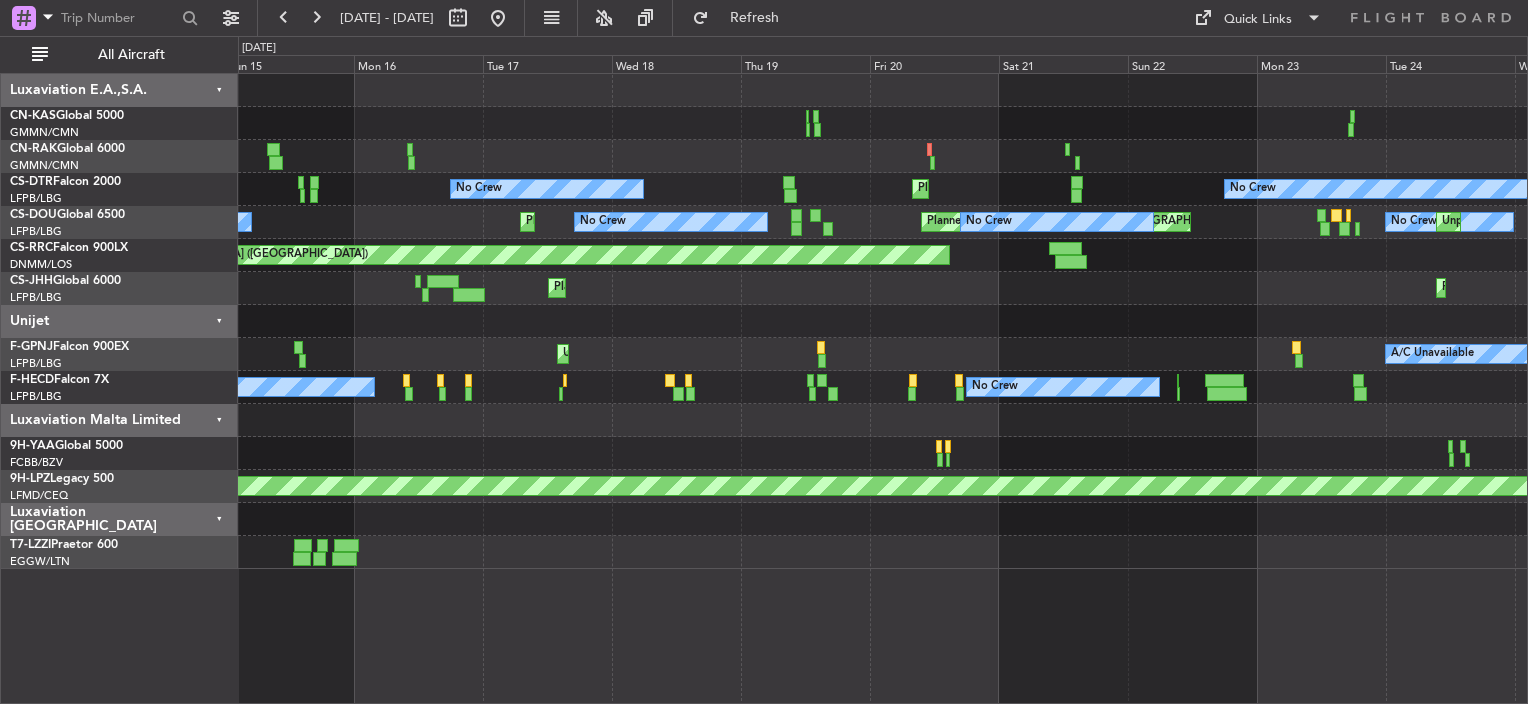 click on "No Crew
Planned Maint [GEOGRAPHIC_DATA]
No Crew
Planned Maint Sofia
No Crew
No Crew
Planned Maint [GEOGRAPHIC_DATA] ([GEOGRAPHIC_DATA])
Planned Maint [GEOGRAPHIC_DATA] ([GEOGRAPHIC_DATA])
No Crew
No Crew
Unplanned Maint [GEOGRAPHIC_DATA] ([GEOGRAPHIC_DATA])
Planned Maint [GEOGRAPHIC_DATA] ([GEOGRAPHIC_DATA])
A/C Unavailable
Planned Maint [GEOGRAPHIC_DATA] ([GEOGRAPHIC_DATA])
Planned Maint [GEOGRAPHIC_DATA] ([GEOGRAPHIC_DATA])
Planned Maint [GEOGRAPHIC_DATA] ([GEOGRAPHIC_DATA])
Planned Maint [GEOGRAPHIC_DATA] ([GEOGRAPHIC_DATA])
Planned Maint [GEOGRAPHIC_DATA] ([GEOGRAPHIC_DATA])
Planned Maint Geneva ([GEOGRAPHIC_DATA])
Unplanned Maint [GEOGRAPHIC_DATA] ([GEOGRAPHIC_DATA])
A/C Unavailable
AOG Maint [GEOGRAPHIC_DATA] ([GEOGRAPHIC_DATA])
No Crew
No Crew
[GEOGRAPHIC_DATA] ([GEOGRAPHIC_DATA])
Planned Maint [GEOGRAPHIC_DATA] ([GEOGRAPHIC_DATA])" 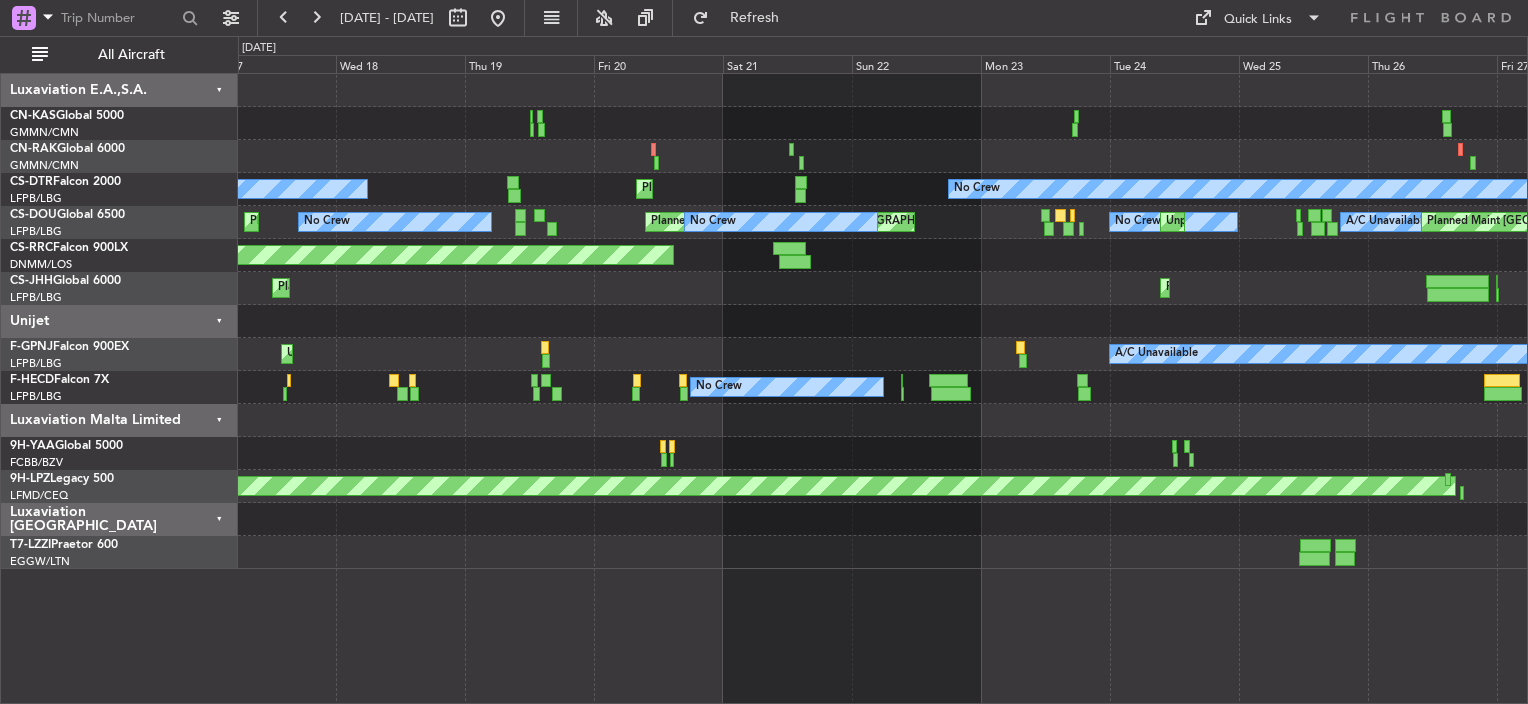 click 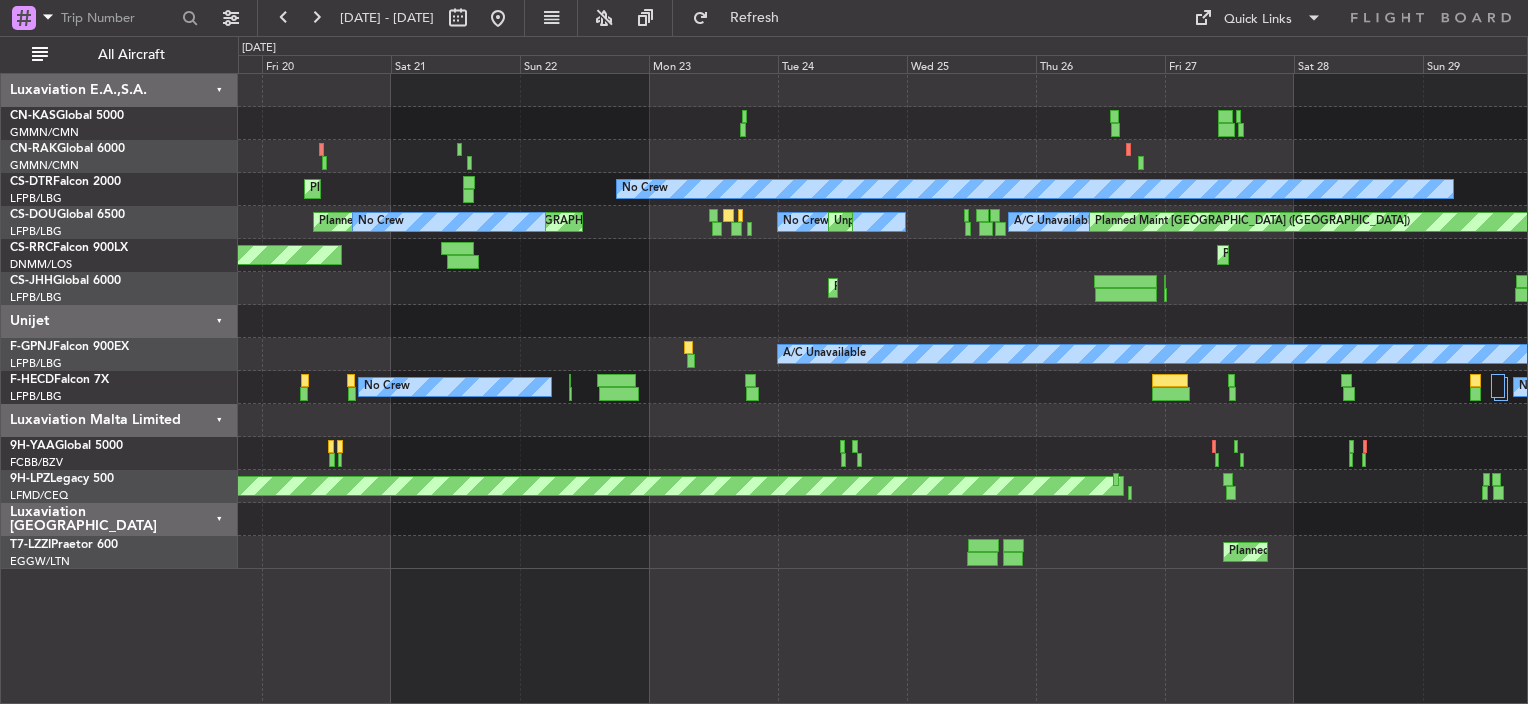 click 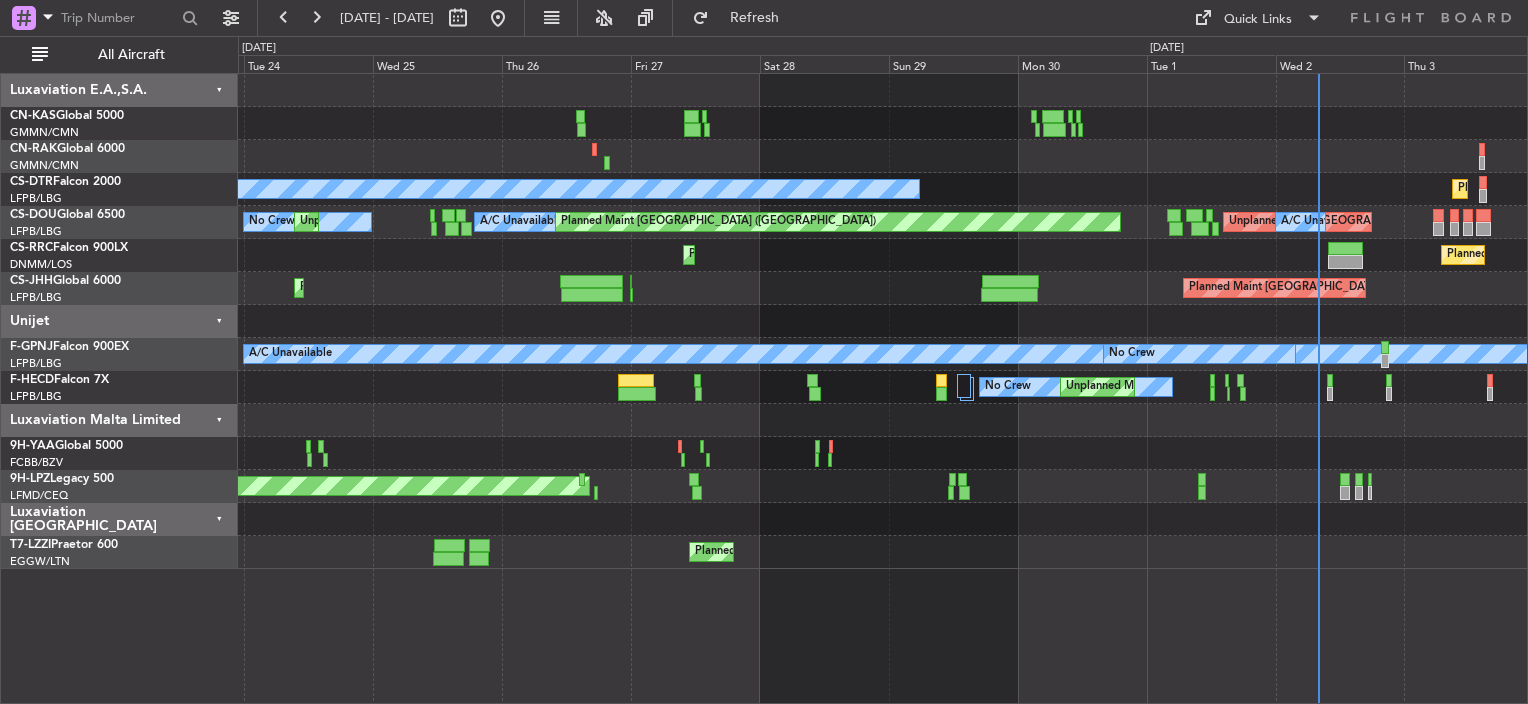 click 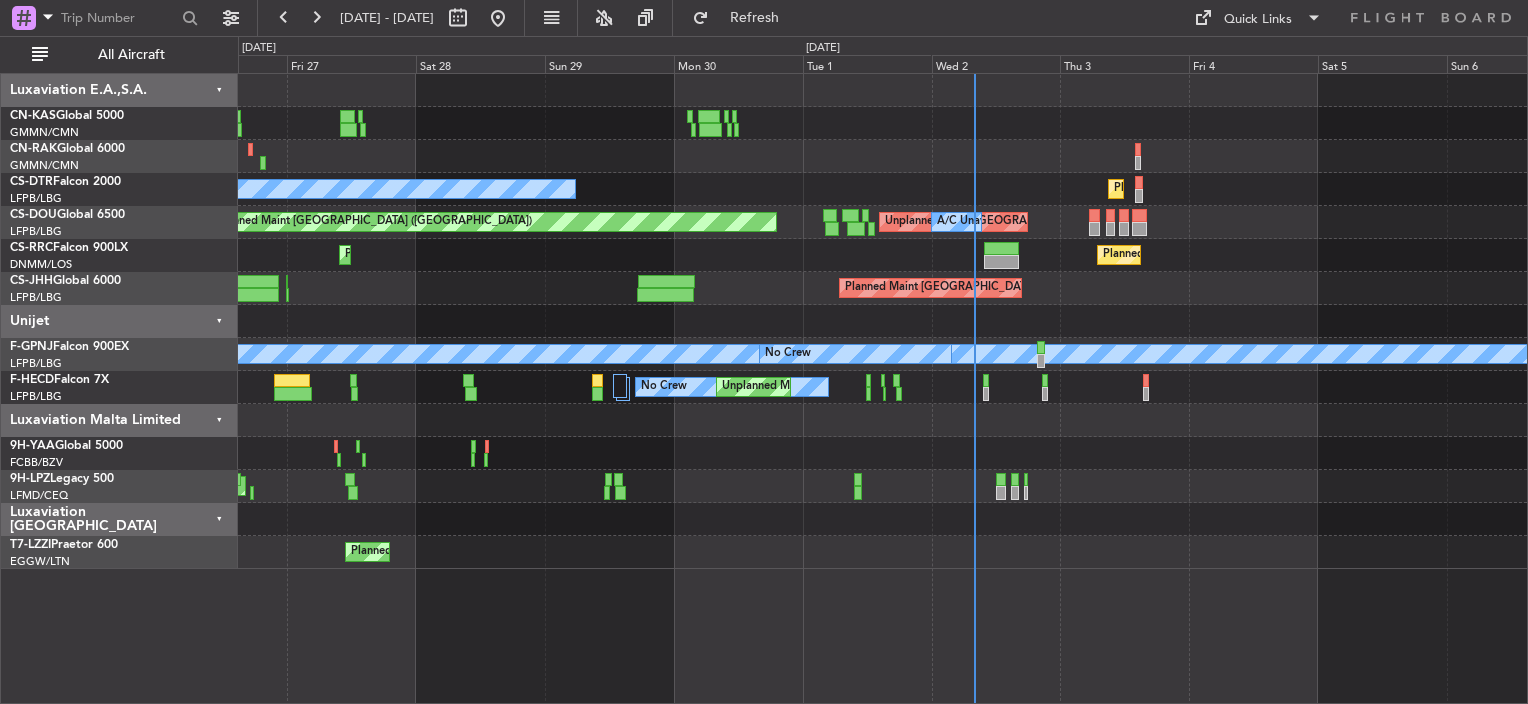 click 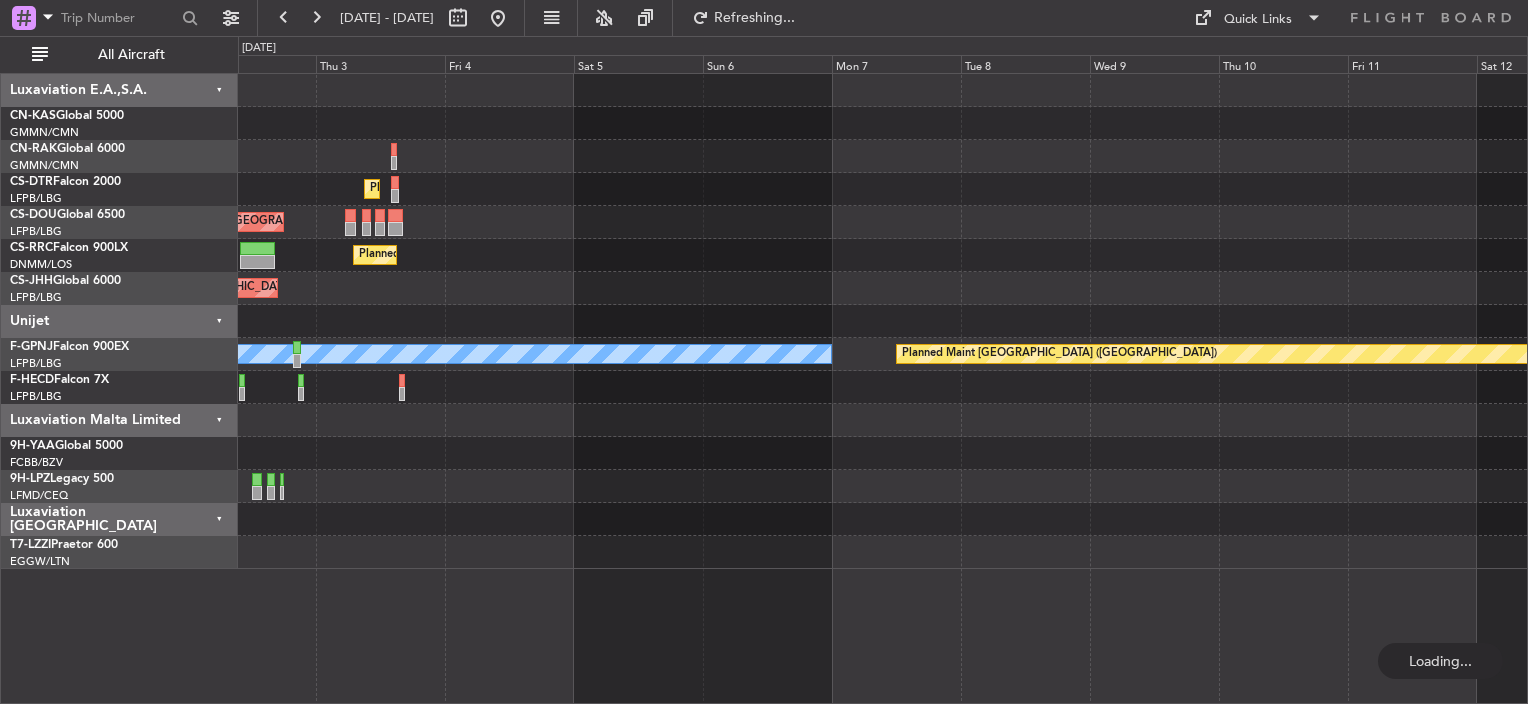 click on "Planned Maint Sofia
No Crew" 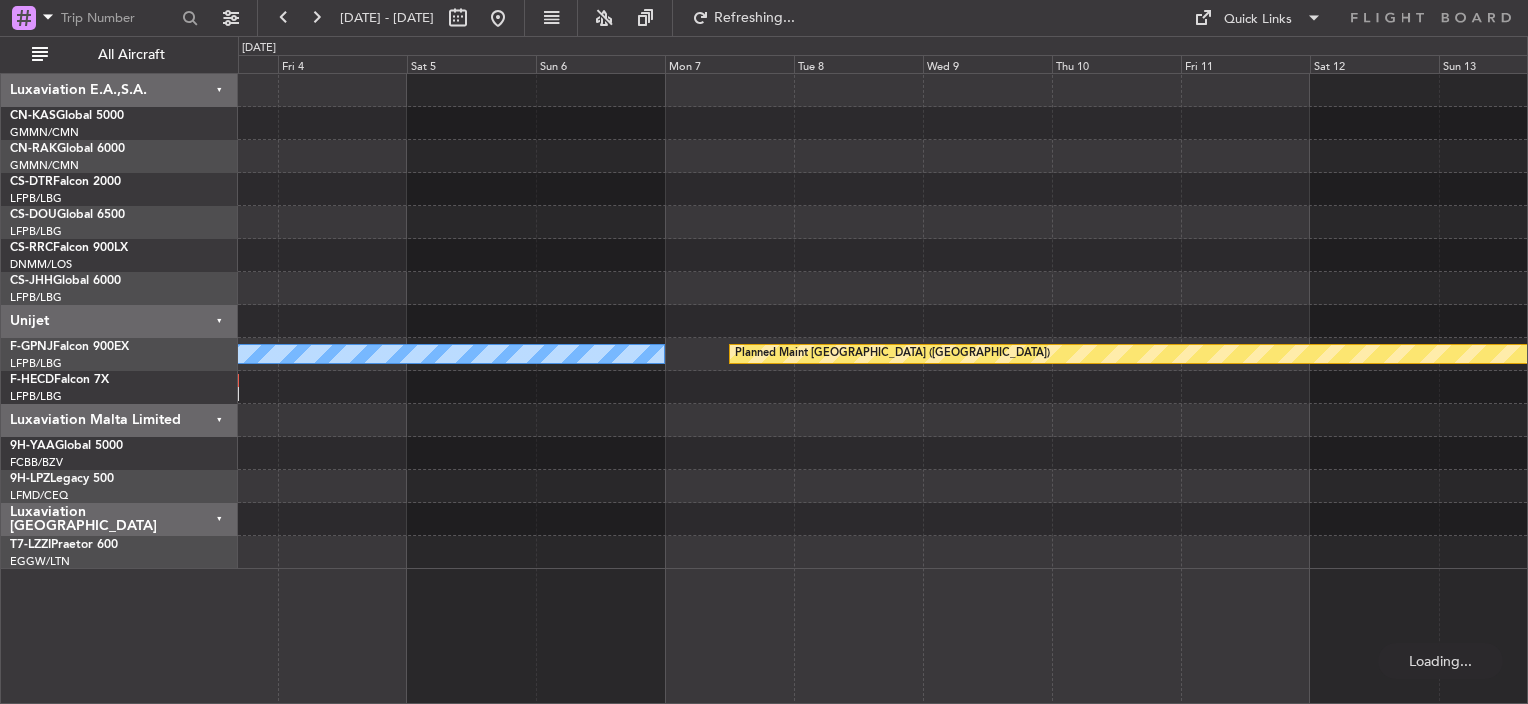 click on "Unplanned Maint [GEOGRAPHIC_DATA] ([GEOGRAPHIC_DATA])
A/C Unavailable" 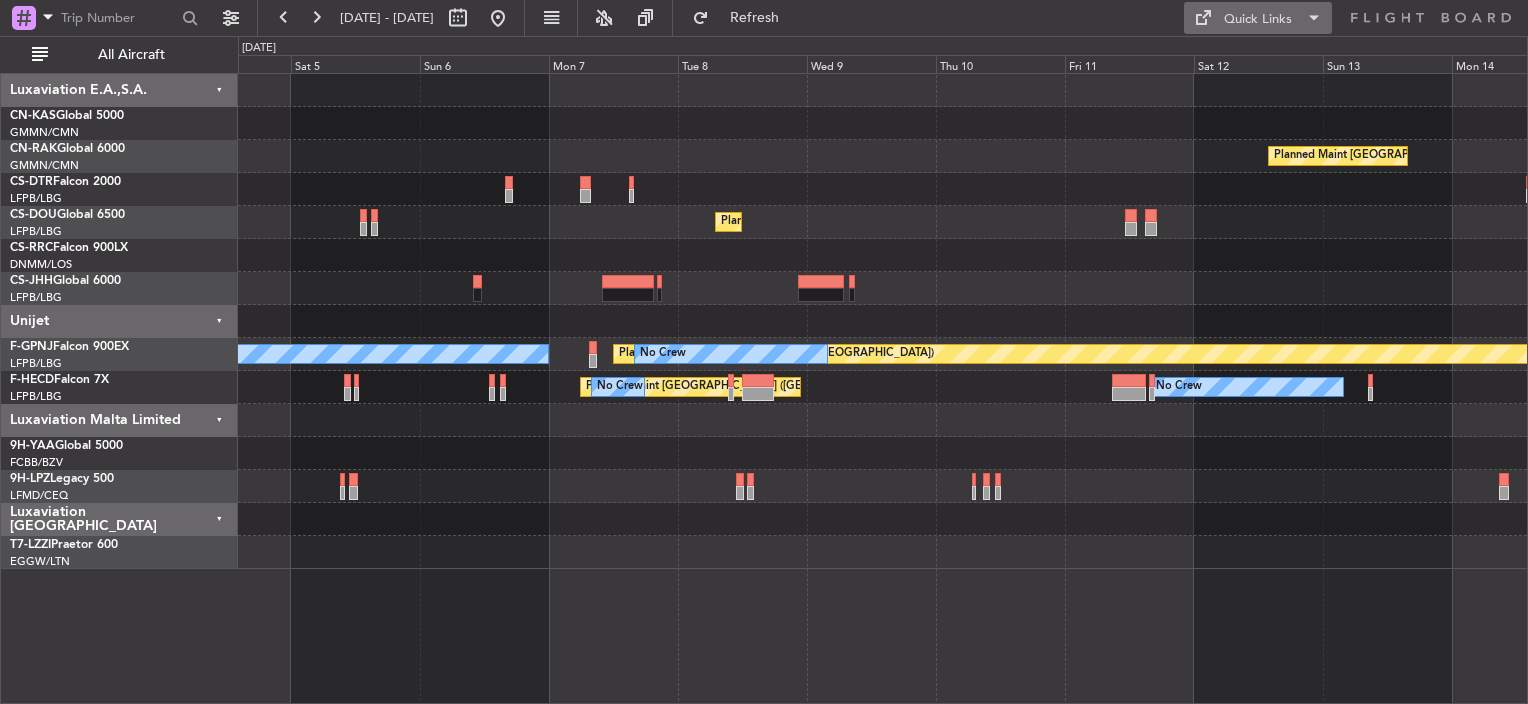 click at bounding box center [1314, 18] 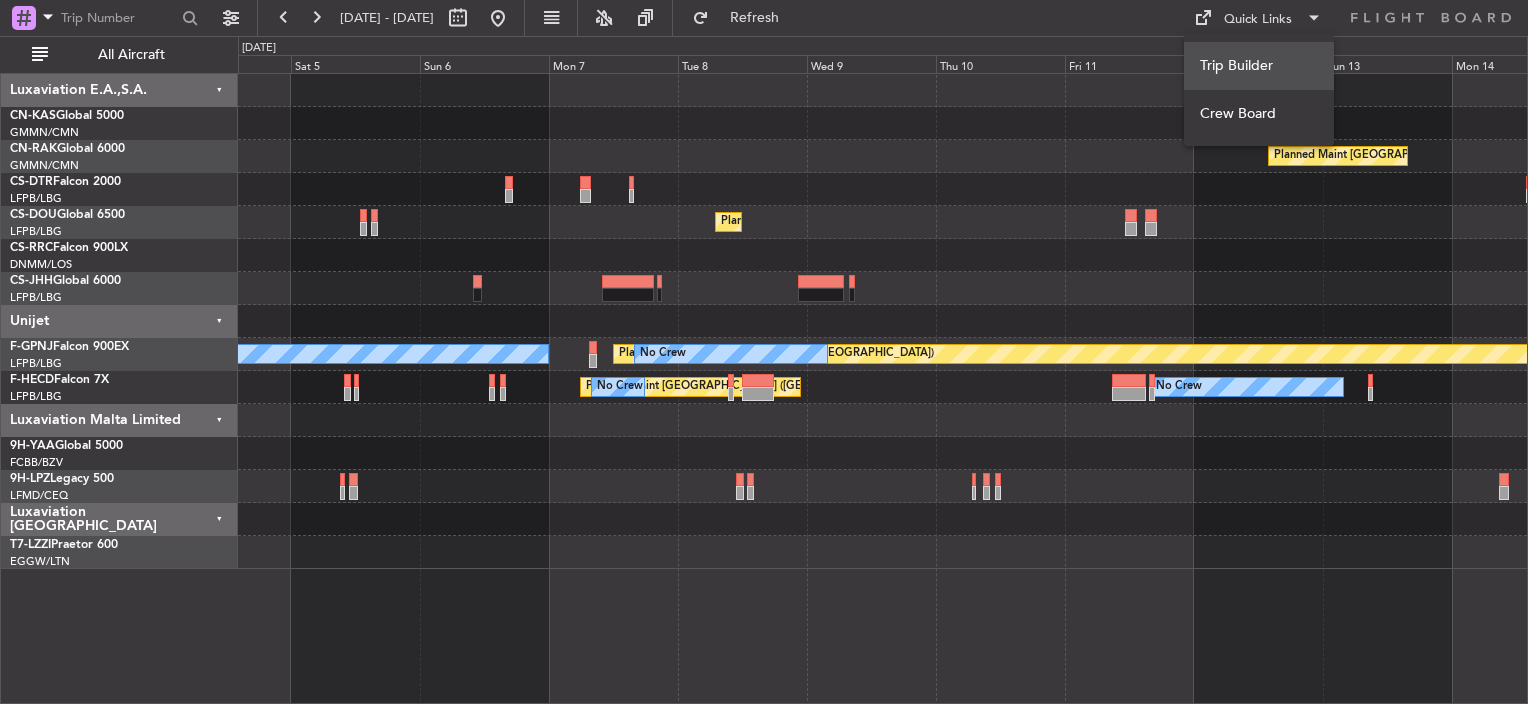click on "Trip Builder" at bounding box center [1259, 66] 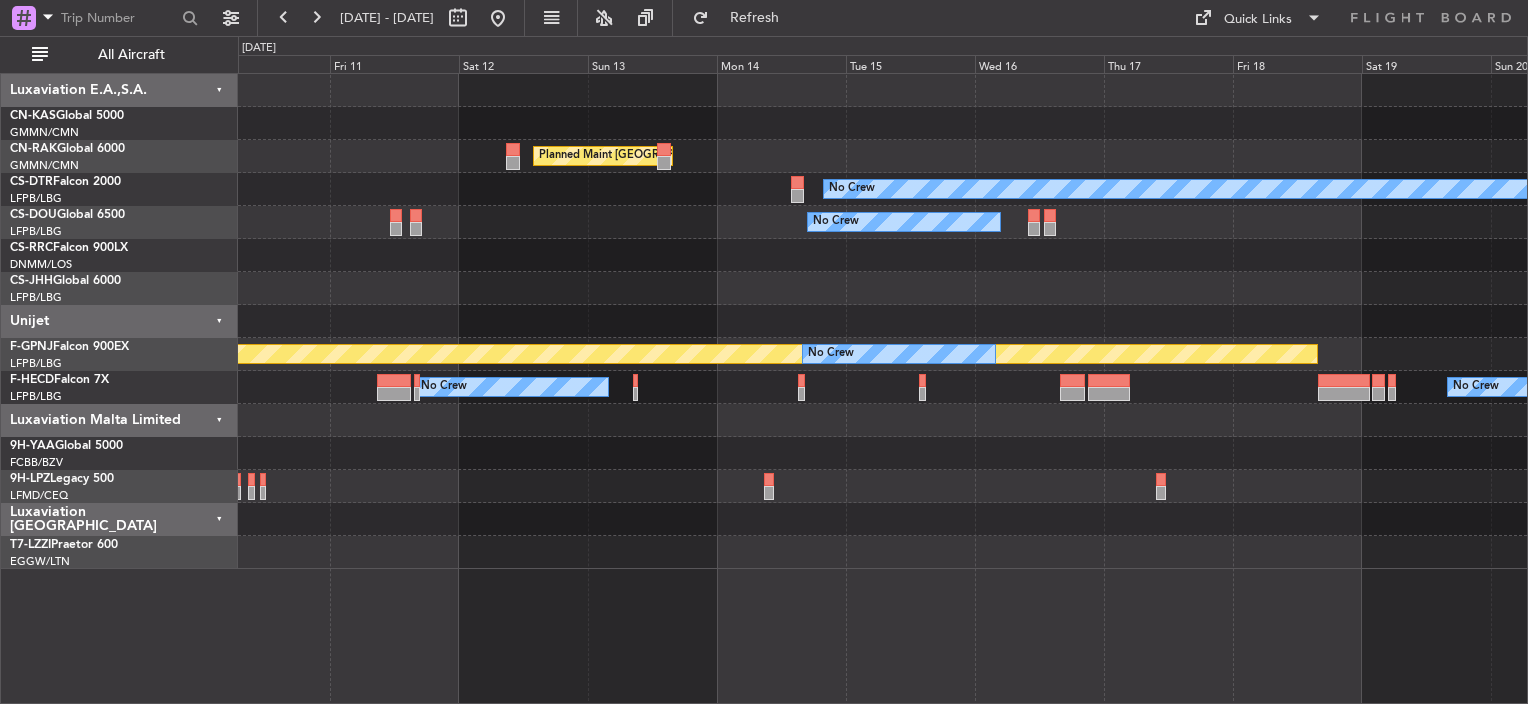 click 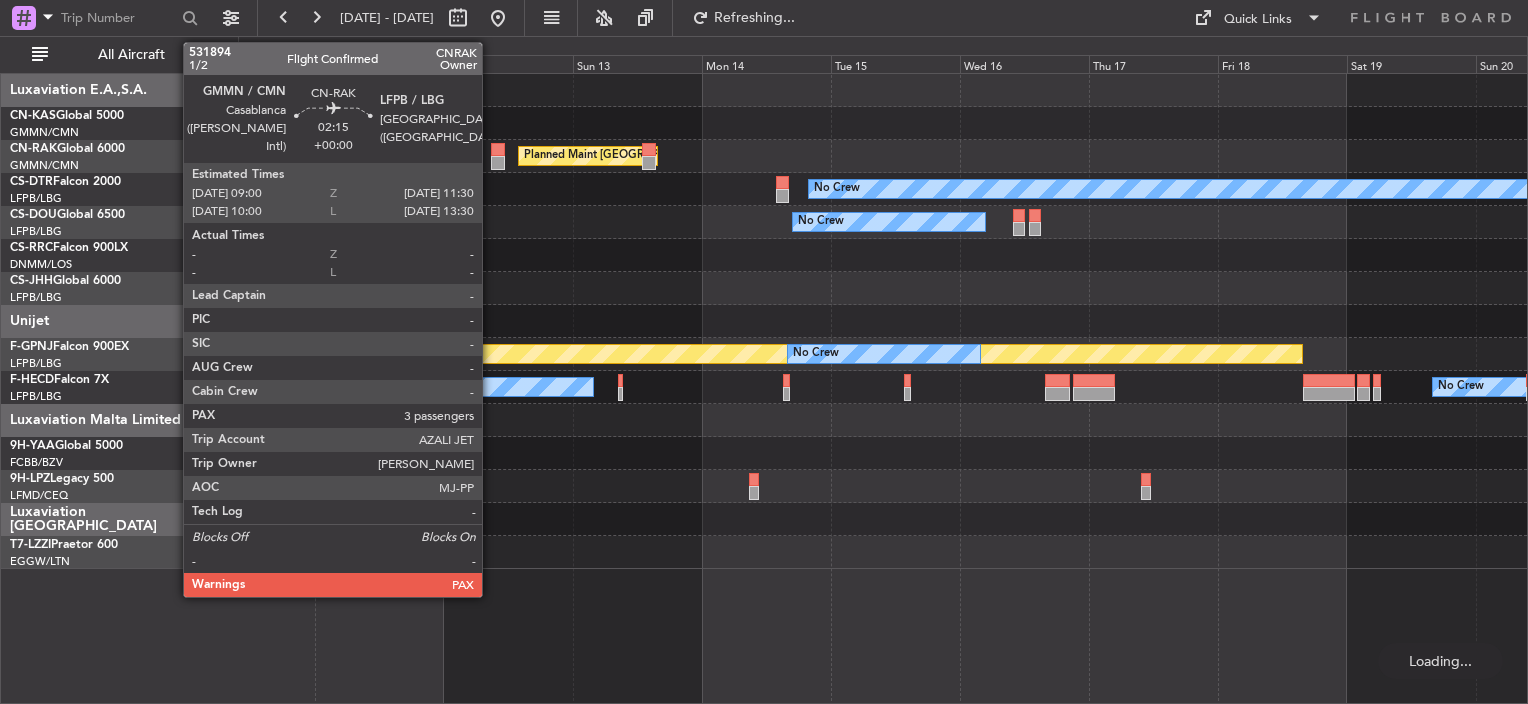 click 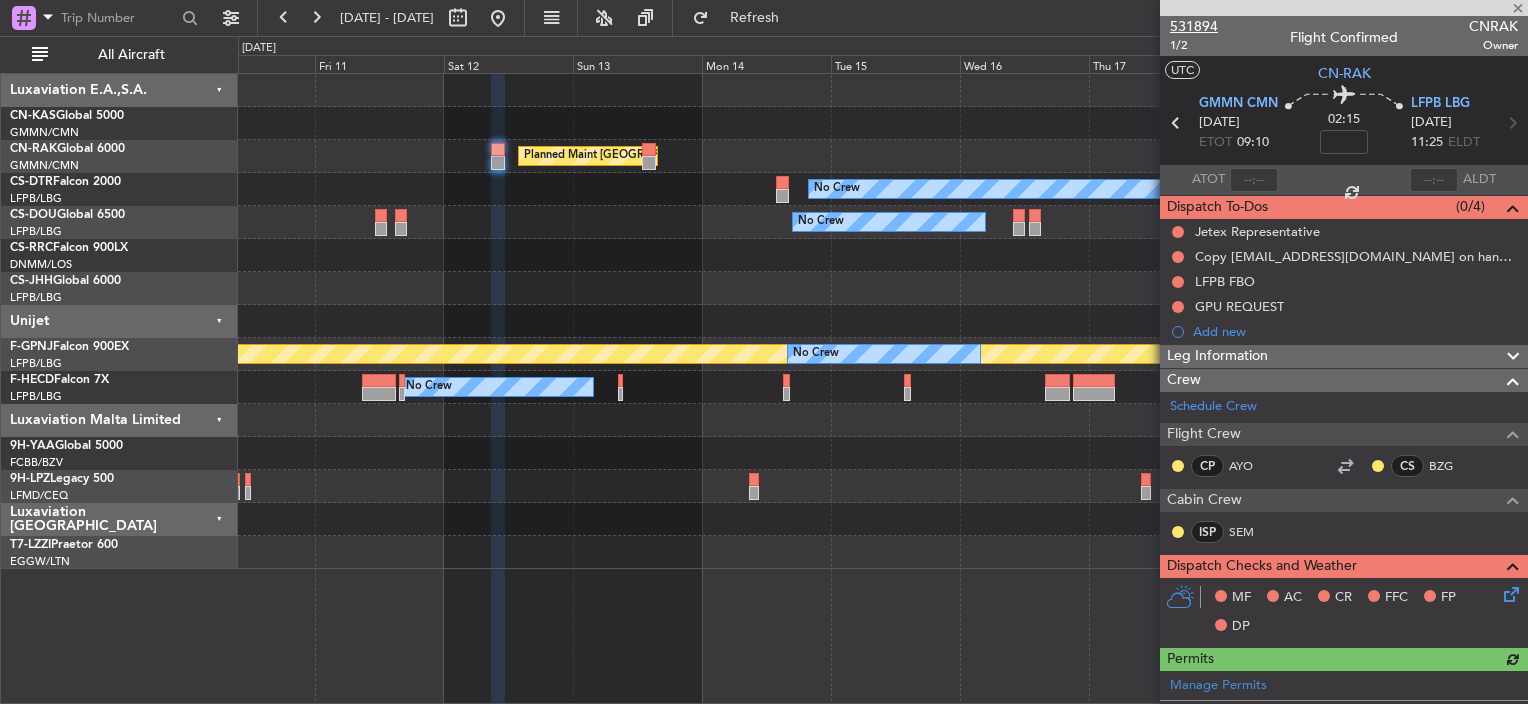 click on "531894" at bounding box center [1194, 26] 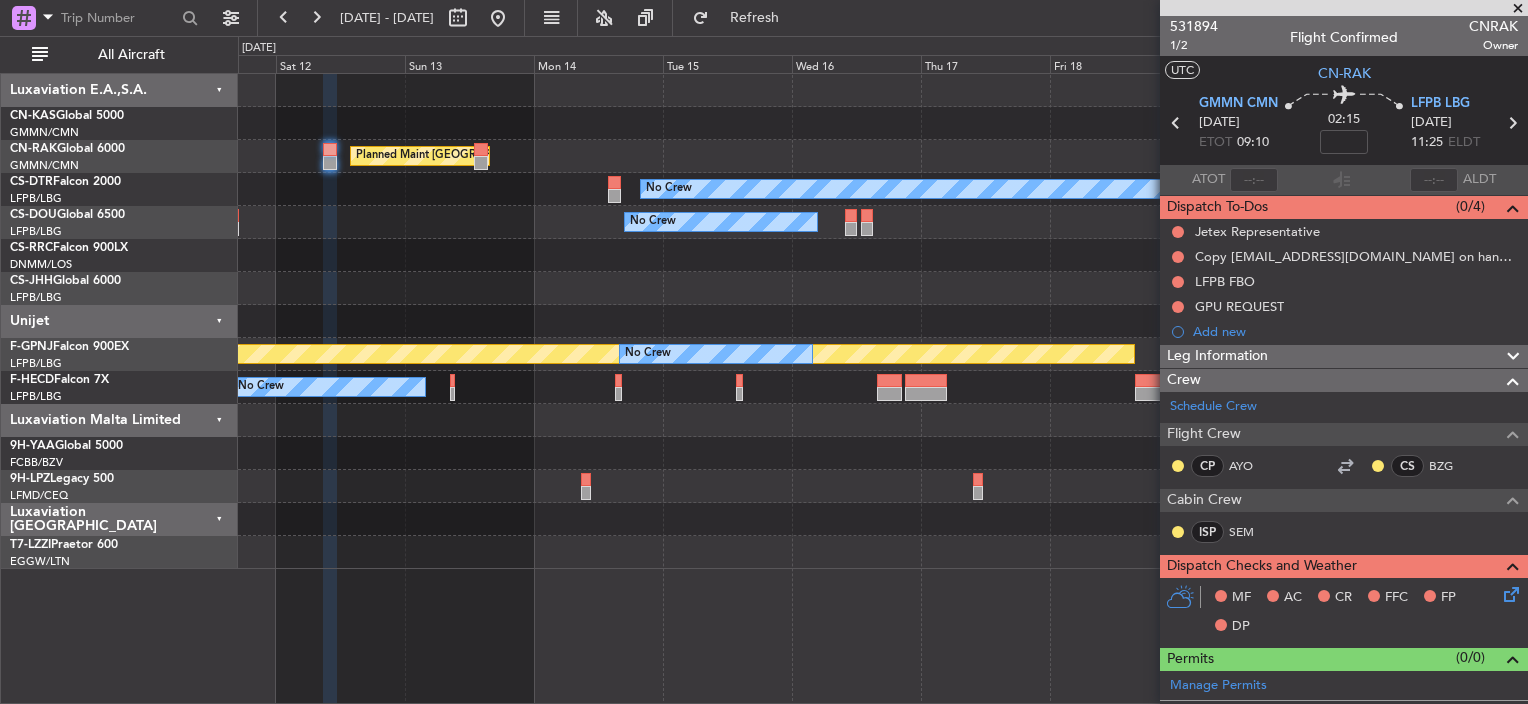 click on "Planned Maint [GEOGRAPHIC_DATA] ([GEOGRAPHIC_DATA])
No Crew
No Crew
Planned Maint [GEOGRAPHIC_DATA] ([GEOGRAPHIC_DATA])
No Crew
No Crew
No Crew
No Crew" 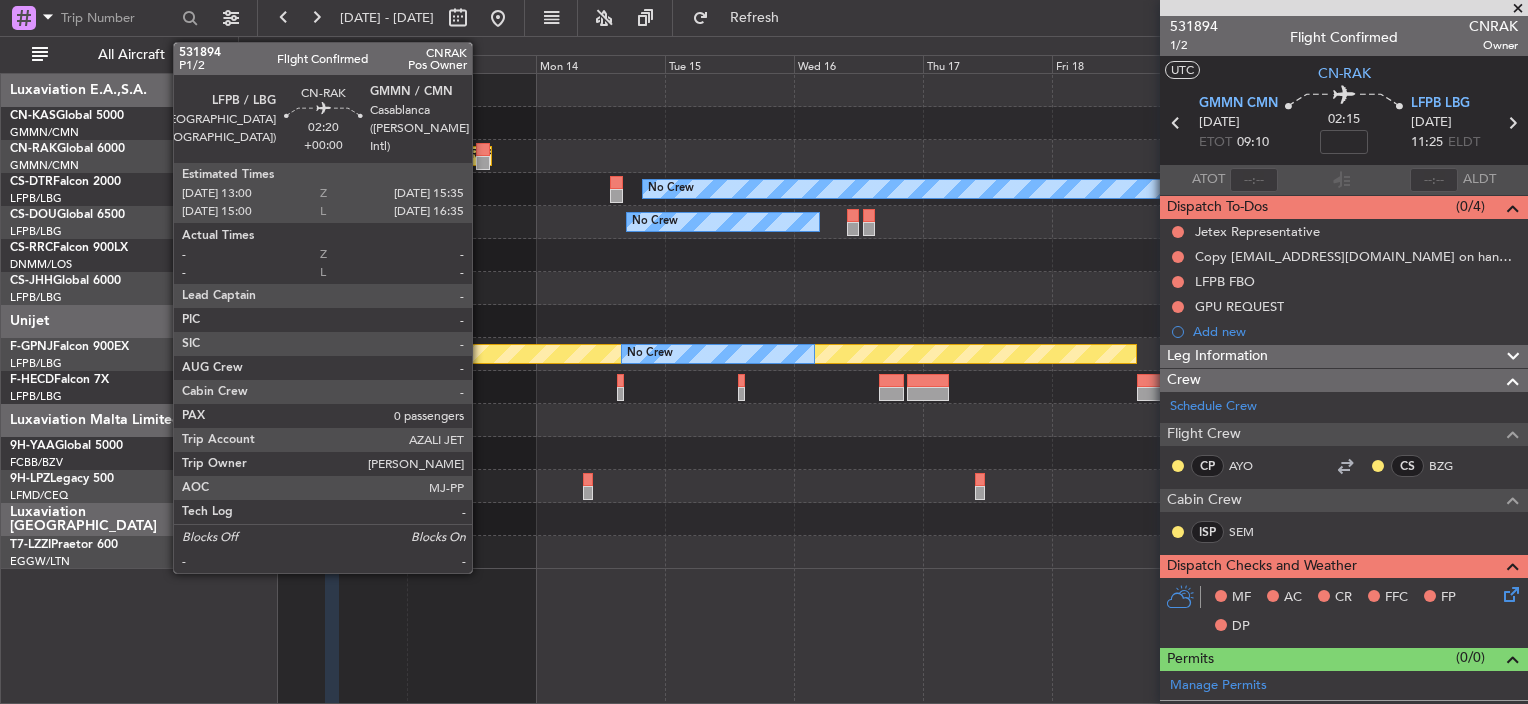 click 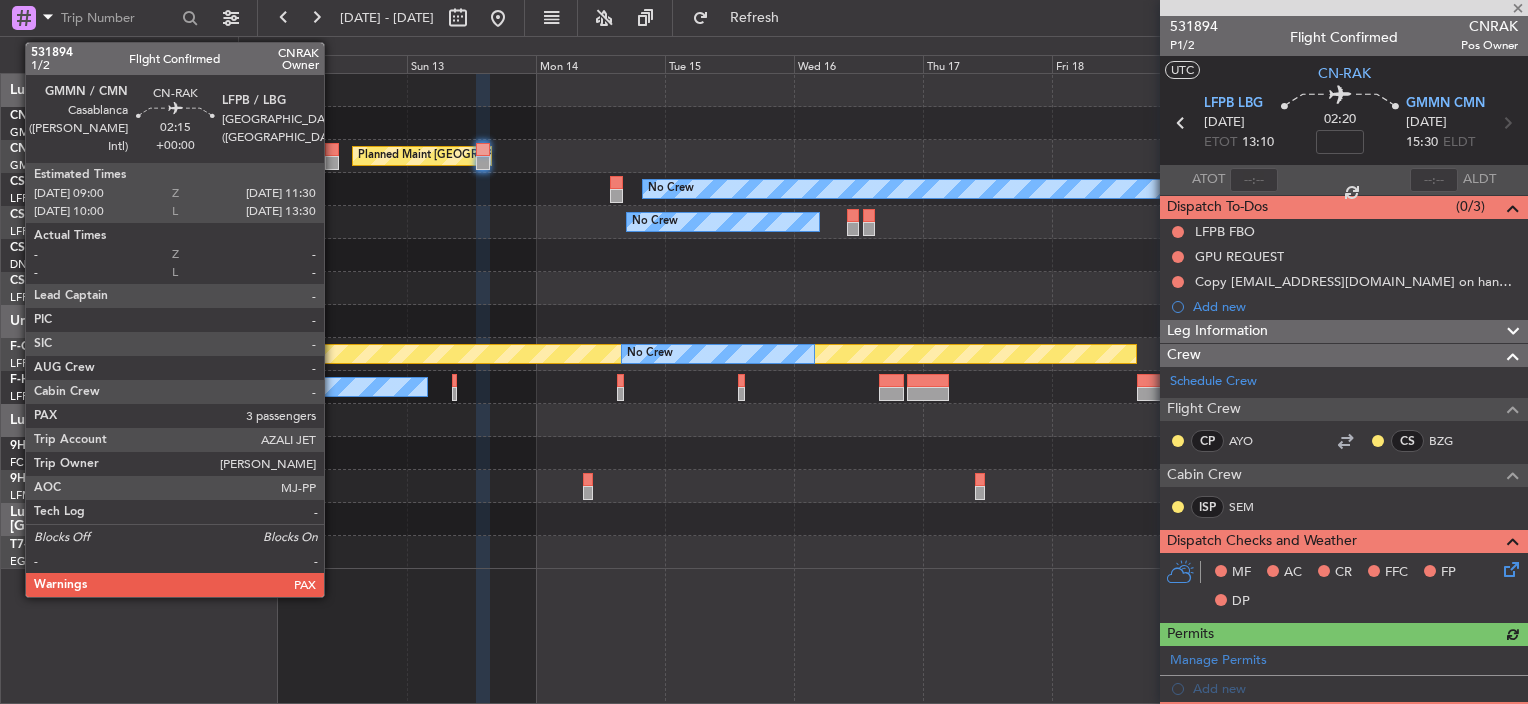 click 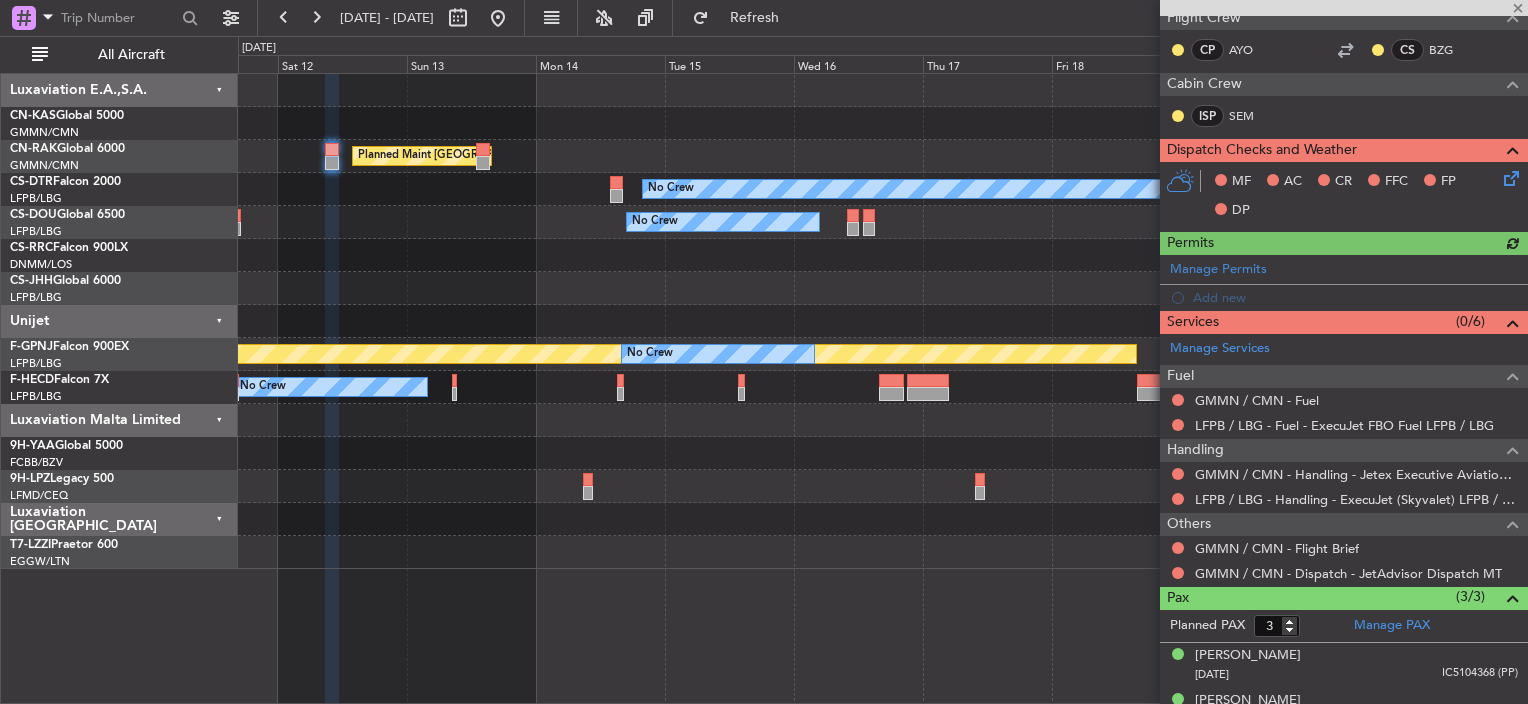 scroll, scrollTop: 486, scrollLeft: 0, axis: vertical 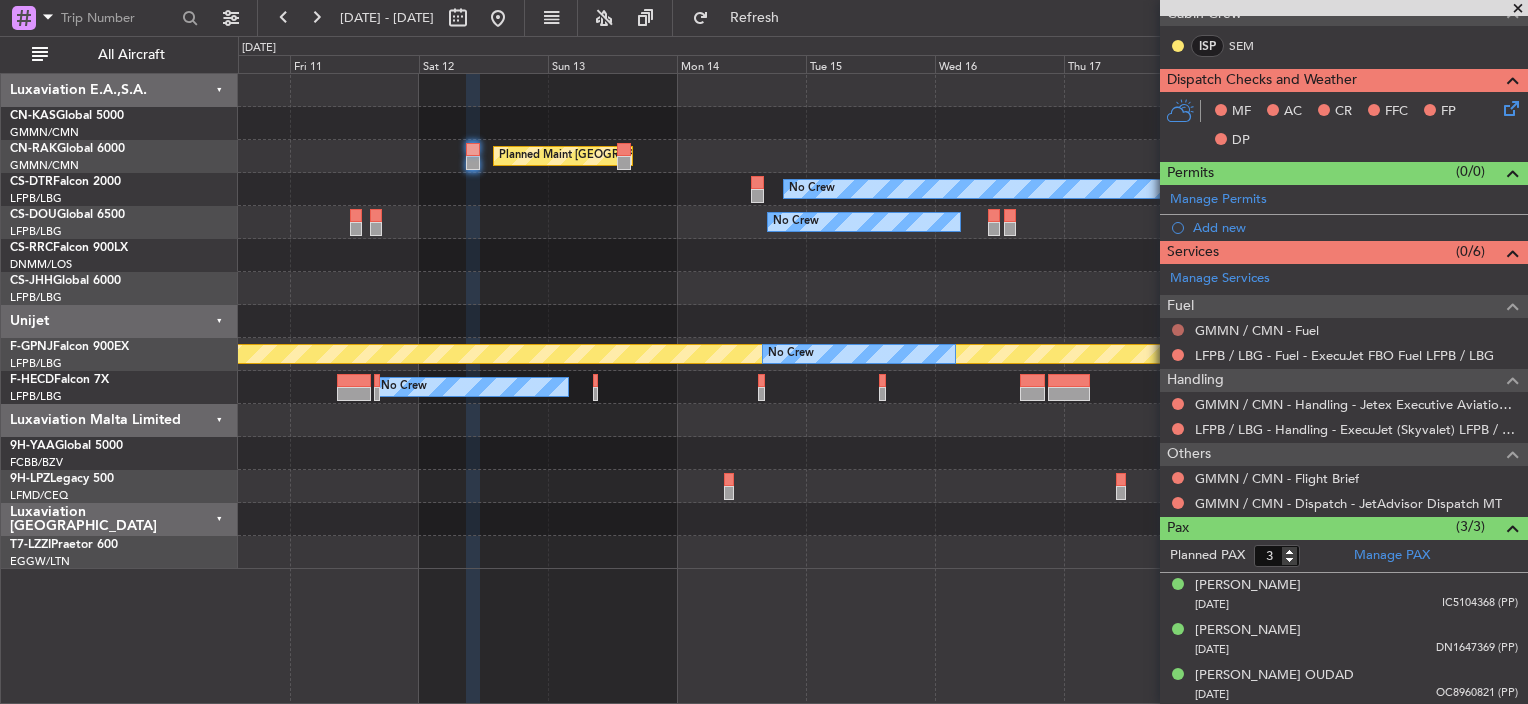 click at bounding box center (1178, 330) 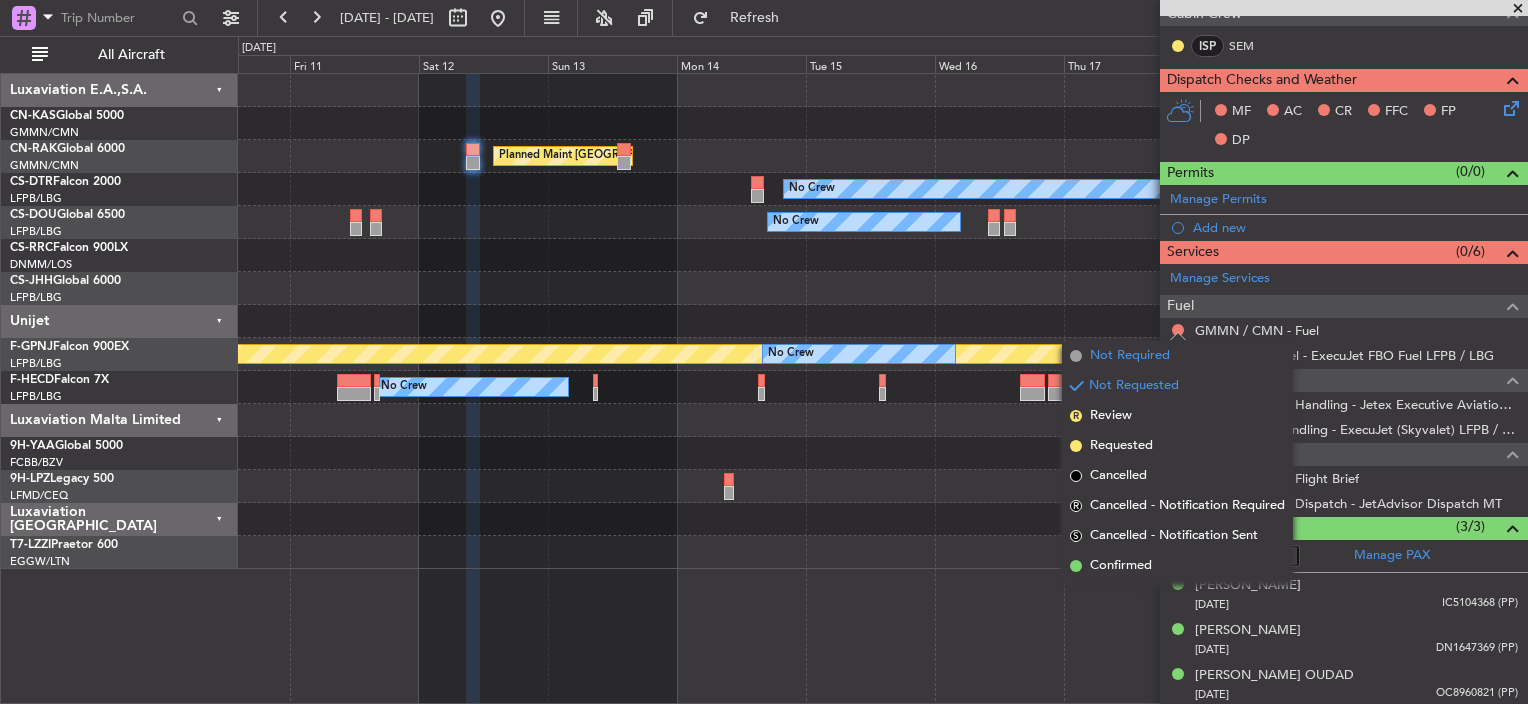 click on "Not Required" at bounding box center (1130, 356) 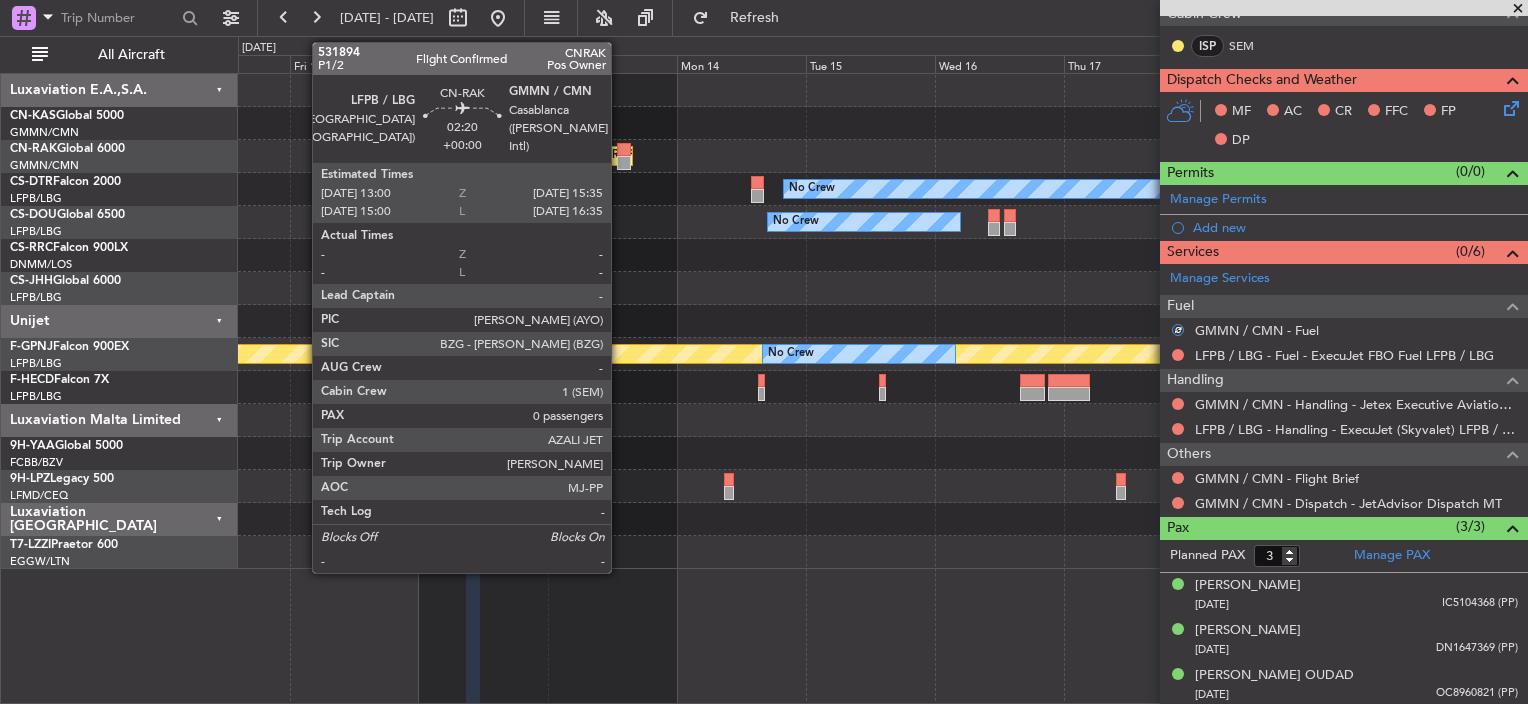 click 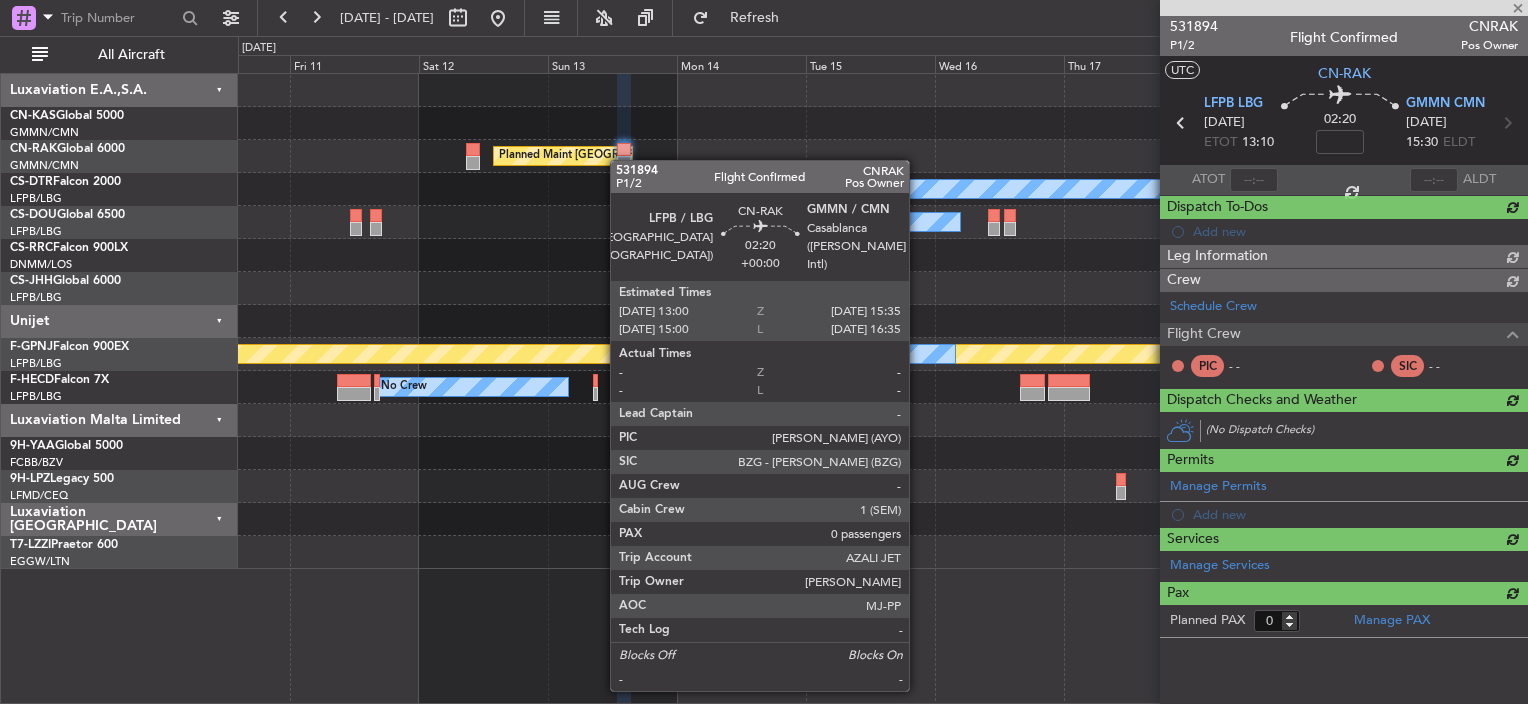 scroll, scrollTop: 0, scrollLeft: 0, axis: both 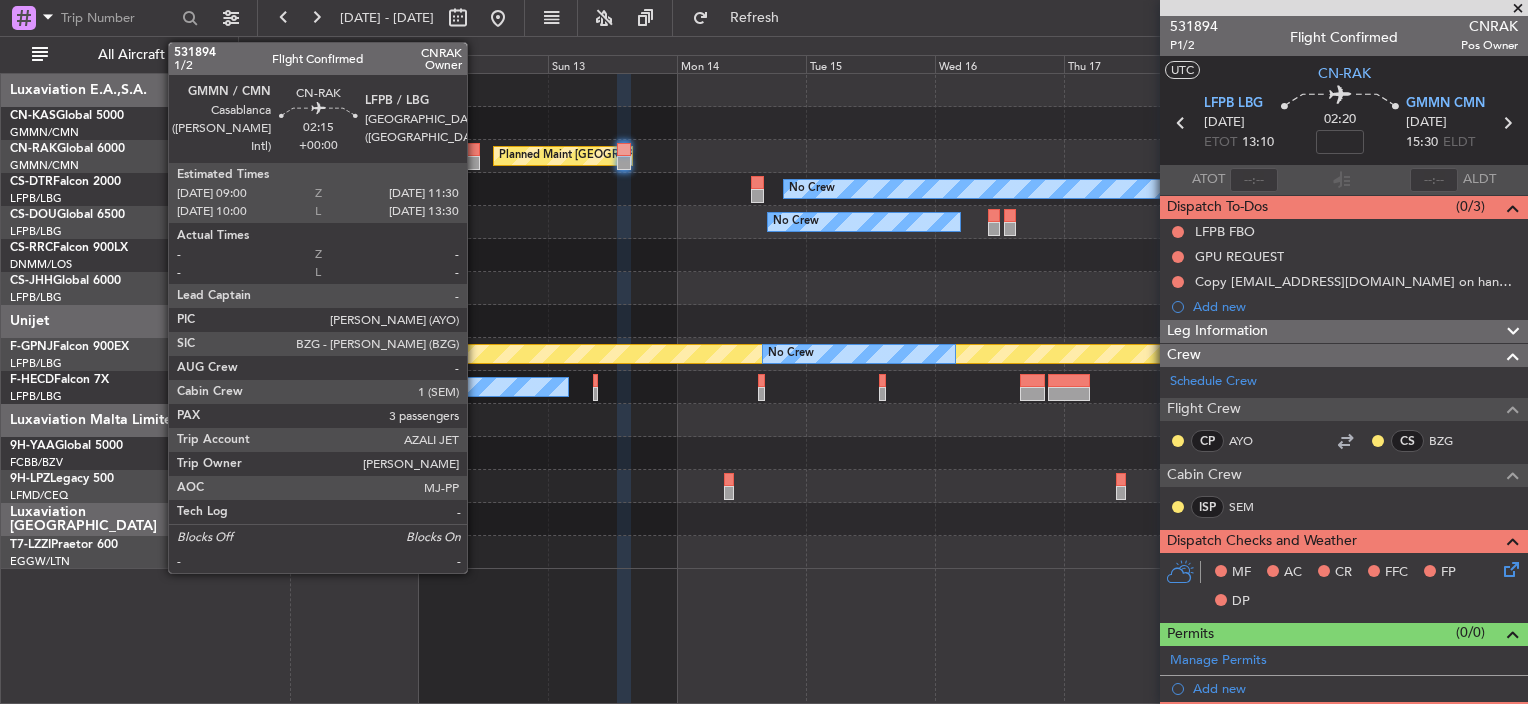 click 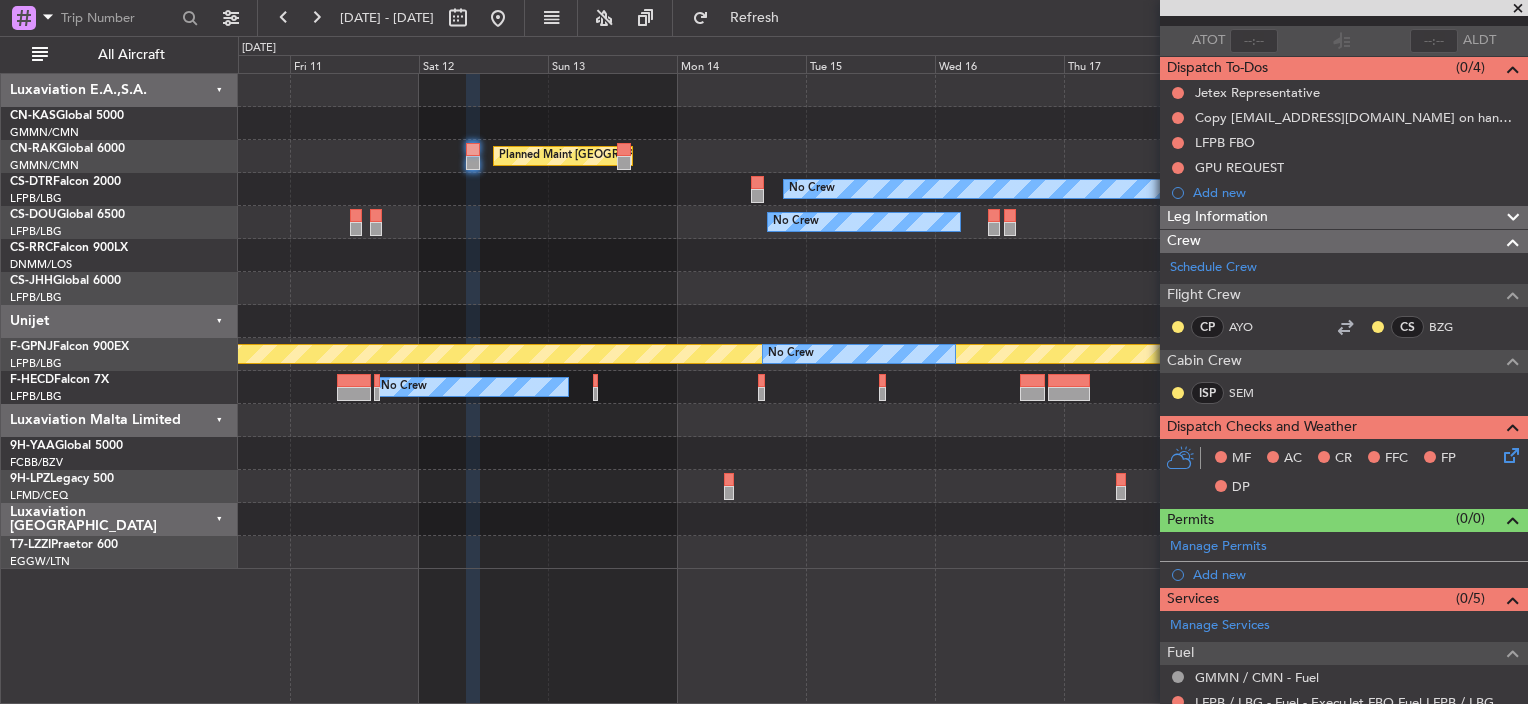 scroll, scrollTop: 200, scrollLeft: 0, axis: vertical 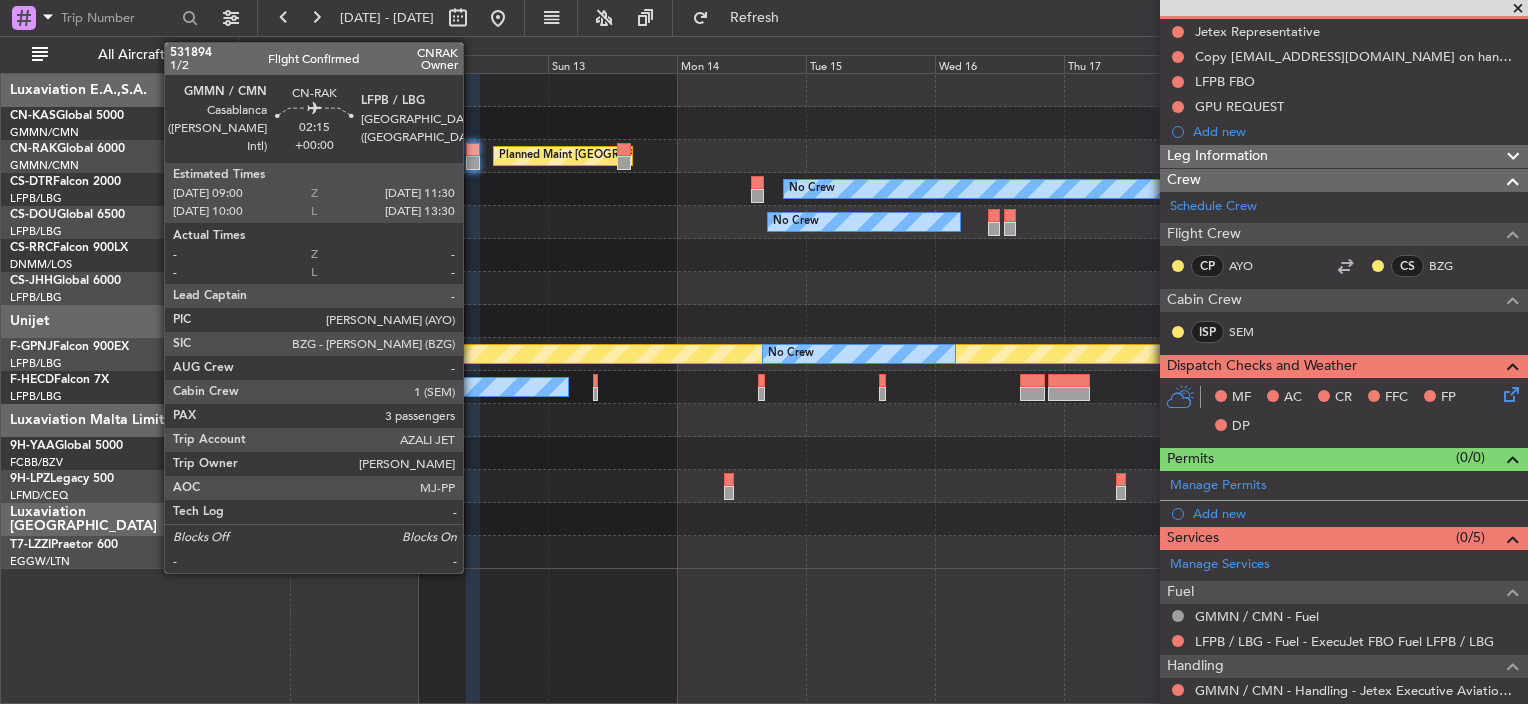 click 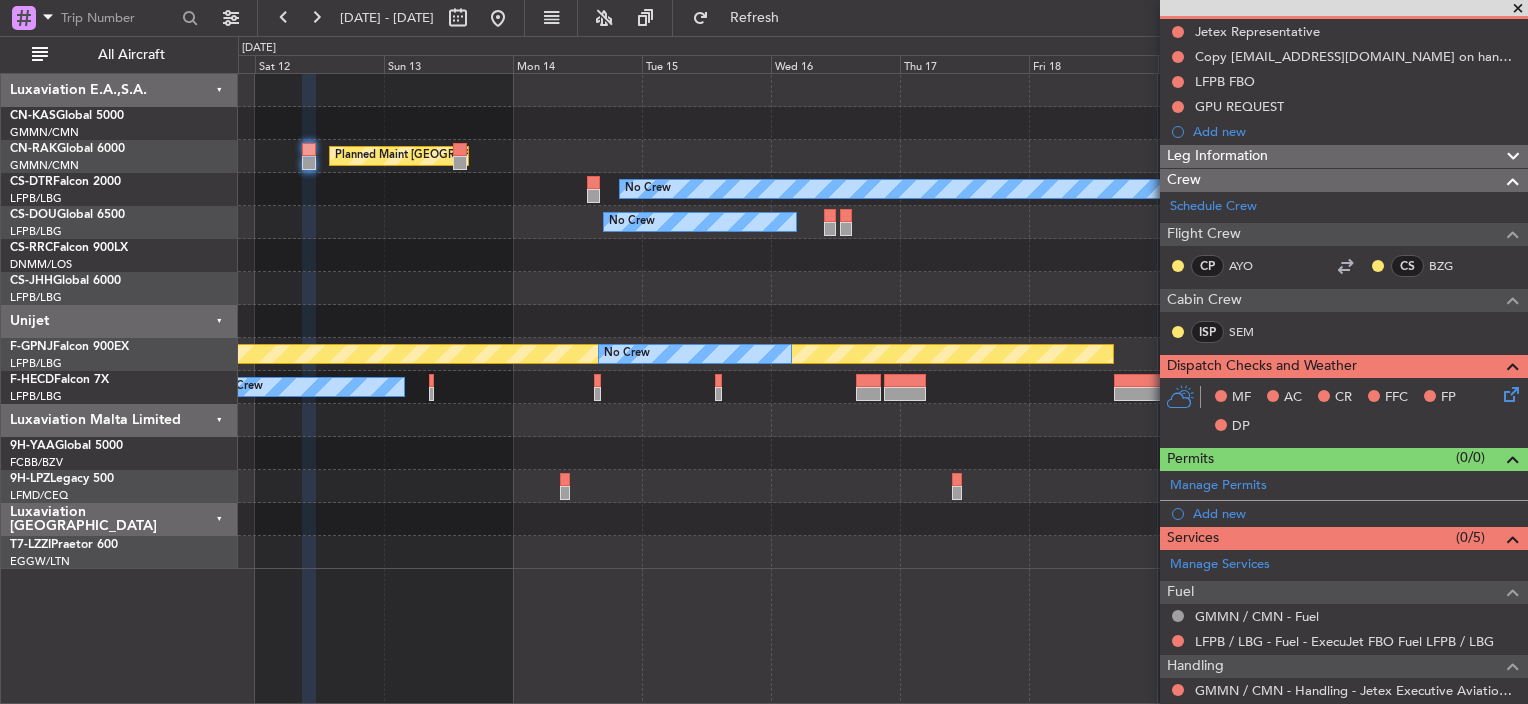 click on "Planned Maint [GEOGRAPHIC_DATA] ([GEOGRAPHIC_DATA])" 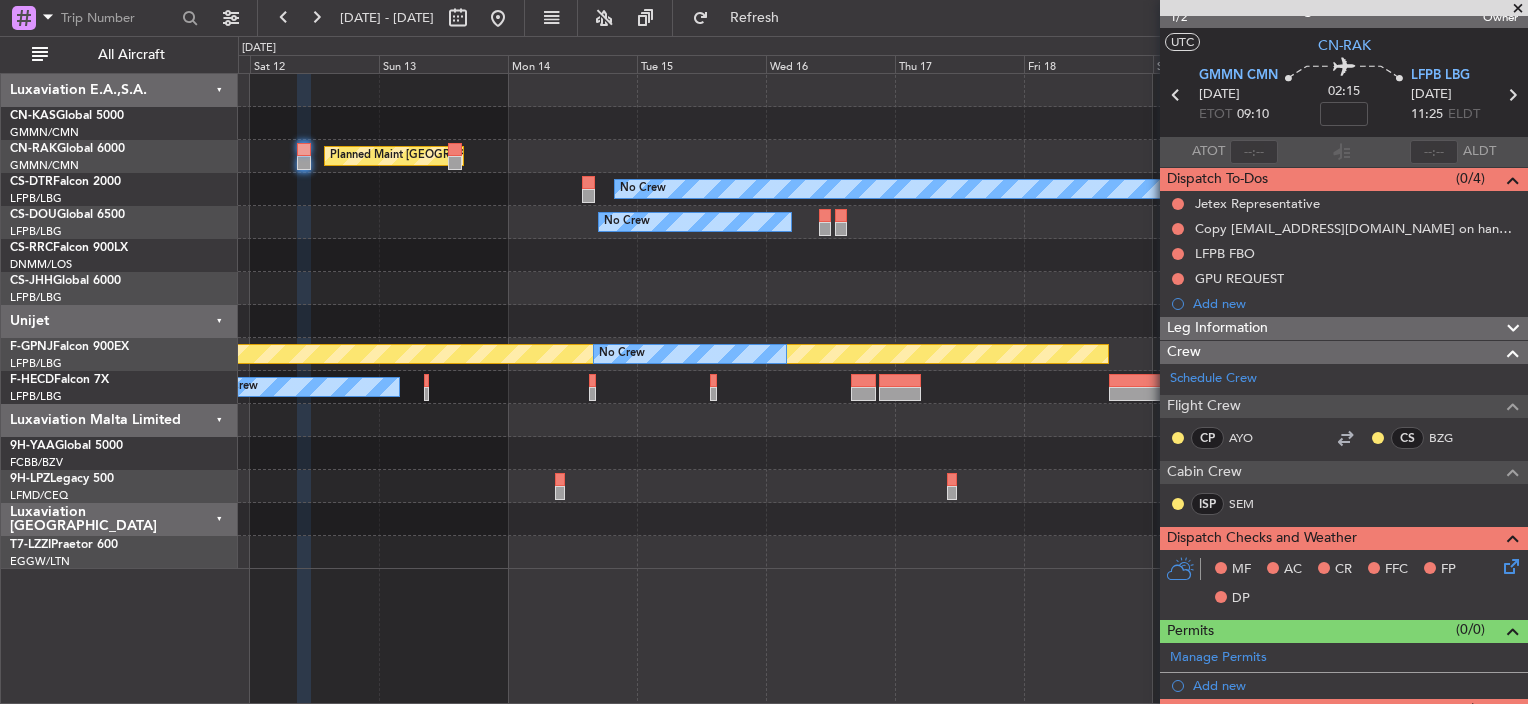 scroll, scrollTop: 0, scrollLeft: 0, axis: both 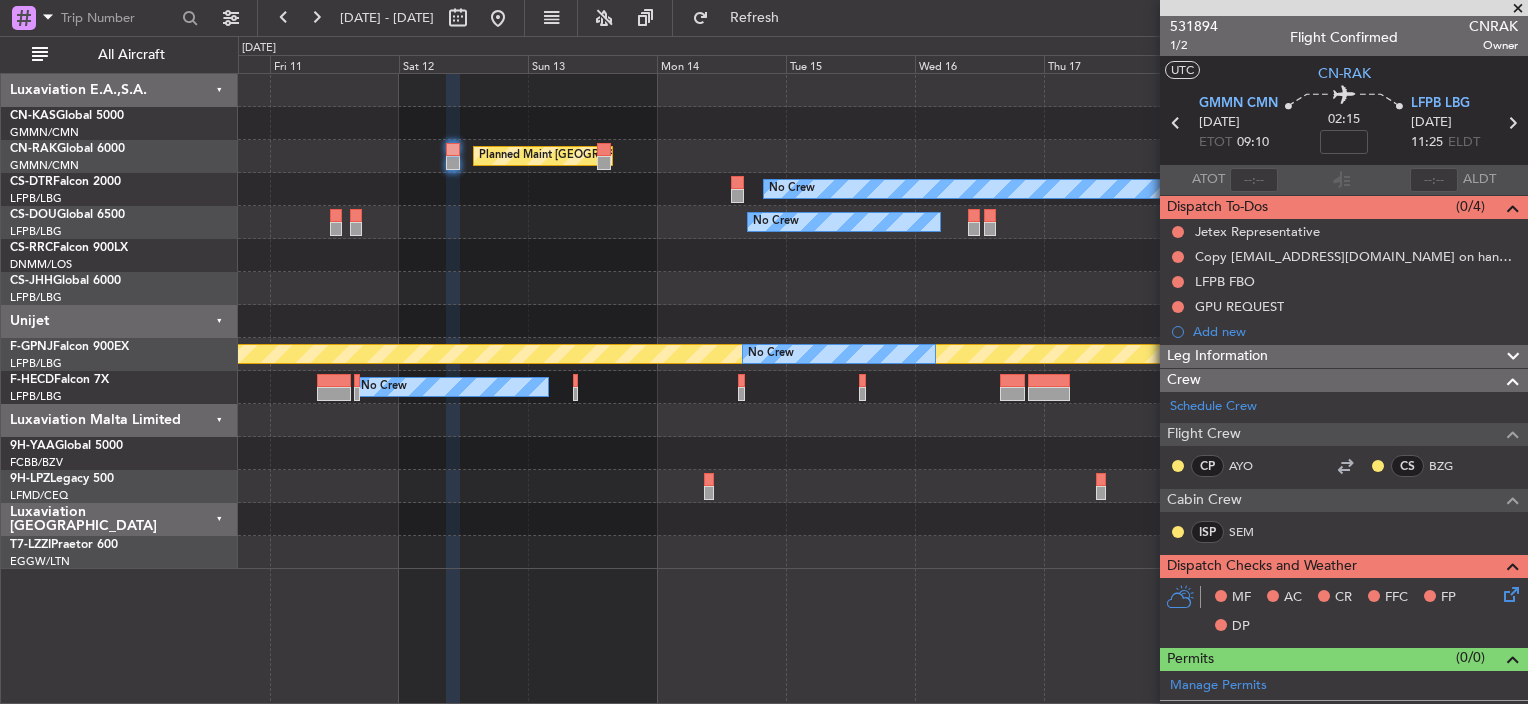 click on "No Crew" 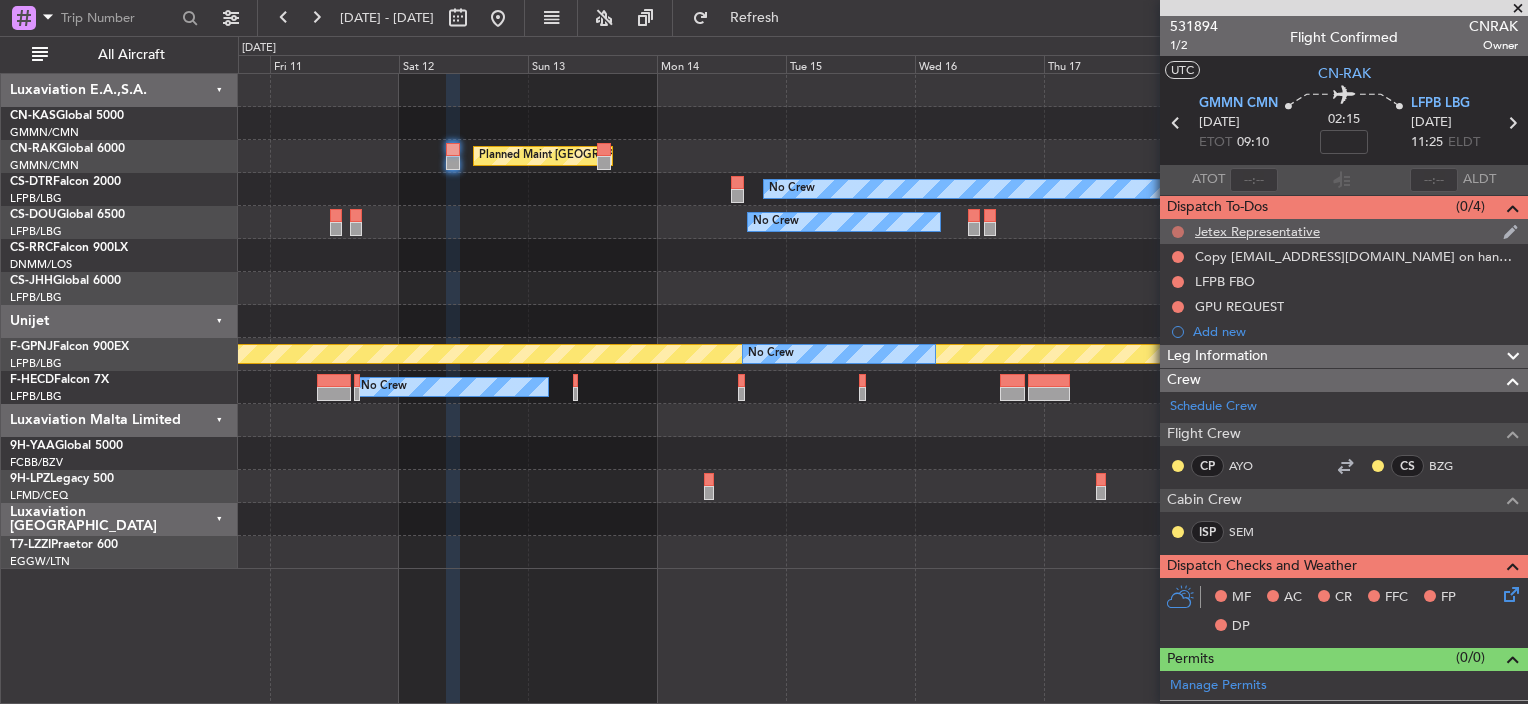click 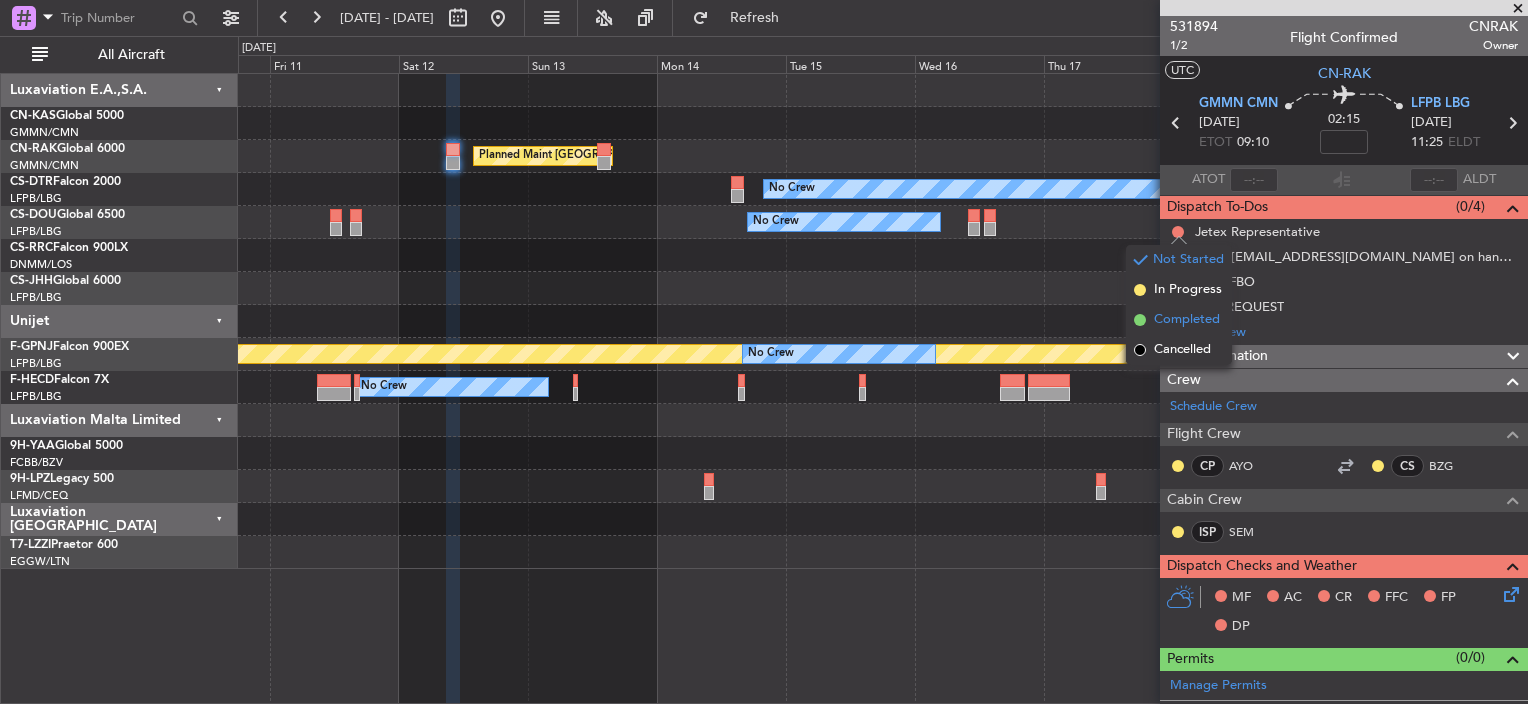click on "Completed" at bounding box center [1187, 320] 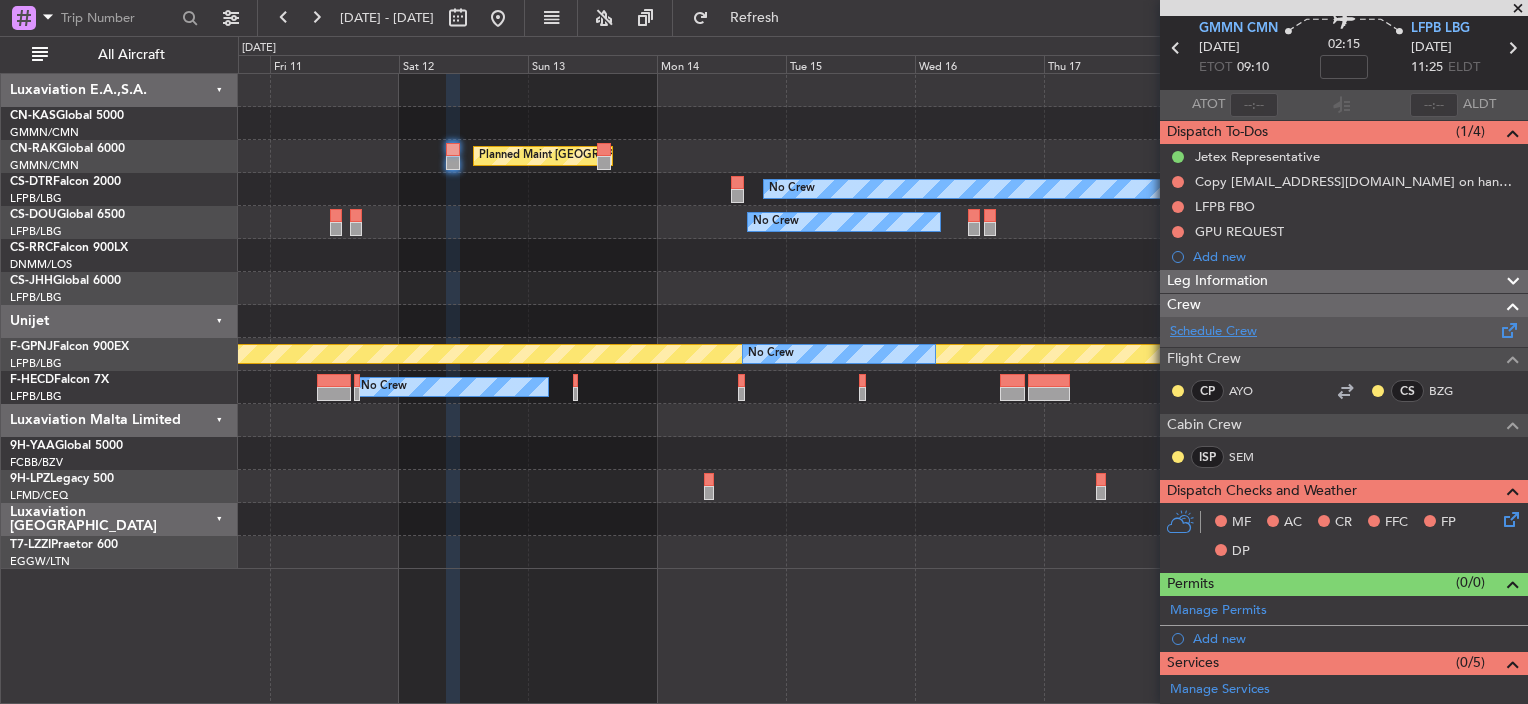 scroll, scrollTop: 200, scrollLeft: 0, axis: vertical 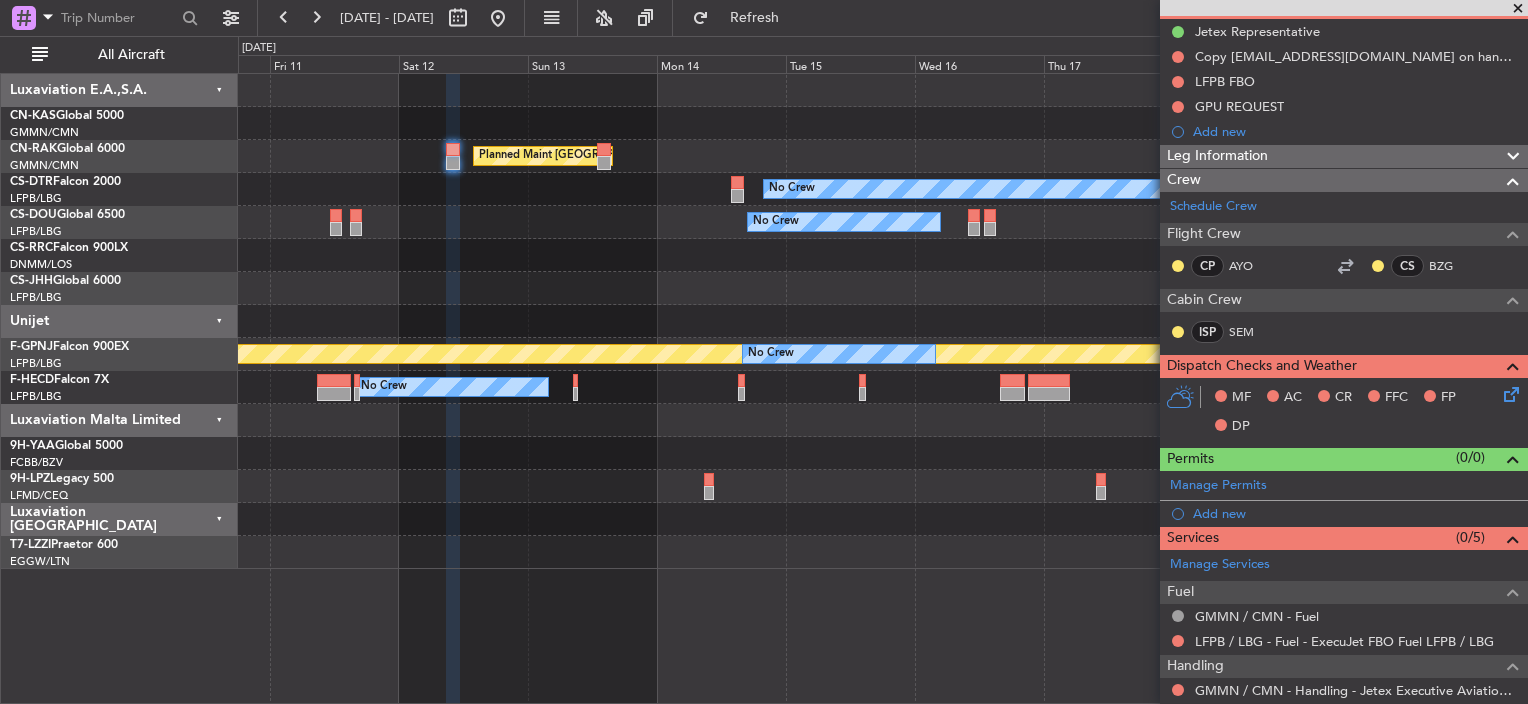 click 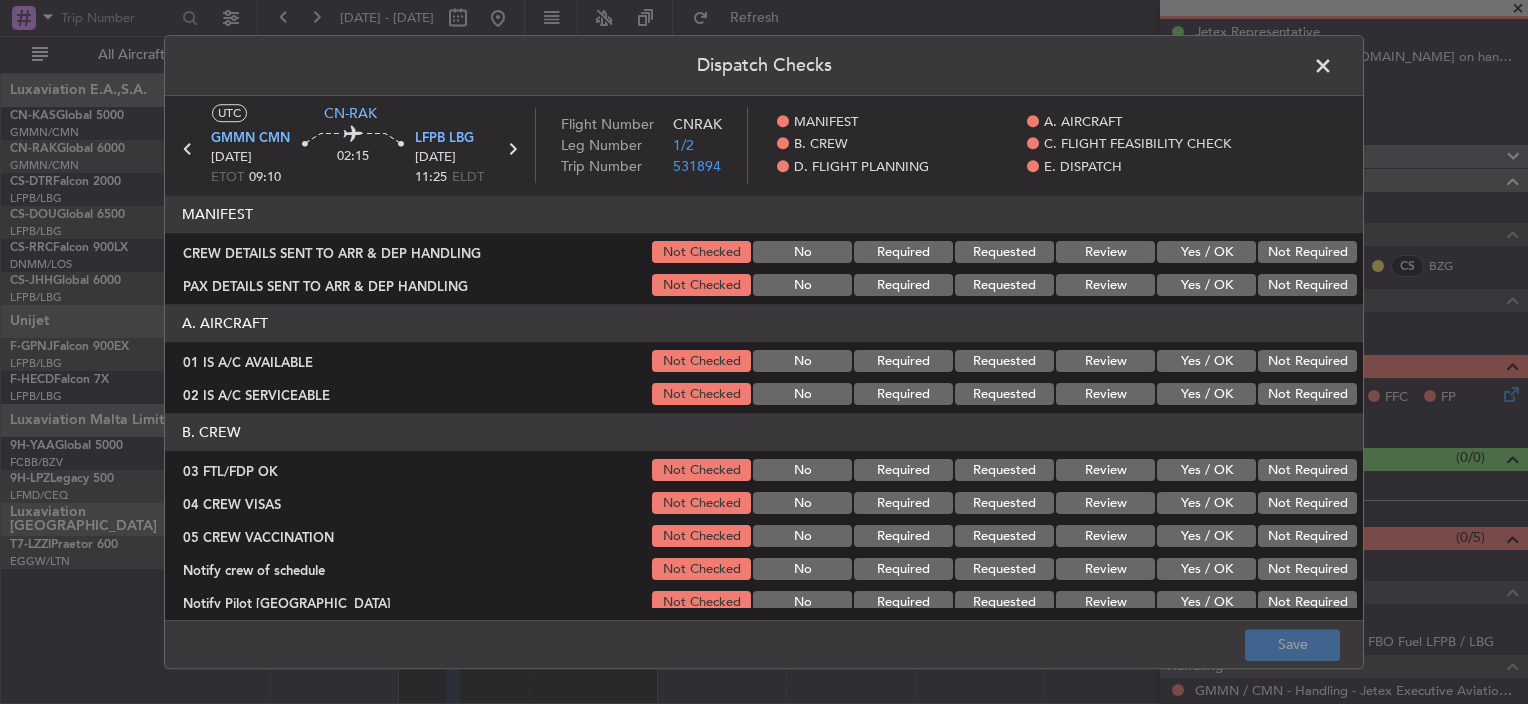 click on "Yes / OK" 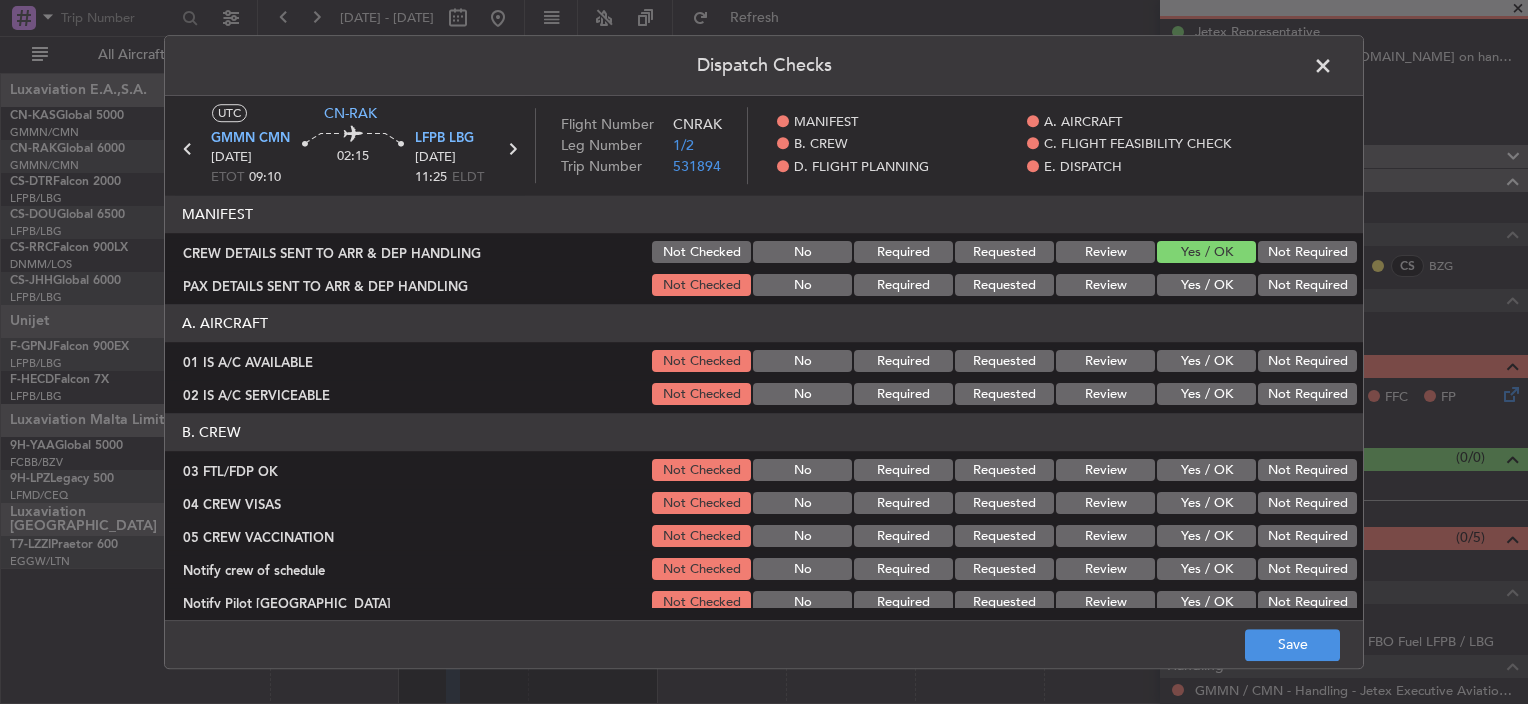 click on "Yes / OK" 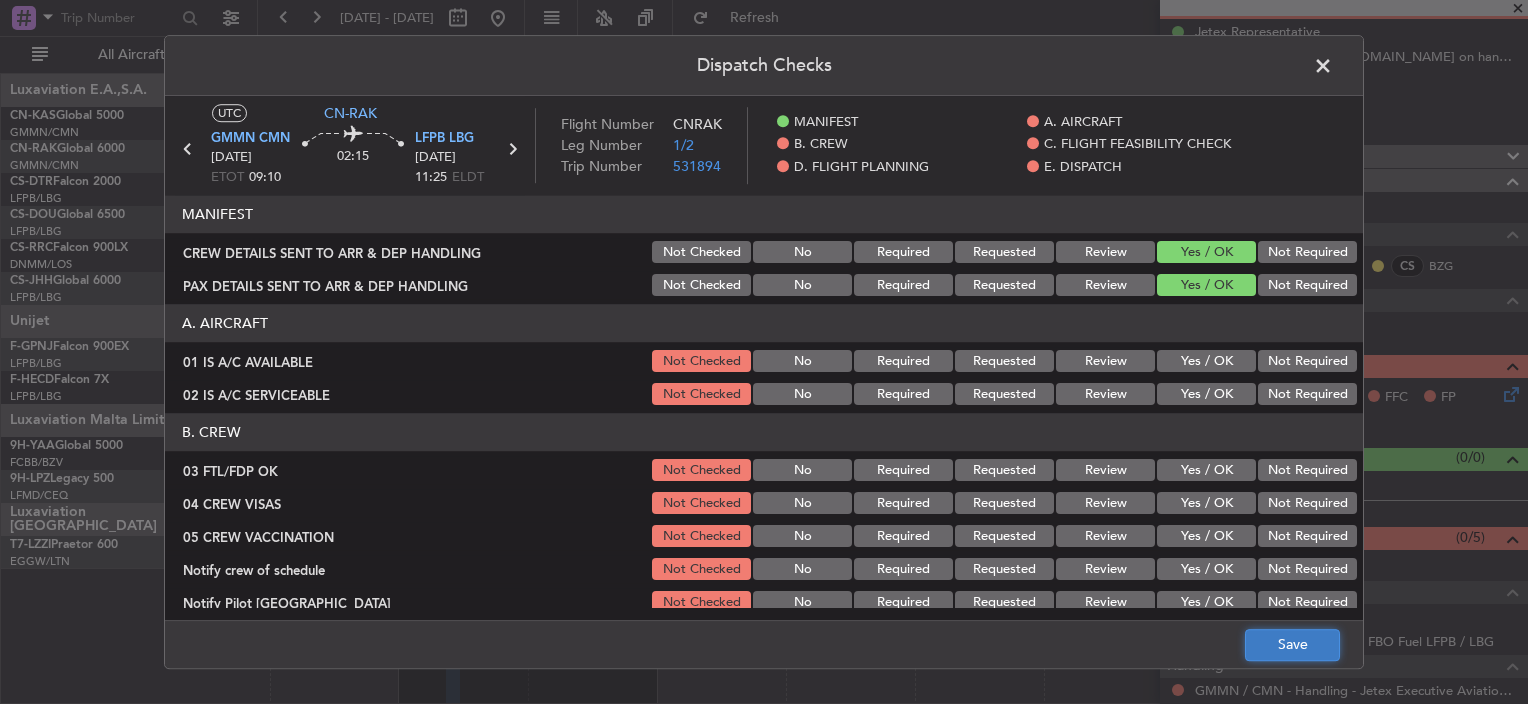 click on "Save" 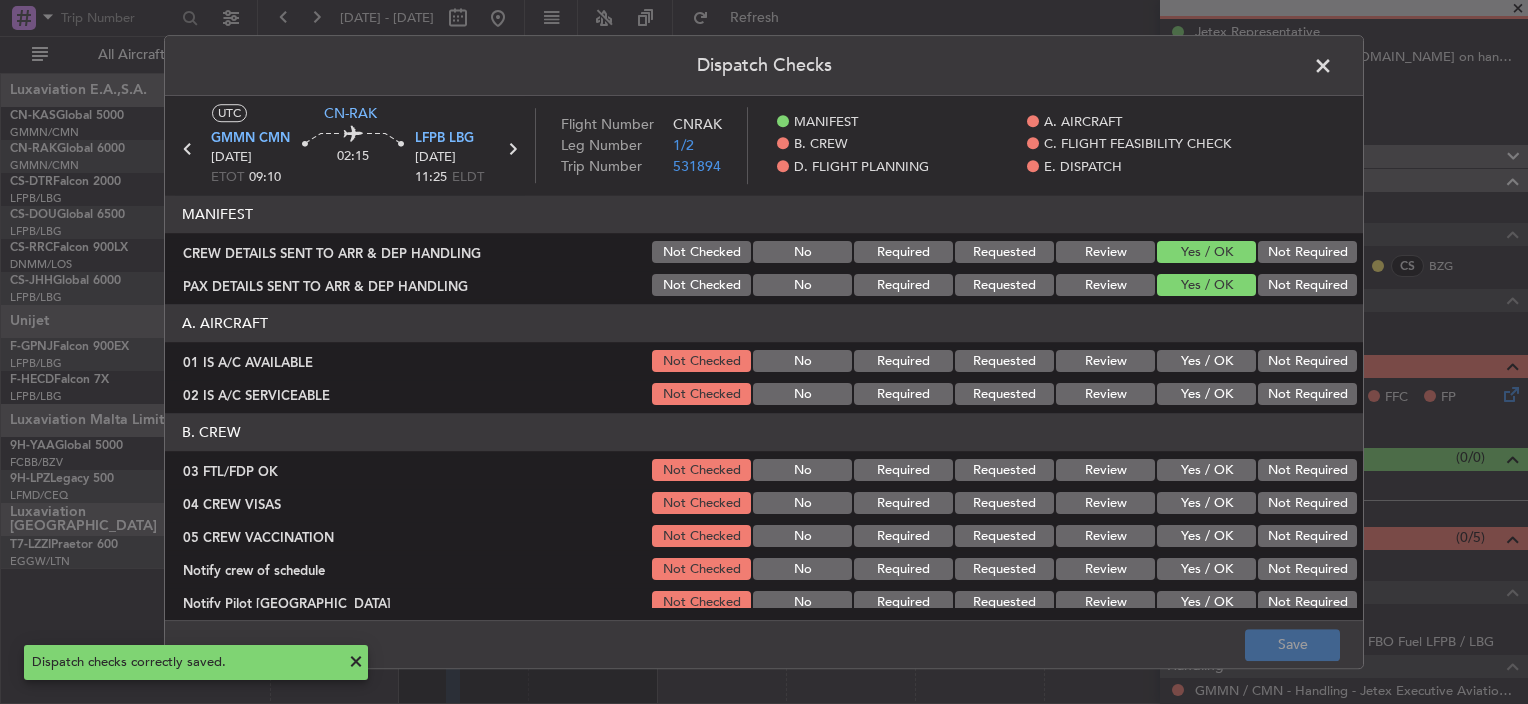 click 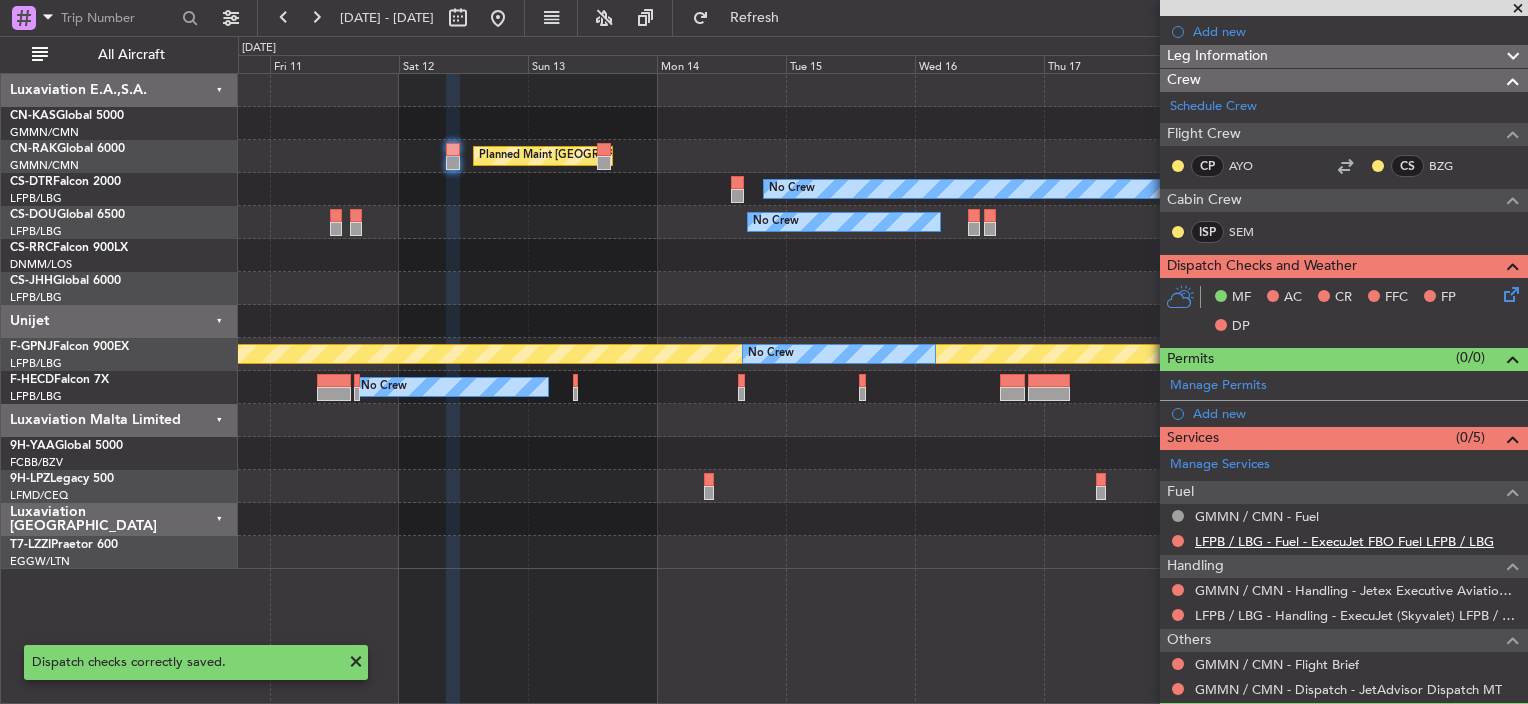 scroll, scrollTop: 400, scrollLeft: 0, axis: vertical 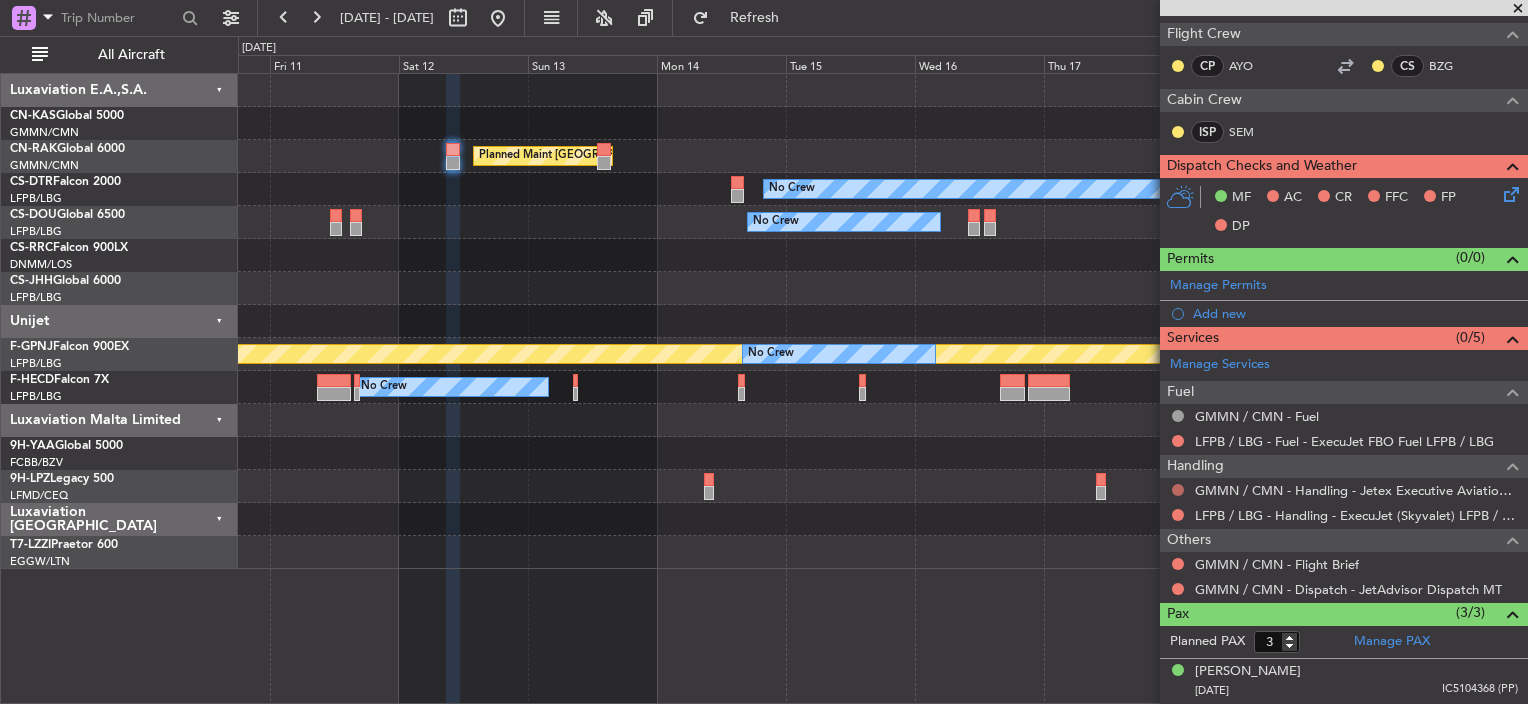 click at bounding box center [1178, 490] 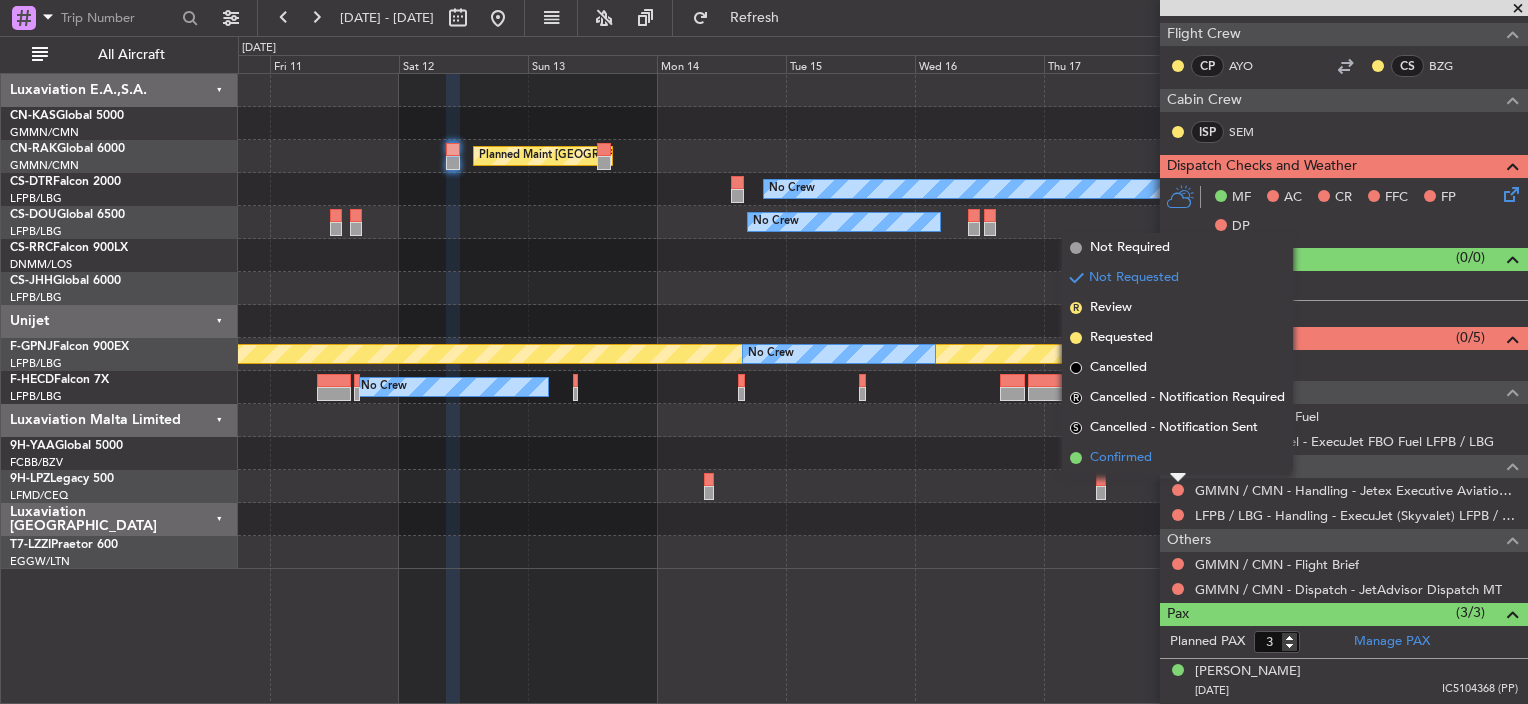 click on "Confirmed" at bounding box center (1121, 458) 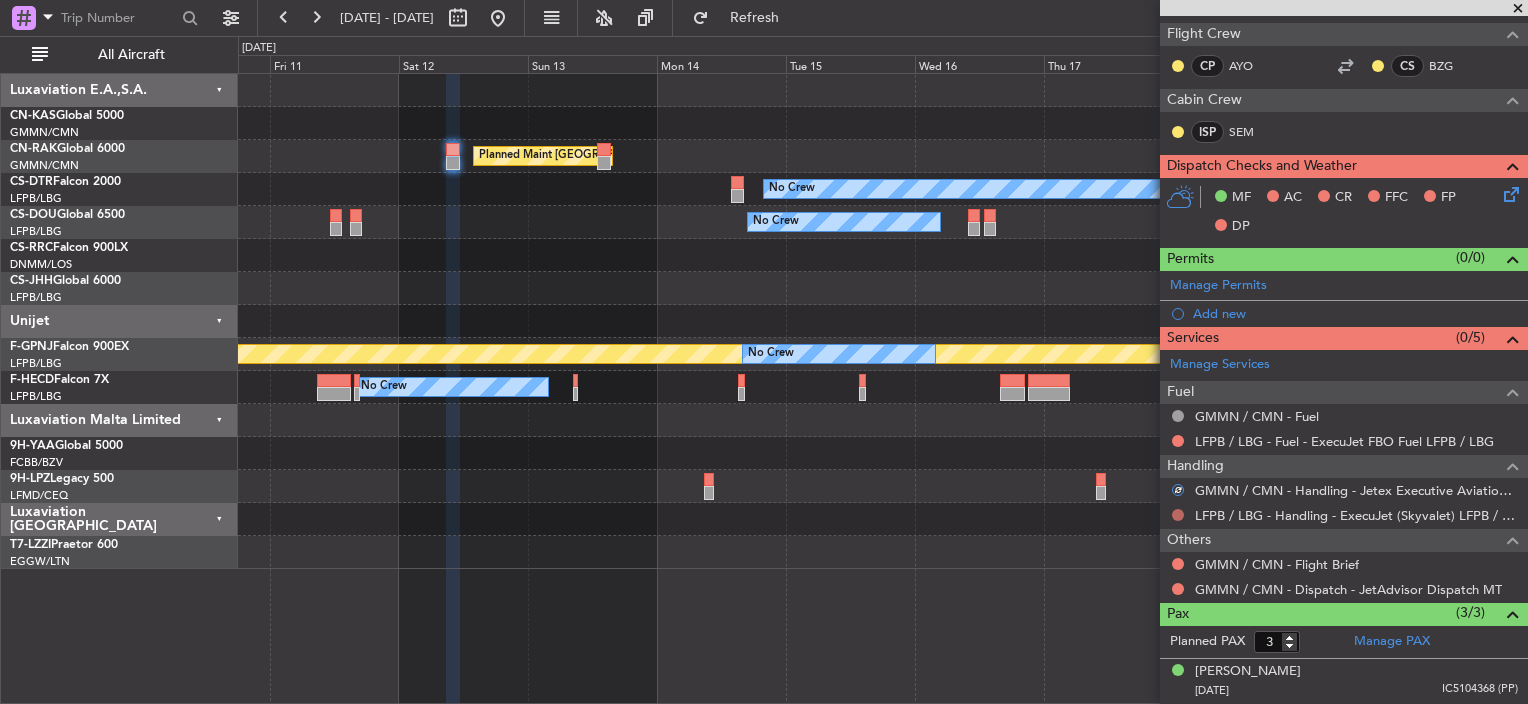 click at bounding box center (1178, 515) 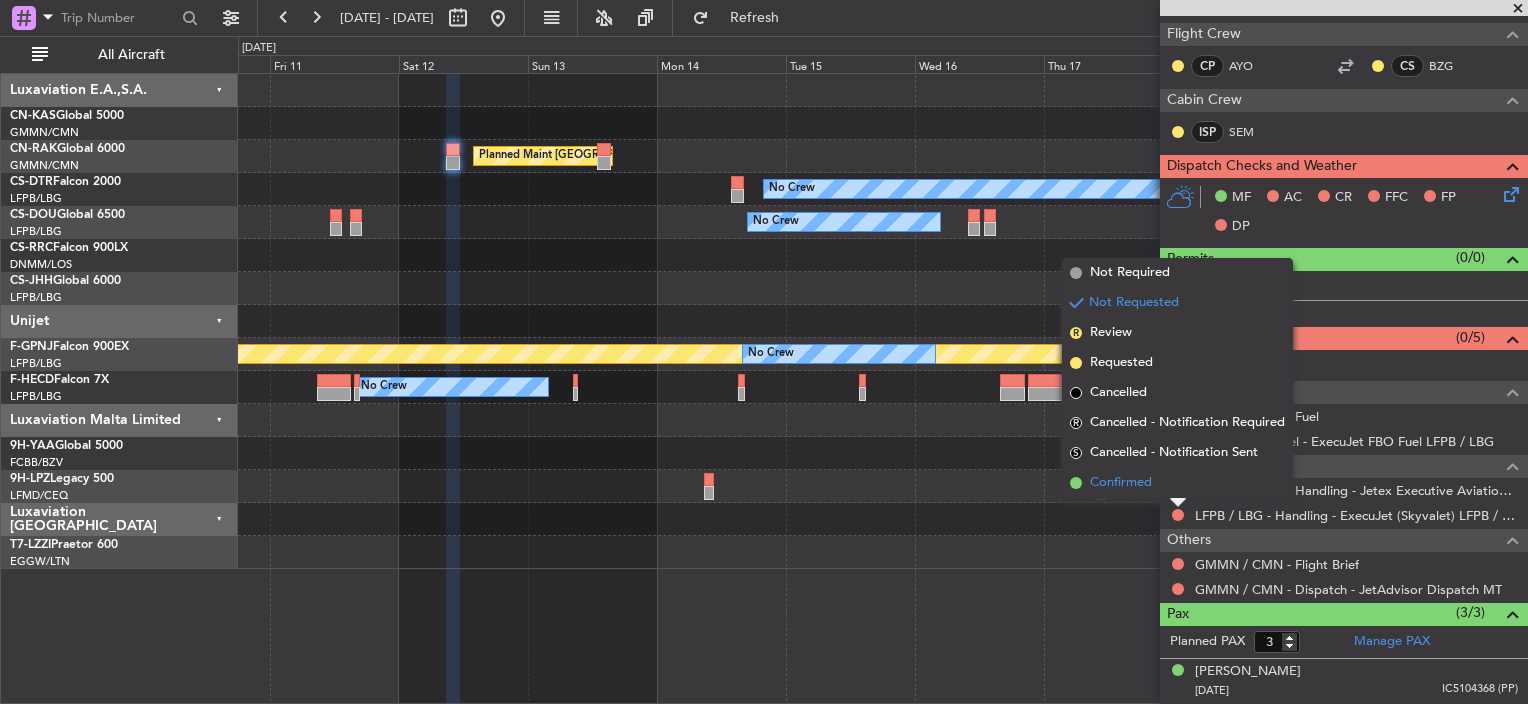 click on "Confirmed" at bounding box center (1177, 483) 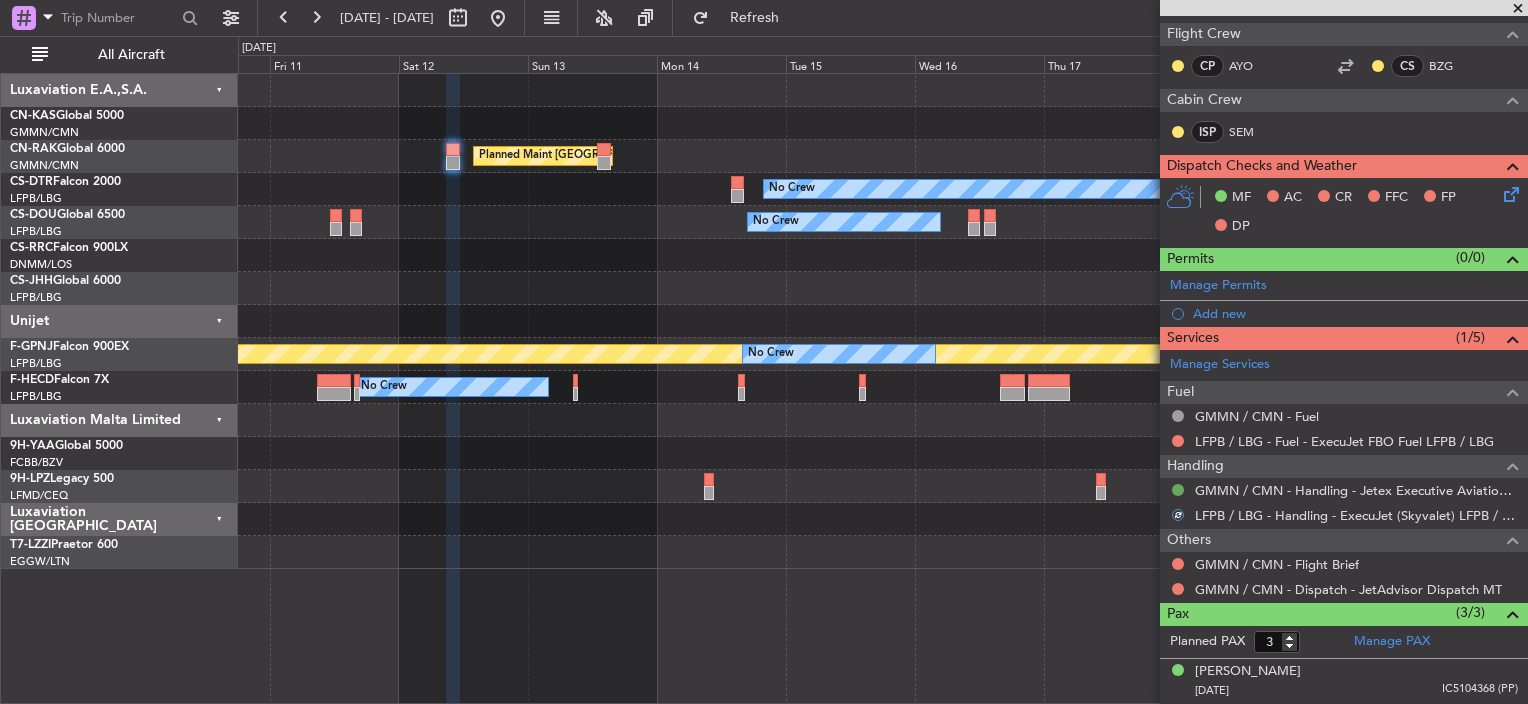 click at bounding box center (1178, 490) 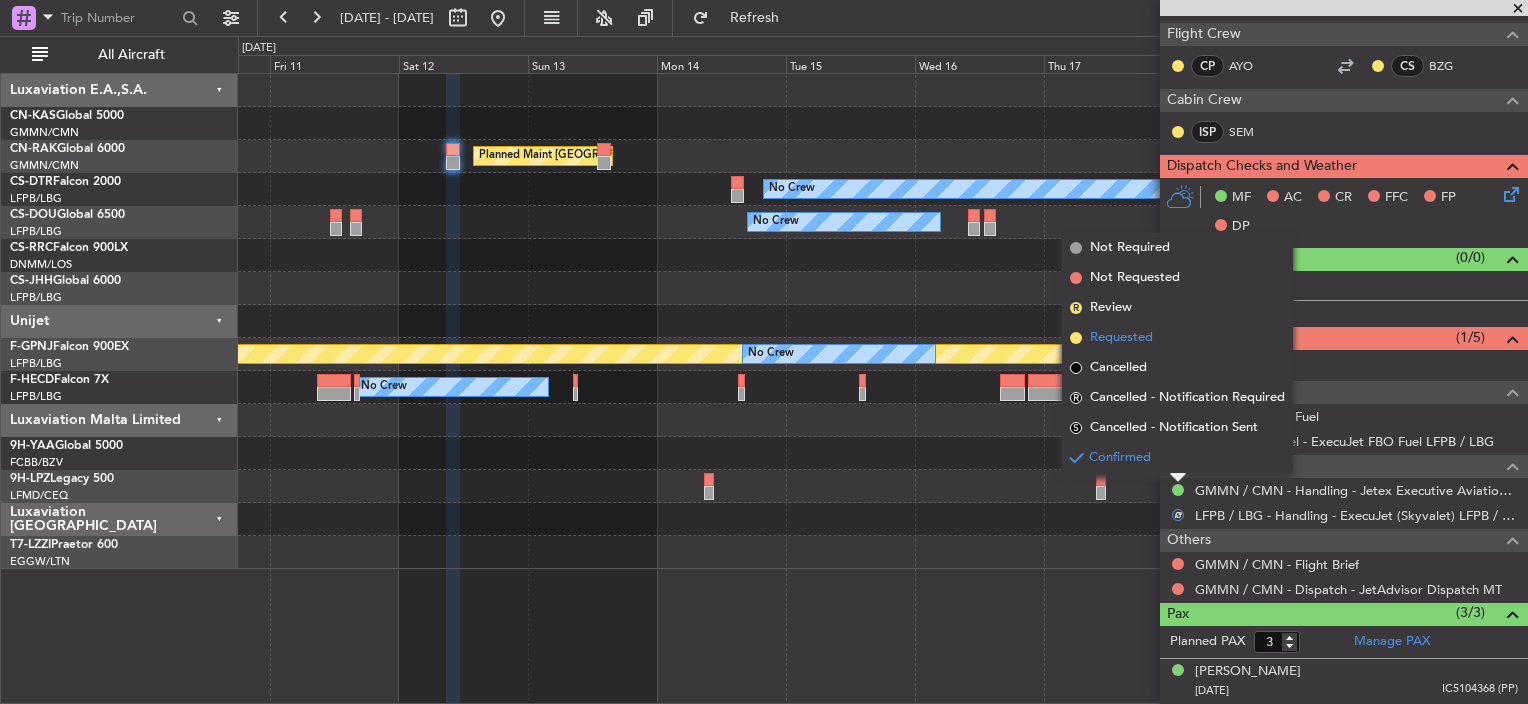 click on "Requested" at bounding box center [1121, 338] 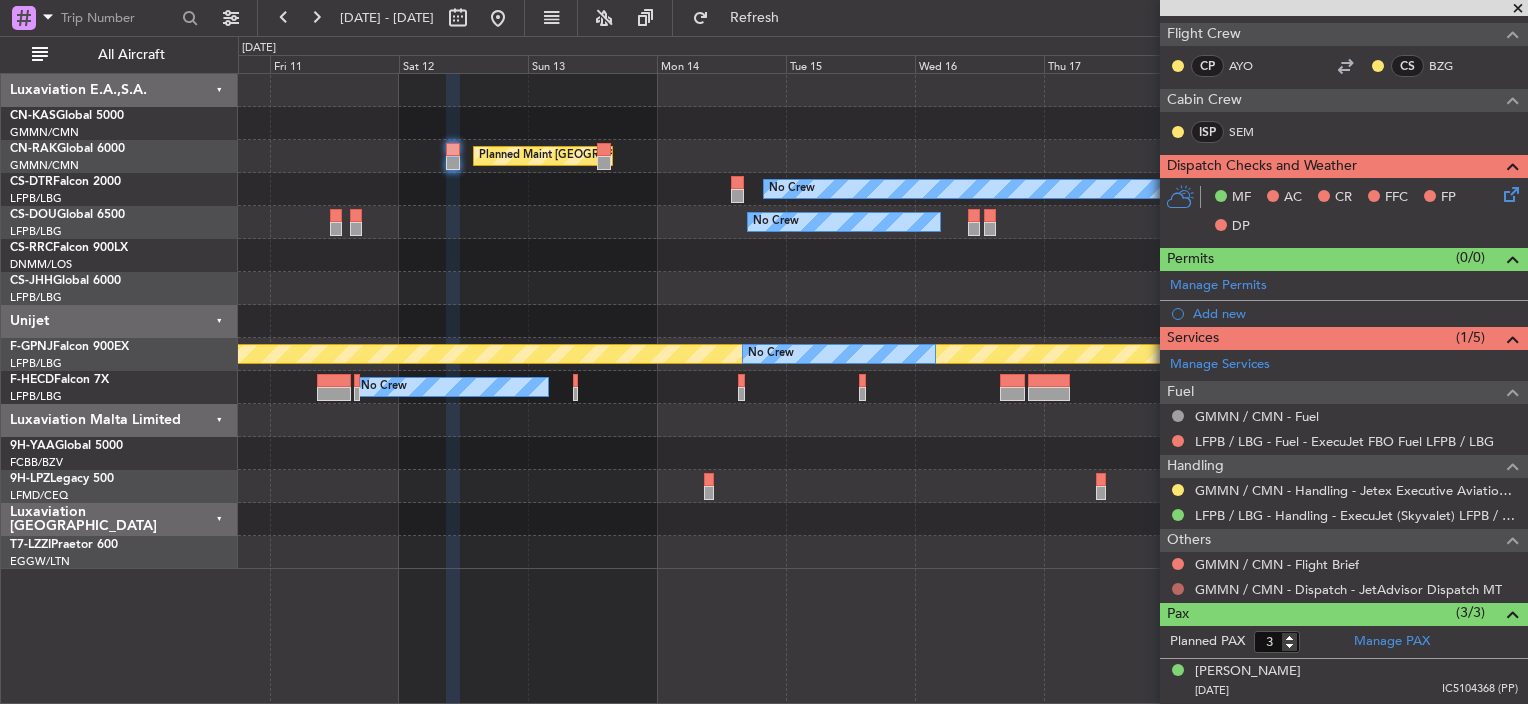 click at bounding box center (1178, 589) 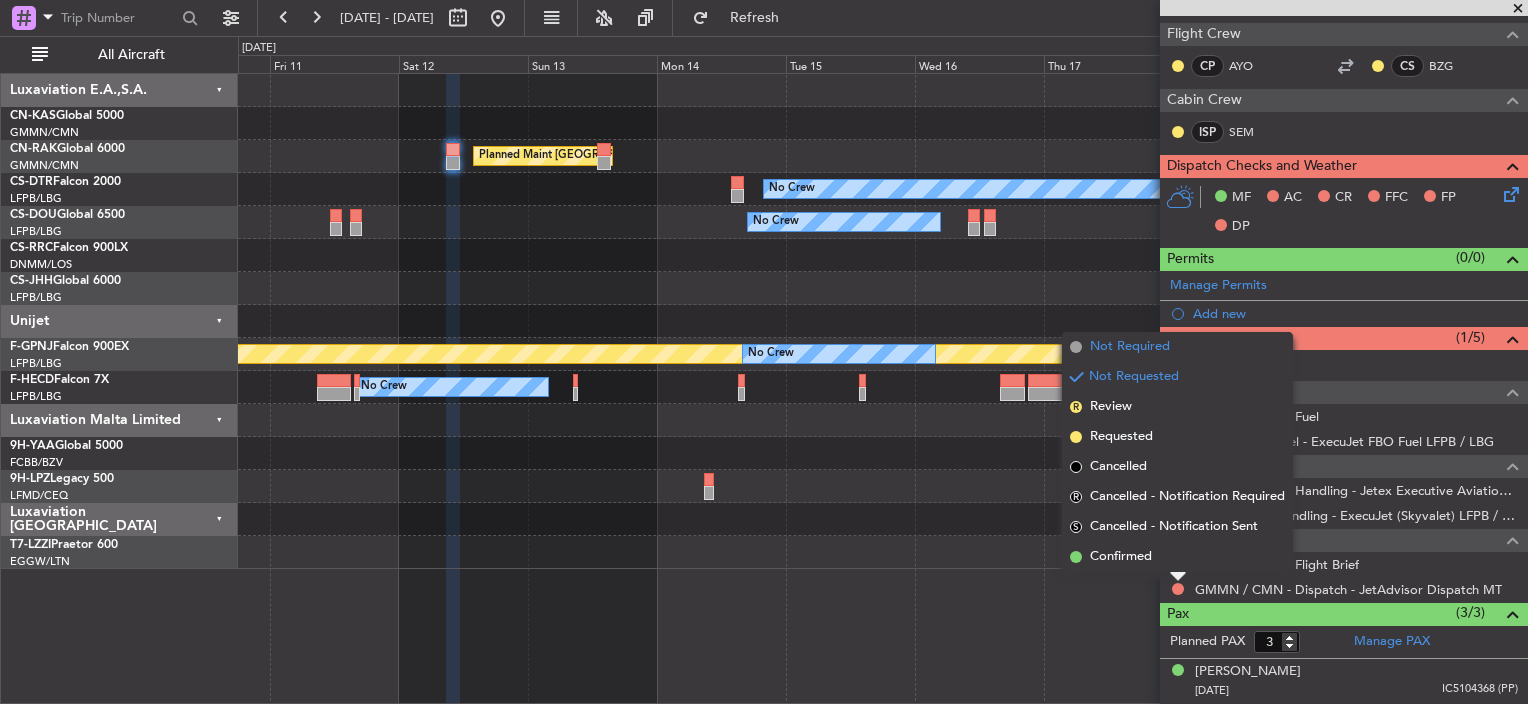 click on "Not Required" at bounding box center [1130, 347] 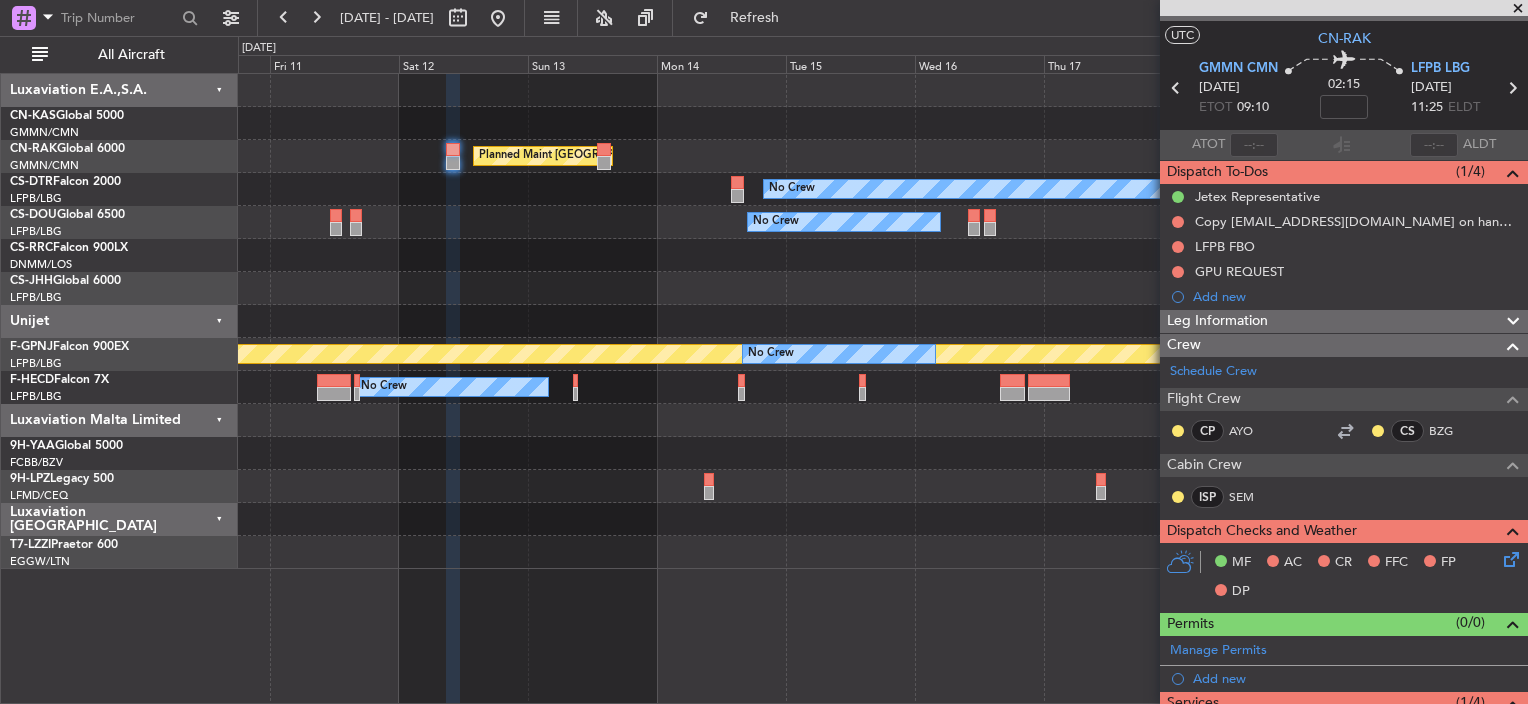scroll, scrollTop: 0, scrollLeft: 0, axis: both 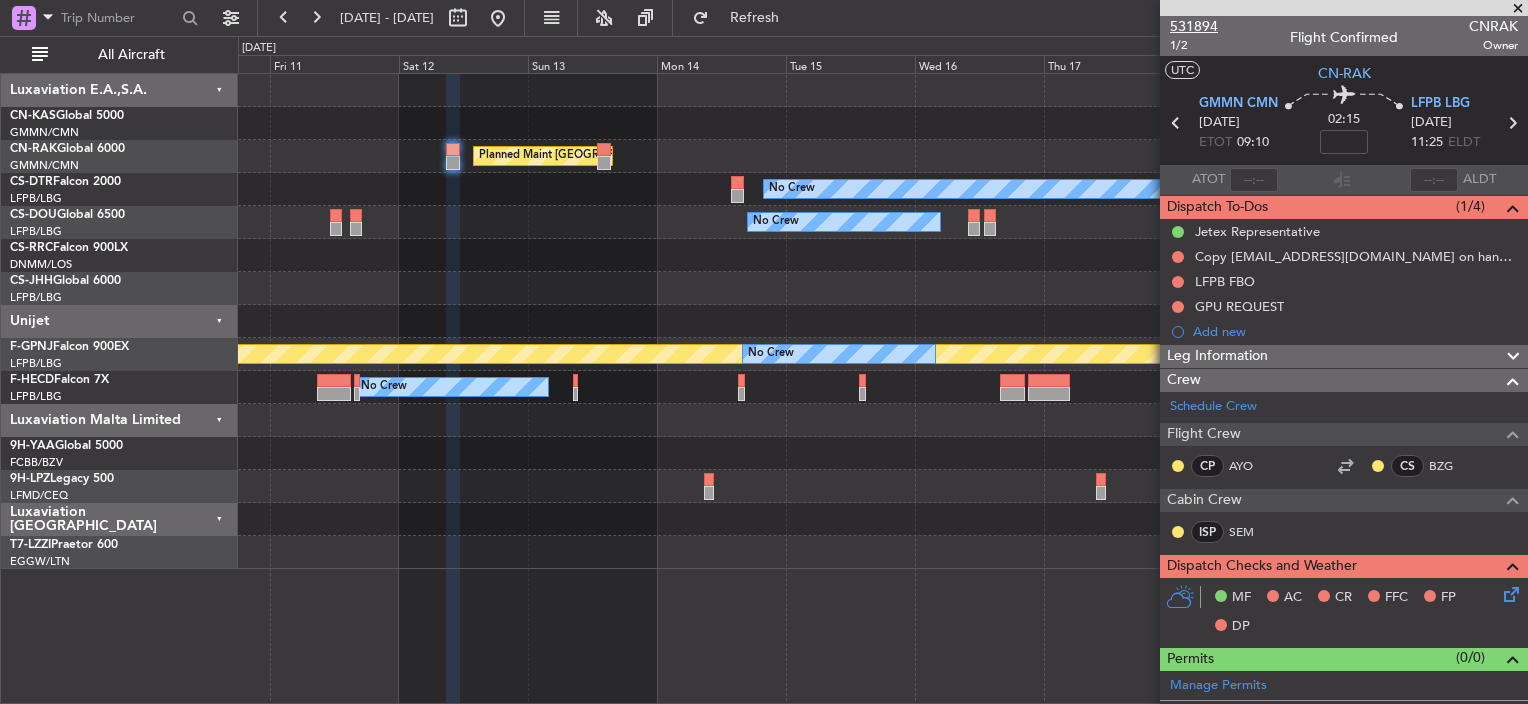 click on "531894" at bounding box center (1194, 26) 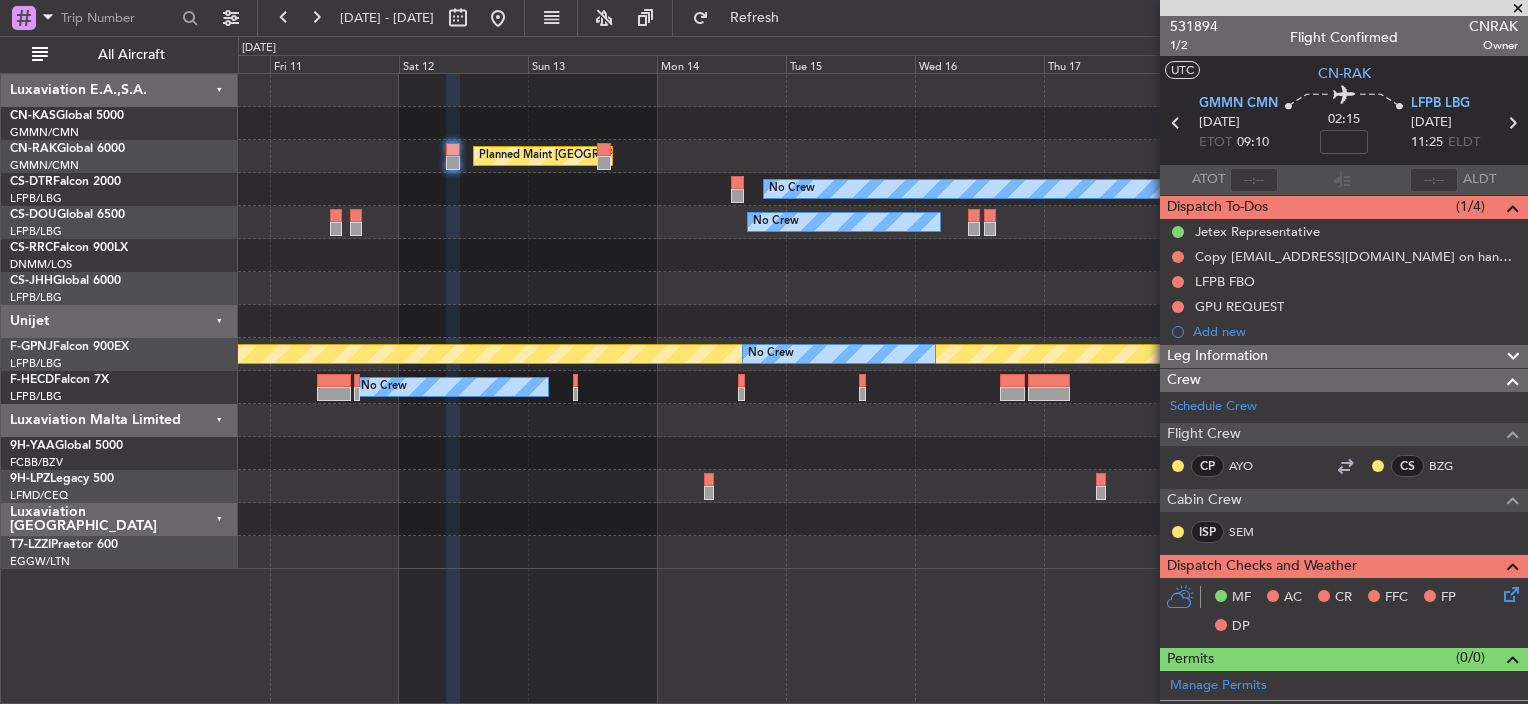 click on "No Crew
Planned Maint [GEOGRAPHIC_DATA] ([GEOGRAPHIC_DATA])" 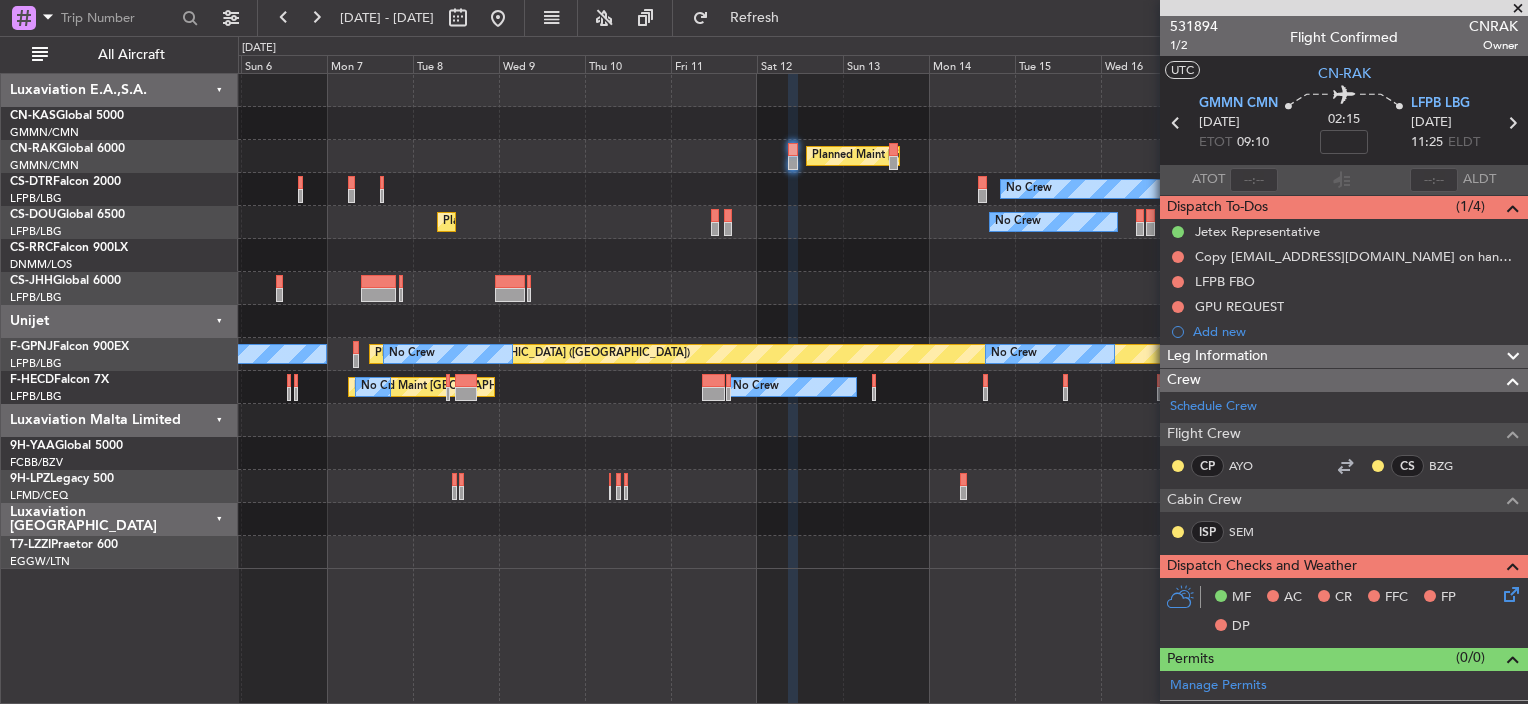 click on "No Crew
Planned Maint Sofia" 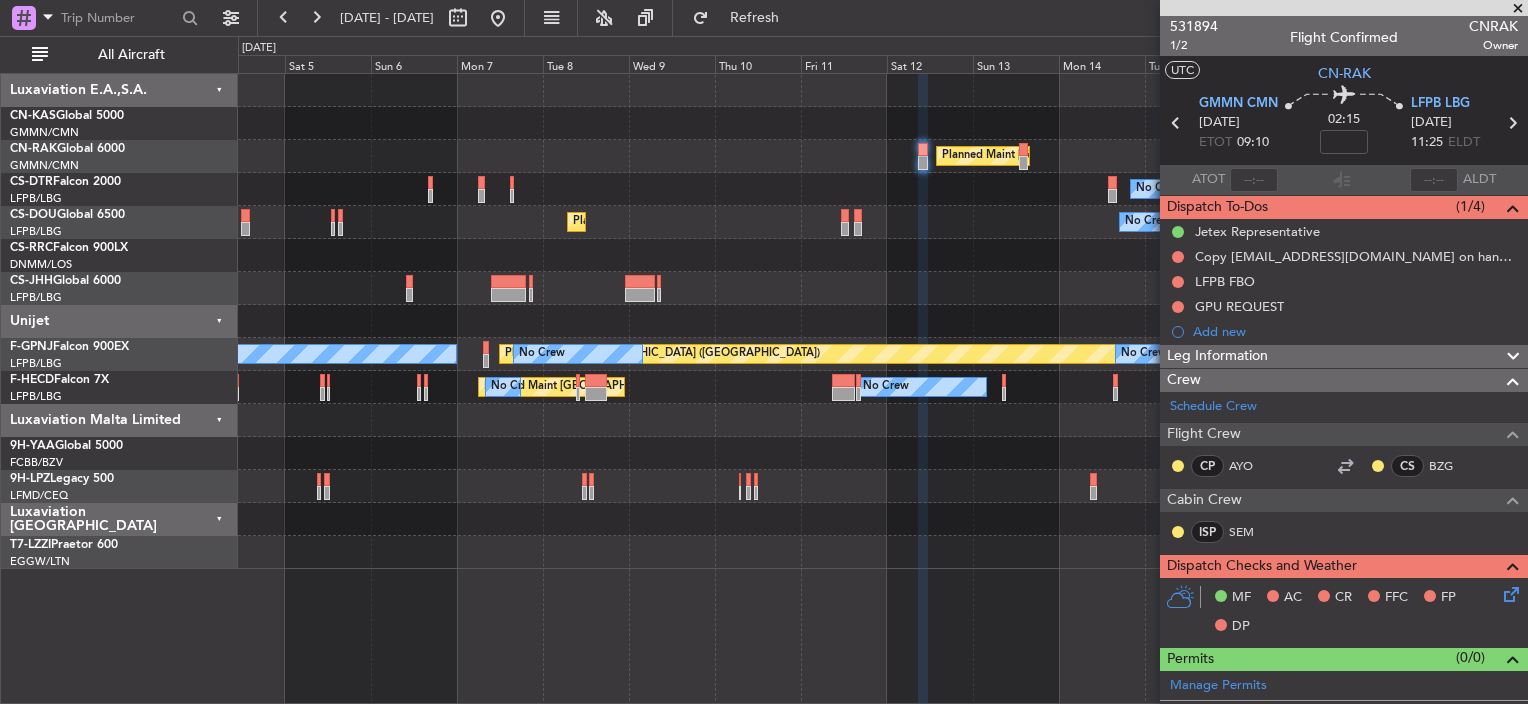 click on "Planned Maint [GEOGRAPHIC_DATA] ([GEOGRAPHIC_DATA])
No Crew
Planned Maint Sofia
No Crew
Planned Maint [GEOGRAPHIC_DATA] ([GEOGRAPHIC_DATA])
A/C Unavailable
Unplanned Maint [GEOGRAPHIC_DATA] ([GEOGRAPHIC_DATA])
Planned Maint [GEOGRAPHIC_DATA] ([GEOGRAPHIC_DATA])
Planned Maint [GEOGRAPHIC_DATA] ([GEOGRAPHIC_DATA])
Planned Maint [GEOGRAPHIC_DATA] ([GEOGRAPHIC_DATA])
Planned Maint [GEOGRAPHIC_DATA] ([GEOGRAPHIC_DATA])
No Crew
No Crew
A/C Unavailable
No Crew
No Crew
Planned Maint [GEOGRAPHIC_DATA] ([GEOGRAPHIC_DATA])
No Crew
No Crew
No Crew
No Crew
Unplanned Maint [GEOGRAPHIC_DATA] ([GEOGRAPHIC_DATA])" 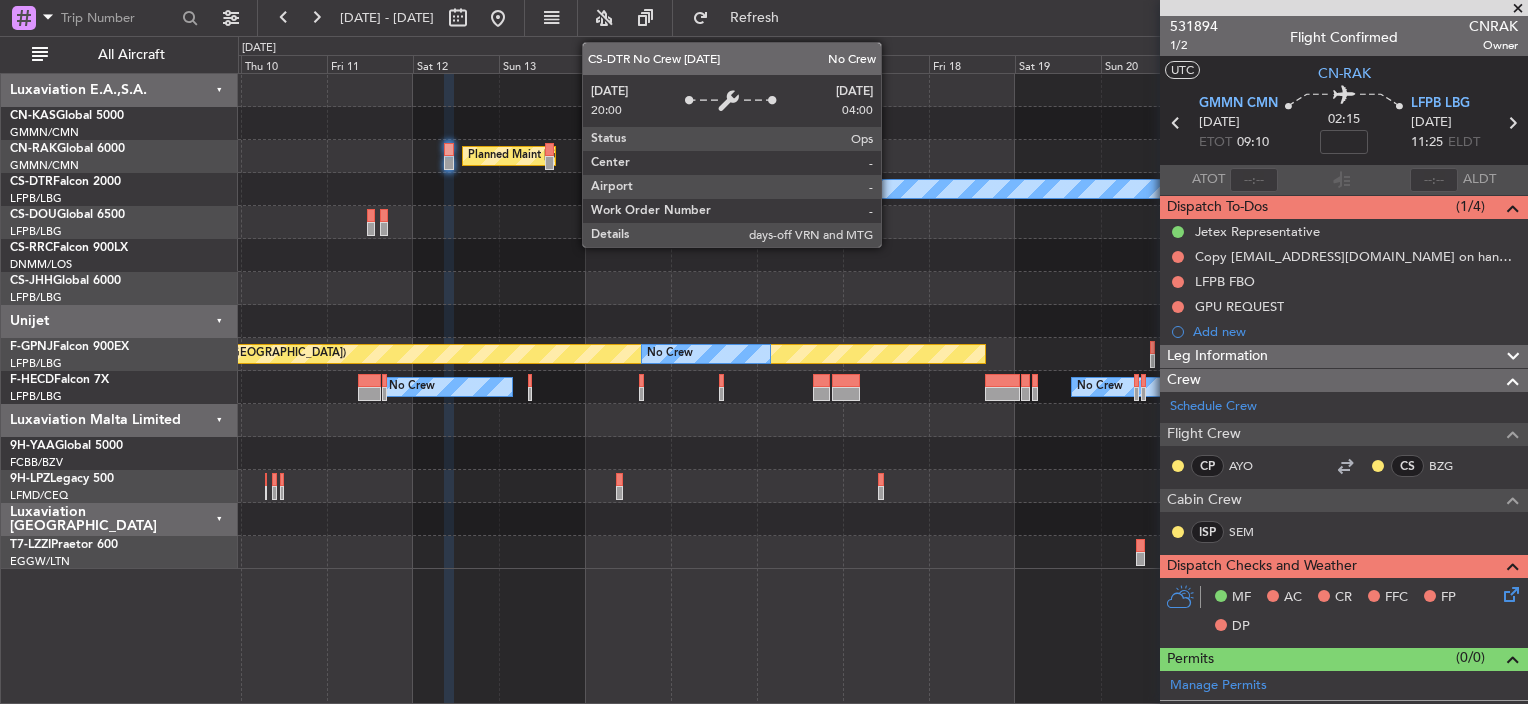 click on "Planned Maint [GEOGRAPHIC_DATA] ([GEOGRAPHIC_DATA])
No Crew
No Crew
Planned Maint [GEOGRAPHIC_DATA] ([GEOGRAPHIC_DATA])
Planned Maint [GEOGRAPHIC_DATA] ([GEOGRAPHIC_DATA])
No Crew
No Crew
No Crew
No Crew
A/C Unavailable
No Crew
No Crew
Planned Maint [GEOGRAPHIC_DATA] ([GEOGRAPHIC_DATA])
No Crew" 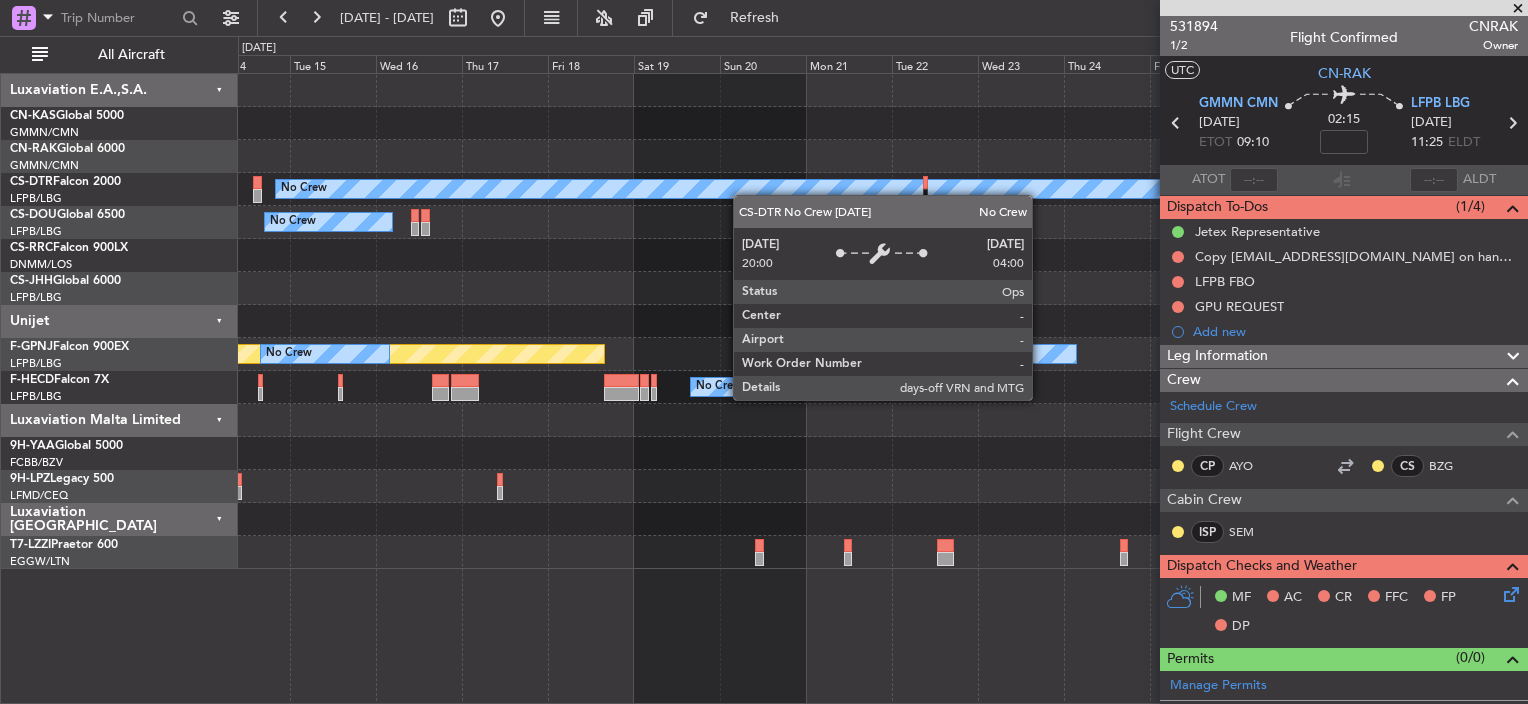 click on "Planned Maint [GEOGRAPHIC_DATA] ([GEOGRAPHIC_DATA])
No Crew
No Crew
Planned Maint [GEOGRAPHIC_DATA] ([GEOGRAPHIC_DATA])
No Crew
No Crew
No Crew
No Crew
No Crew" 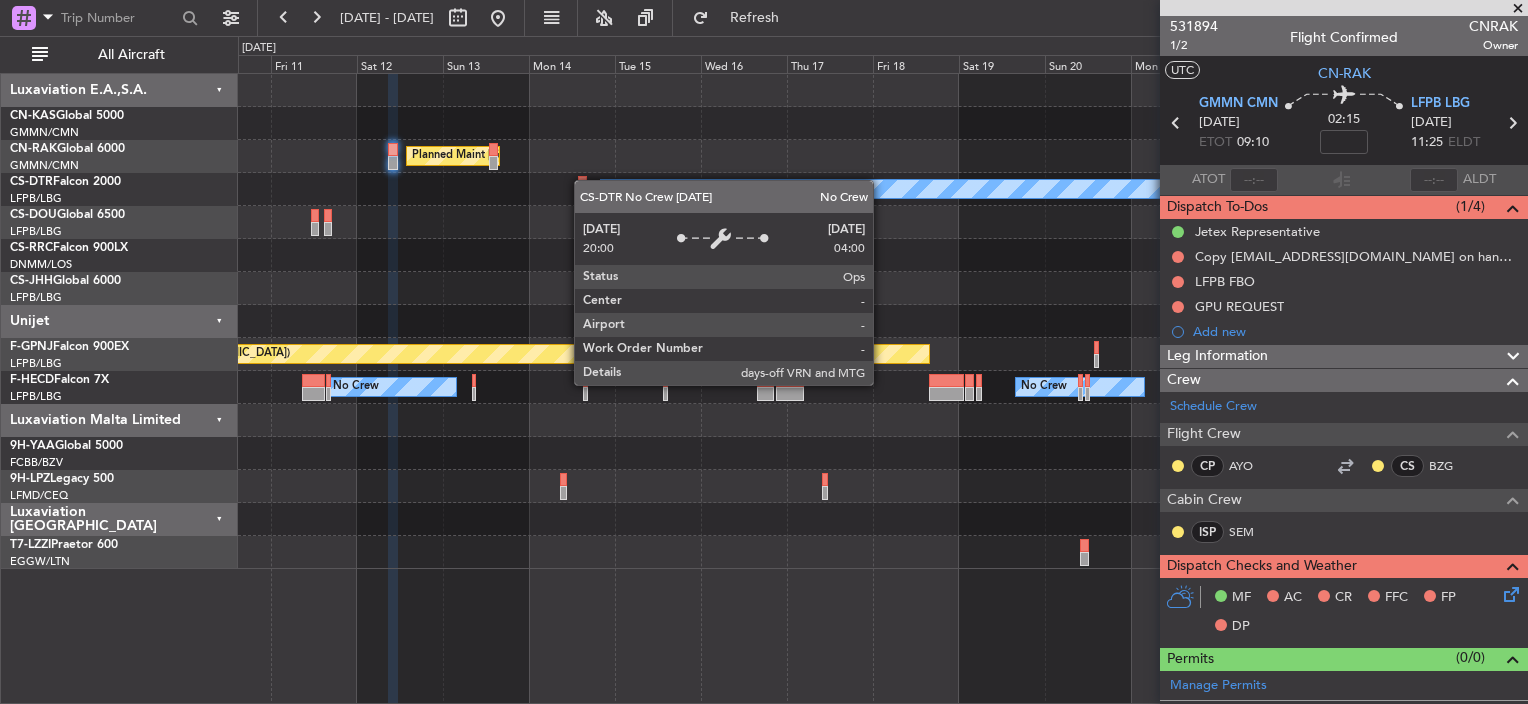 click on "No Crew" 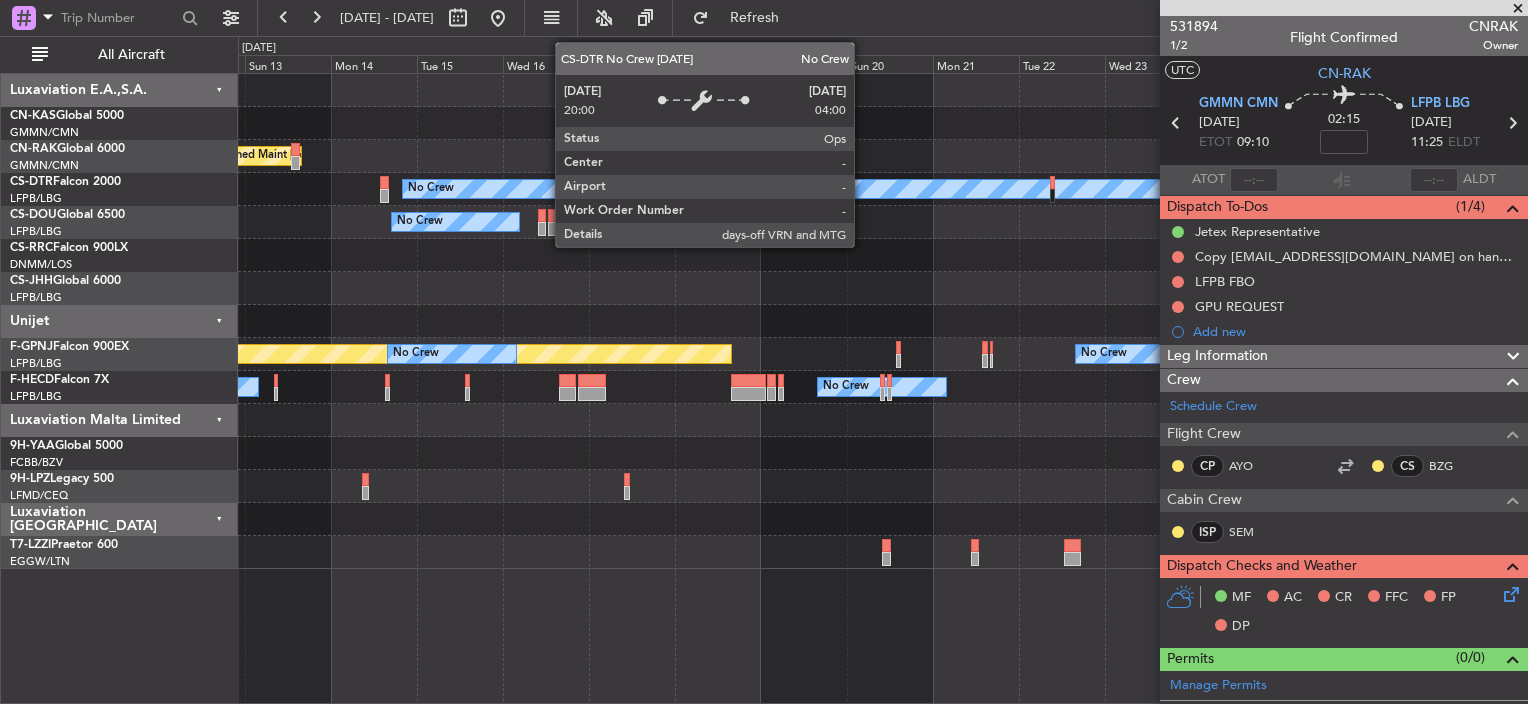 click on "No Crew" at bounding box center (846, 189) 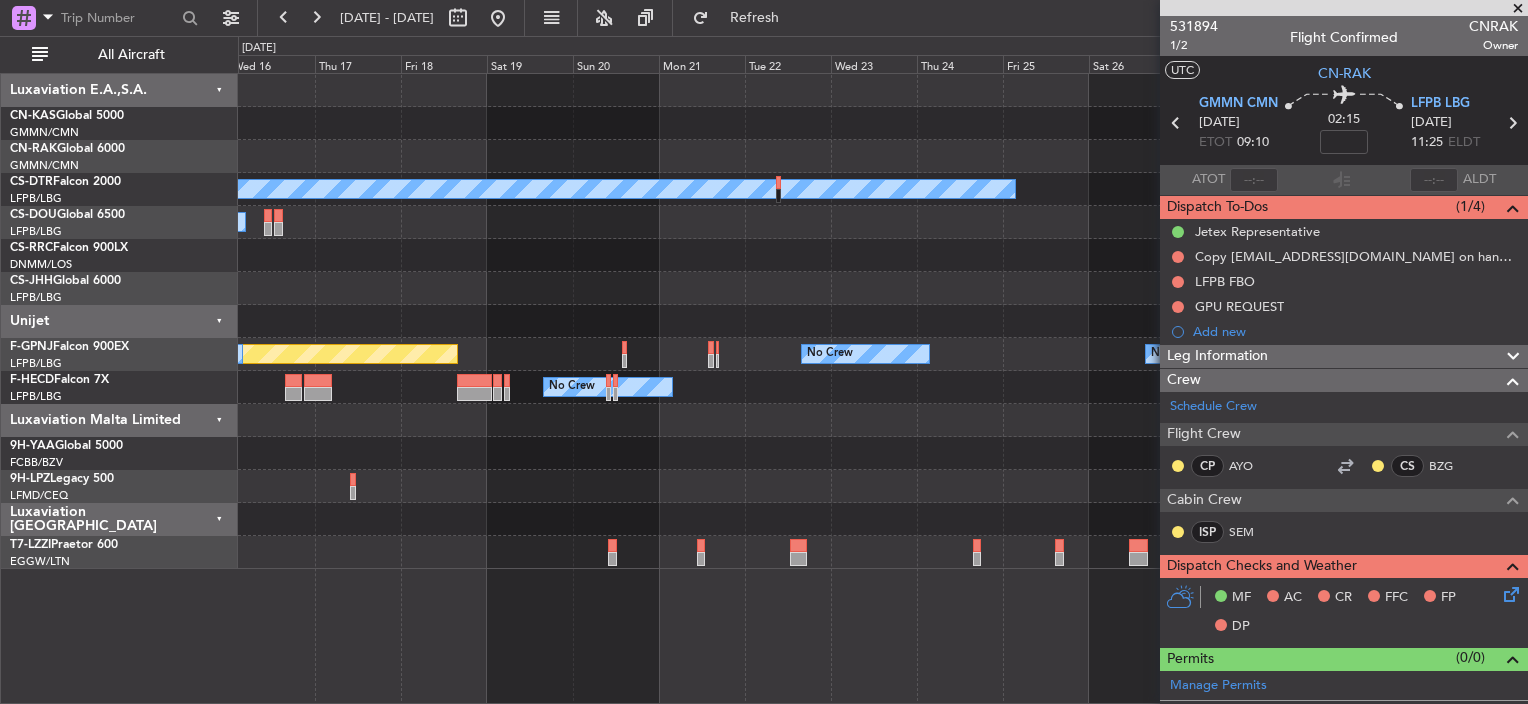 click on "No Crew" 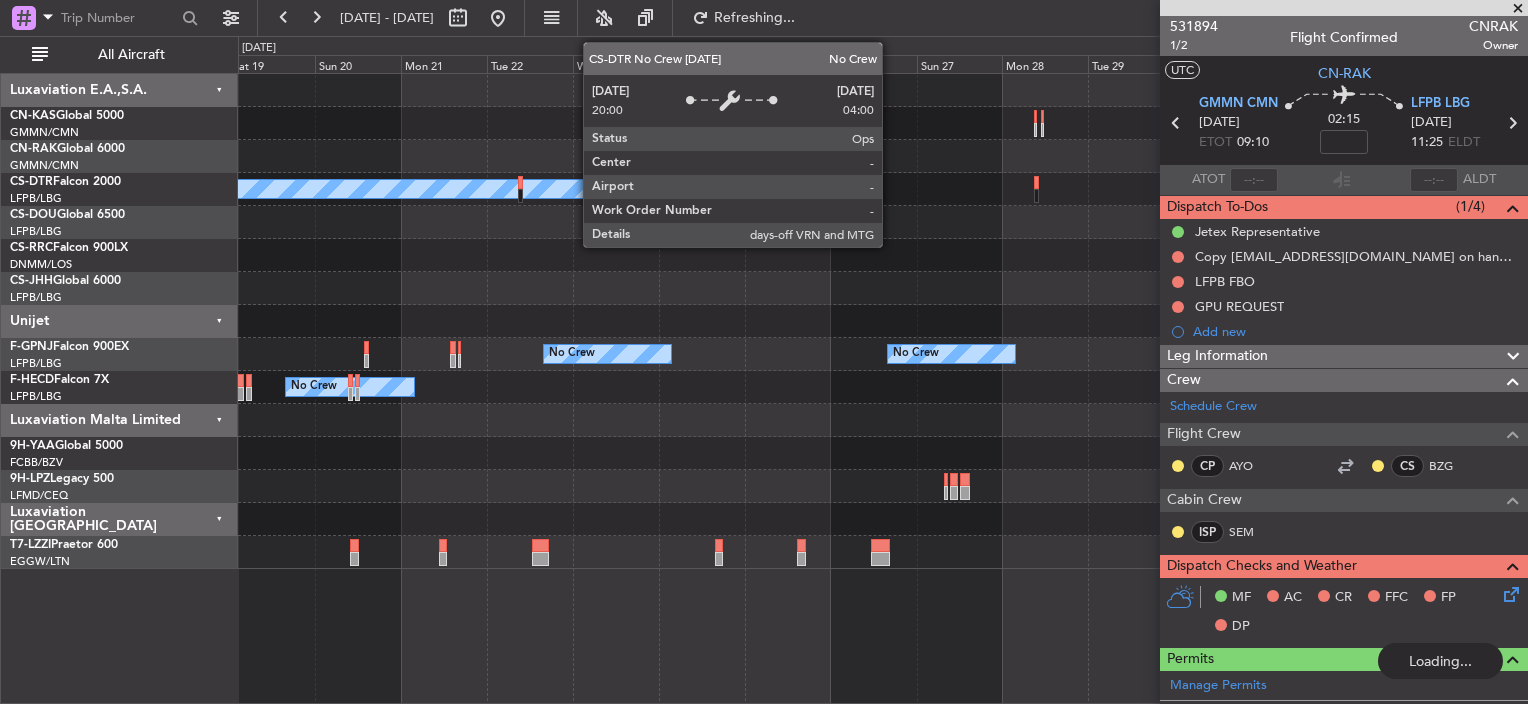 click on "No Crew" at bounding box center (314, 189) 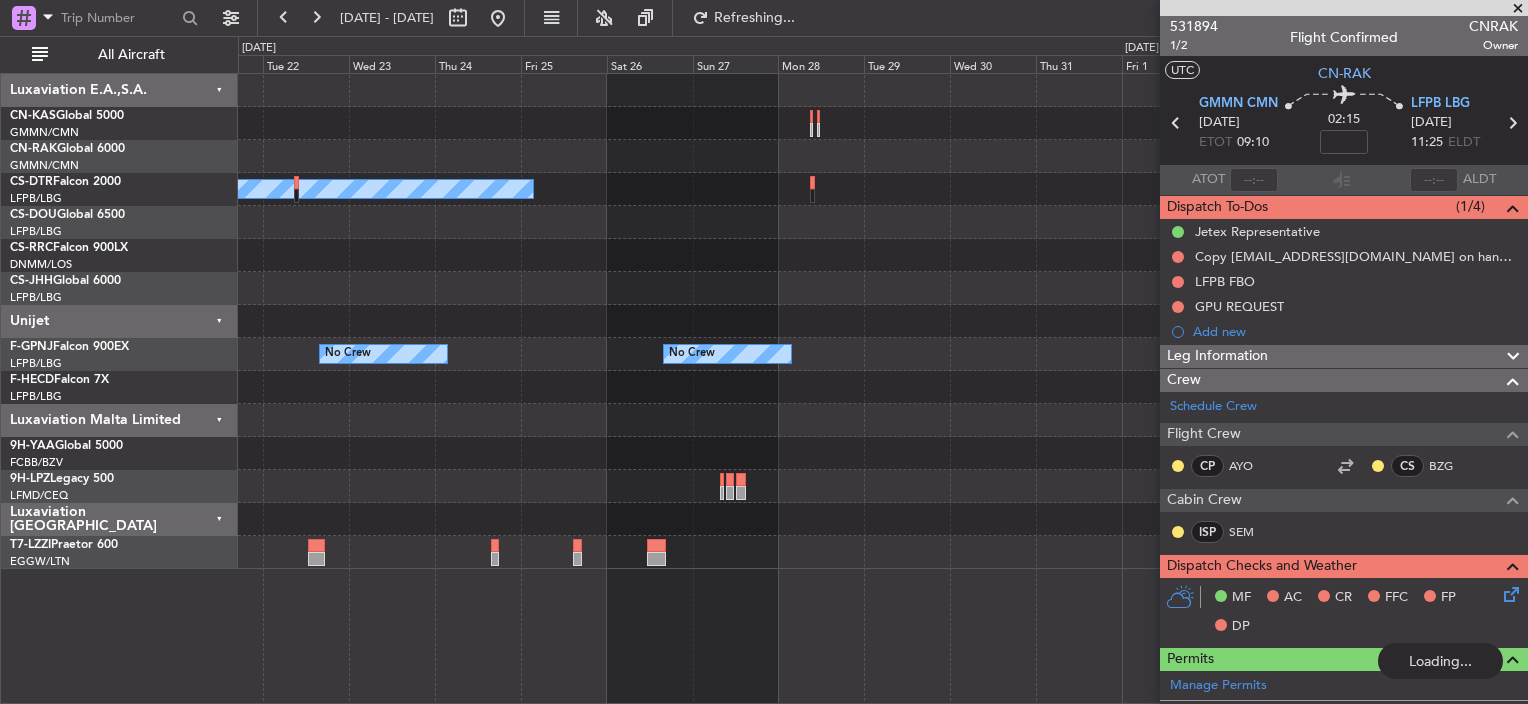 click on "No Crew
No Crew
No Crew
Planned Maint [GEOGRAPHIC_DATA] ([GEOGRAPHIC_DATA])
No Crew" 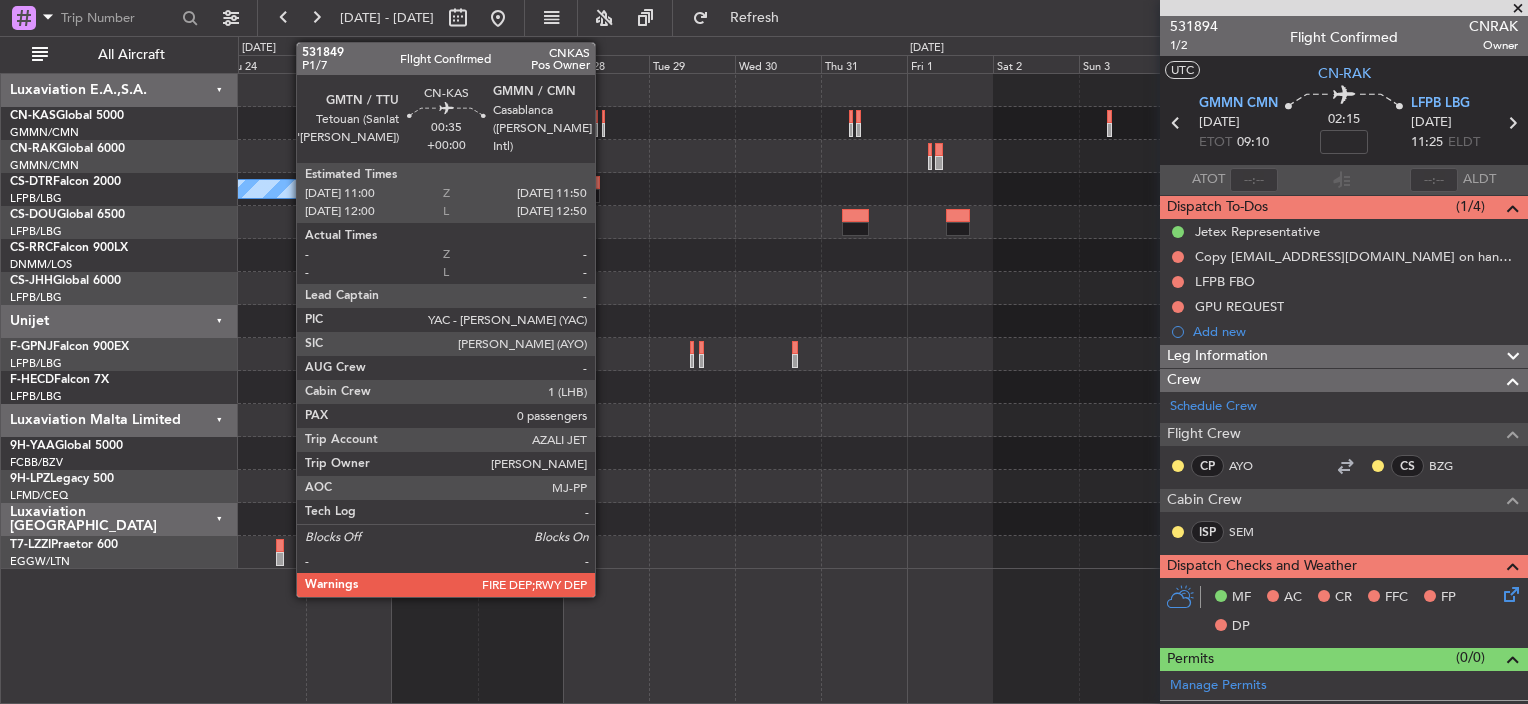 click 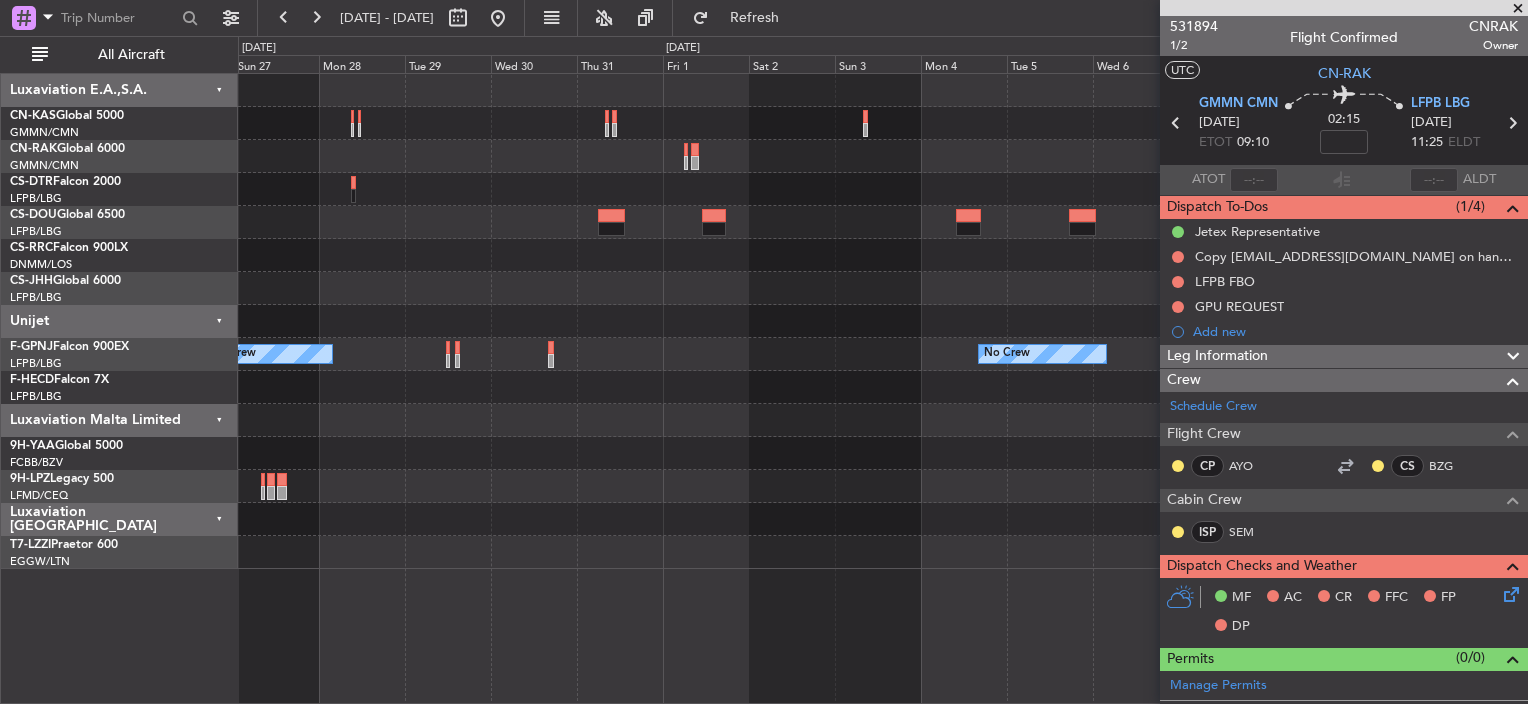 click on "No Crew
No Crew
No Crew
No Crew
No Crew
No Crew" 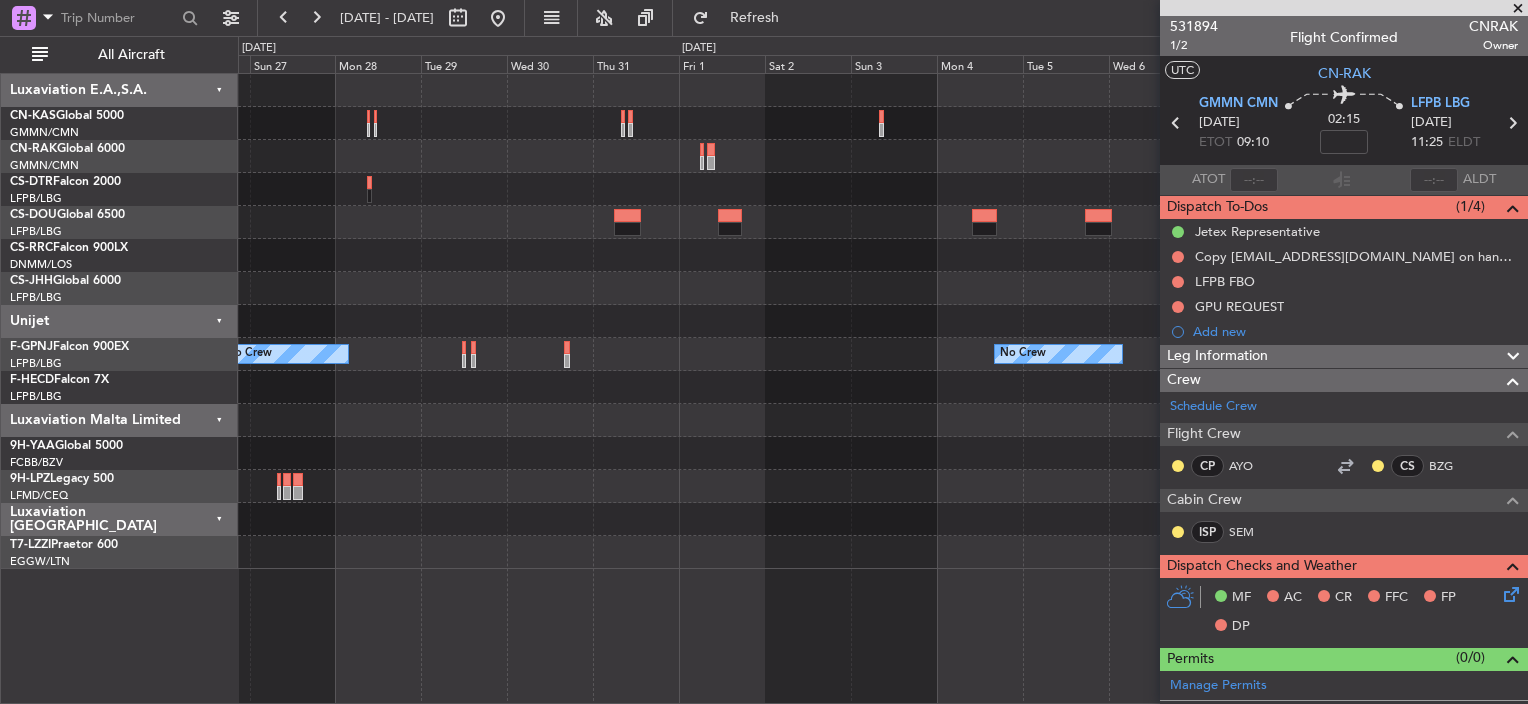 click on "No Crew
No Crew
No Crew
No Crew
No Crew
No Crew" 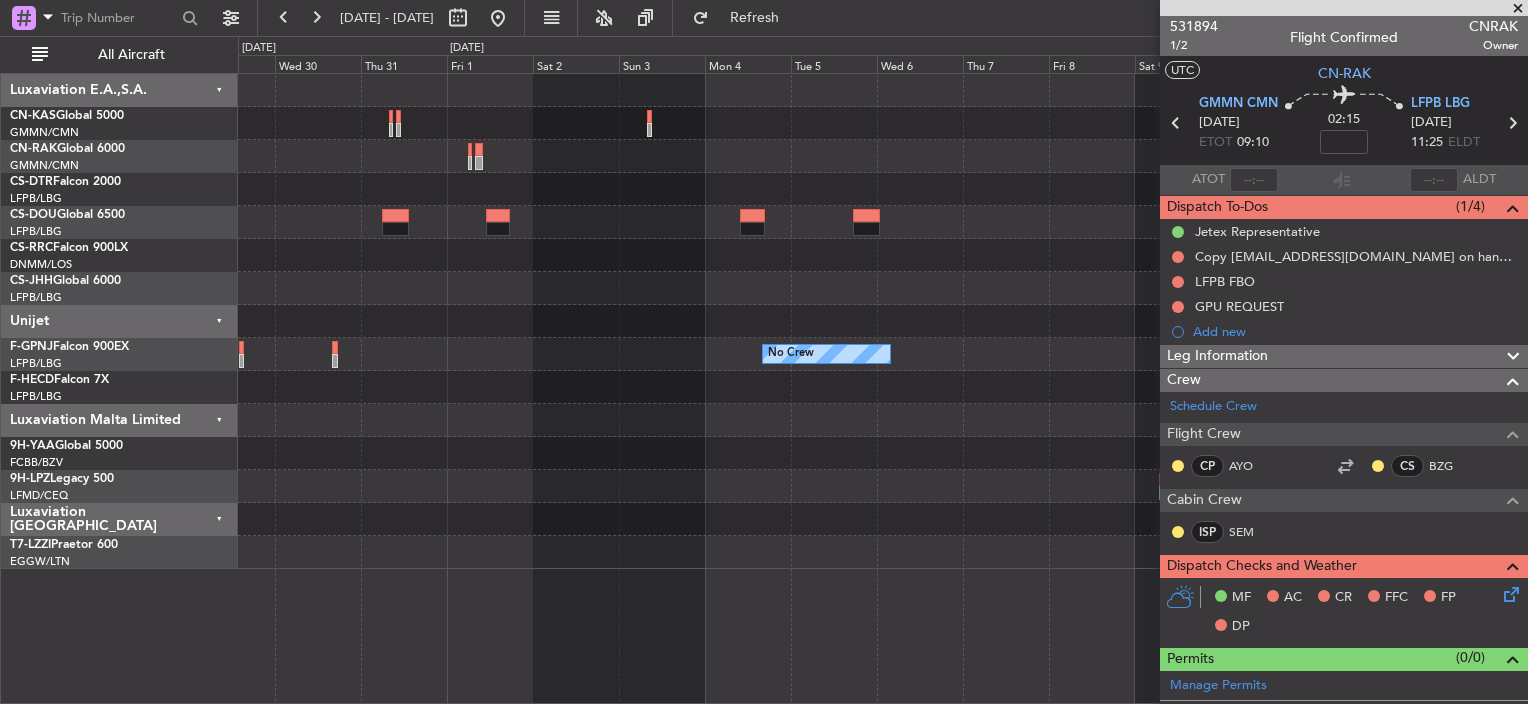 click on "[DATE] - [DATE]  Refresh Quick Links All Aircraft
No Crew
No Crew
No Crew
No Crew
Luxaviation E.A.,S.A.
CN-KAS  Global 5000
GMMN/CMN
Casablanca ([PERSON_NAME] Intl)
CN-RAK  Global 6000
GMMN/CMN
Casablanca ([PERSON_NAME] Intl)
CS-DTR  Falcon 2000
LFPB/LBG
Paris ([GEOGRAPHIC_DATA])
CS-DOU  Global 6500
LFPB/LBG
Paris ([GEOGRAPHIC_DATA])
CS-RRC  Falcon 900LX
DNMM/[GEOGRAPHIC_DATA] ([PERSON_NAME])
CS-JHH  Global 6000
LFPB/LBG
Paris ([GEOGRAPHIC_DATA])" at bounding box center [764, 359] 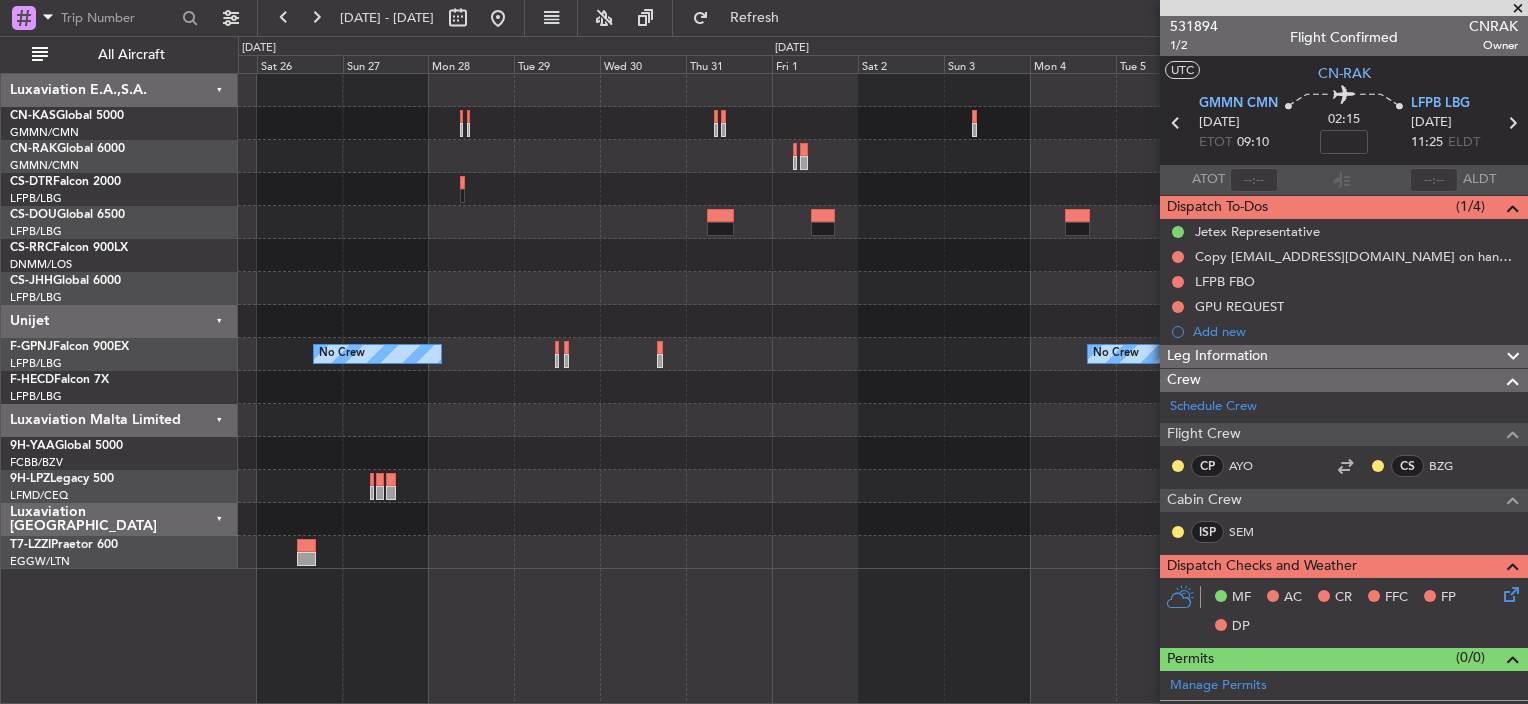 click 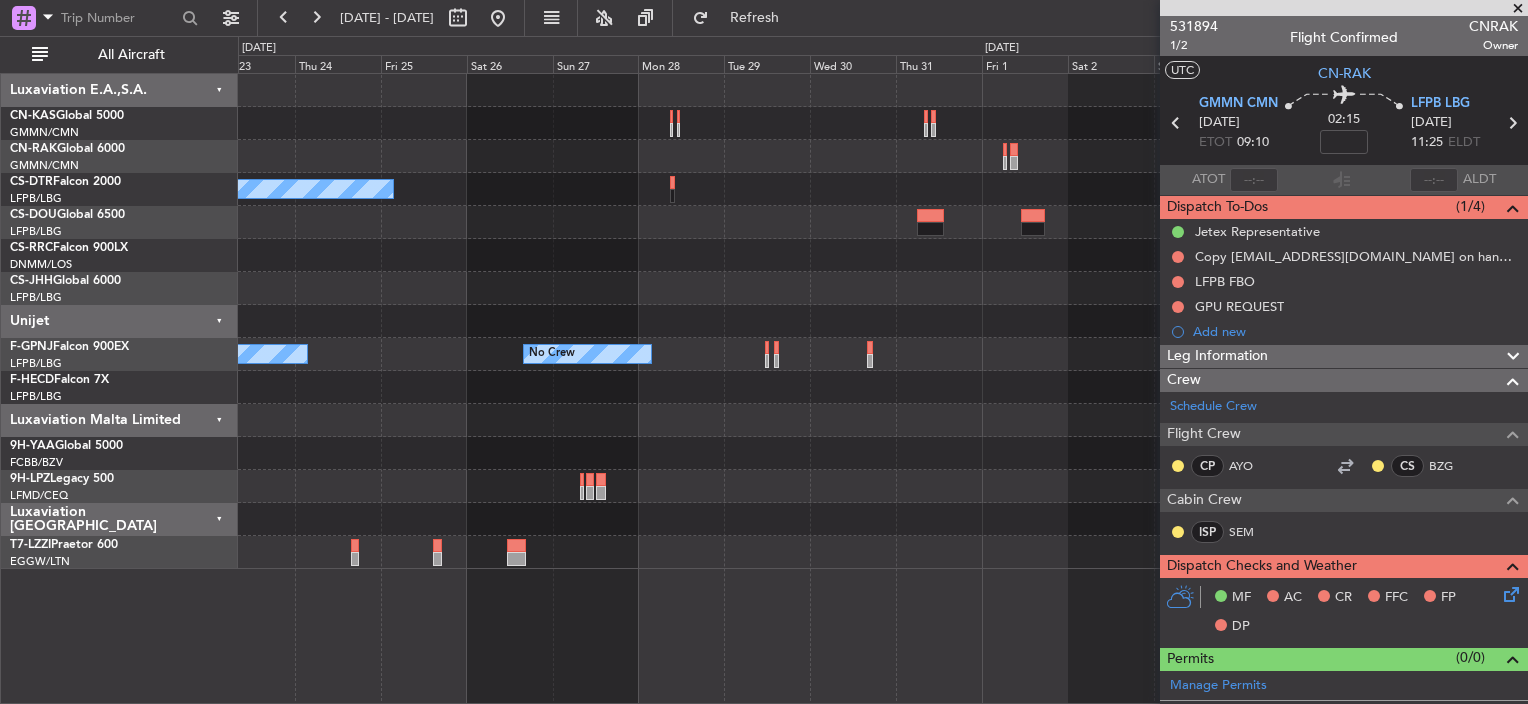 click 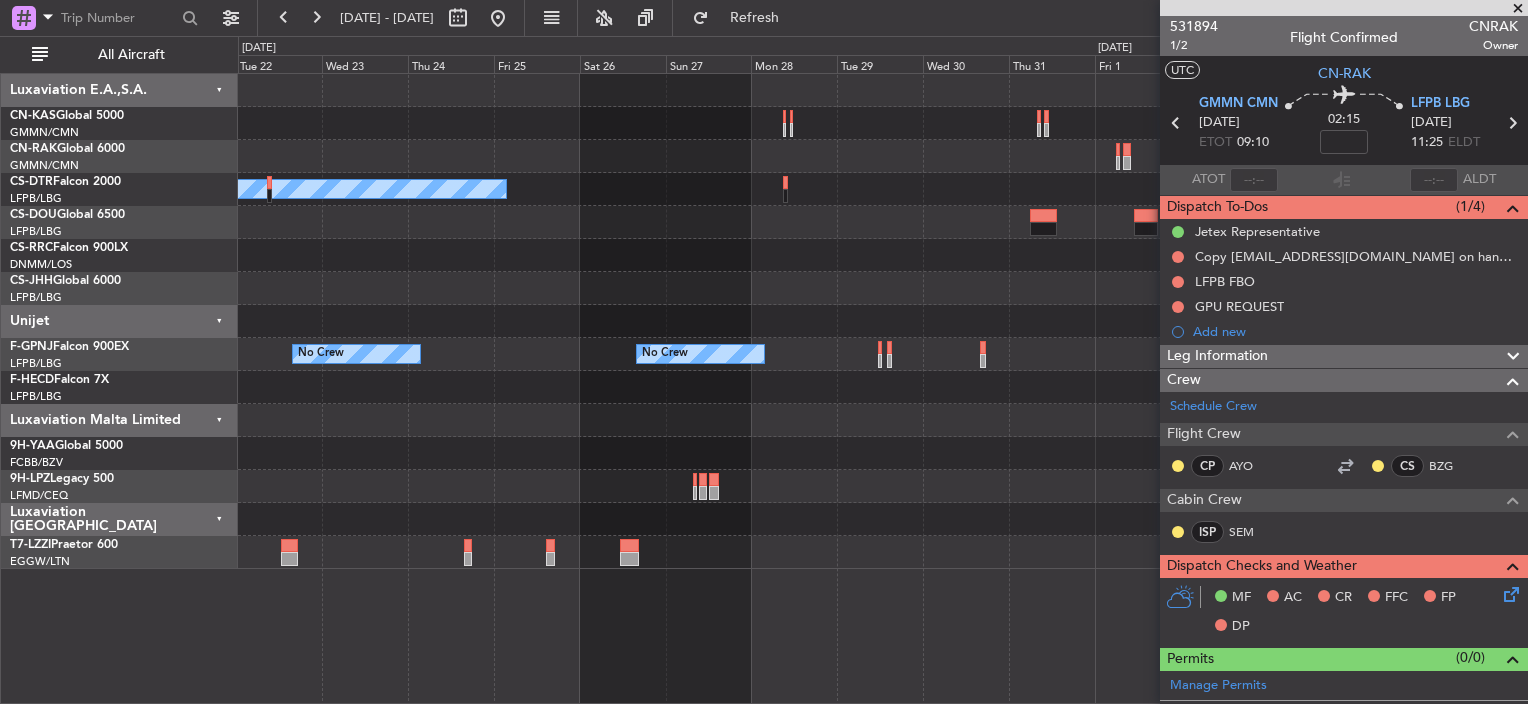click on "[DATE] - [DATE]  Refresh Quick Links All Aircraft
No Crew
No Crew
No Crew
No Crew
Planned Maint [GEOGRAPHIC_DATA] ([GEOGRAPHIC_DATA])
No Crew
Luxaviation E.A.,S.A.
CN-KAS  Global 5000
GMMN/CMN
Casablanca ([PERSON_NAME] Intl)
CN-RAK  Global 6000
GMMN/CMN
Casablanca ([PERSON_NAME] Intl)
CS-DTR  Falcon 2000
LFPB/LBG
Paris ([GEOGRAPHIC_DATA])
CS-DOU  Global 6500
LFPB/LBG
Paris ([GEOGRAPHIC_DATA])
CS-RRC  Falcon 900LX
DNMM/[GEOGRAPHIC_DATA] ([PERSON_NAME])" at bounding box center (764, 359) 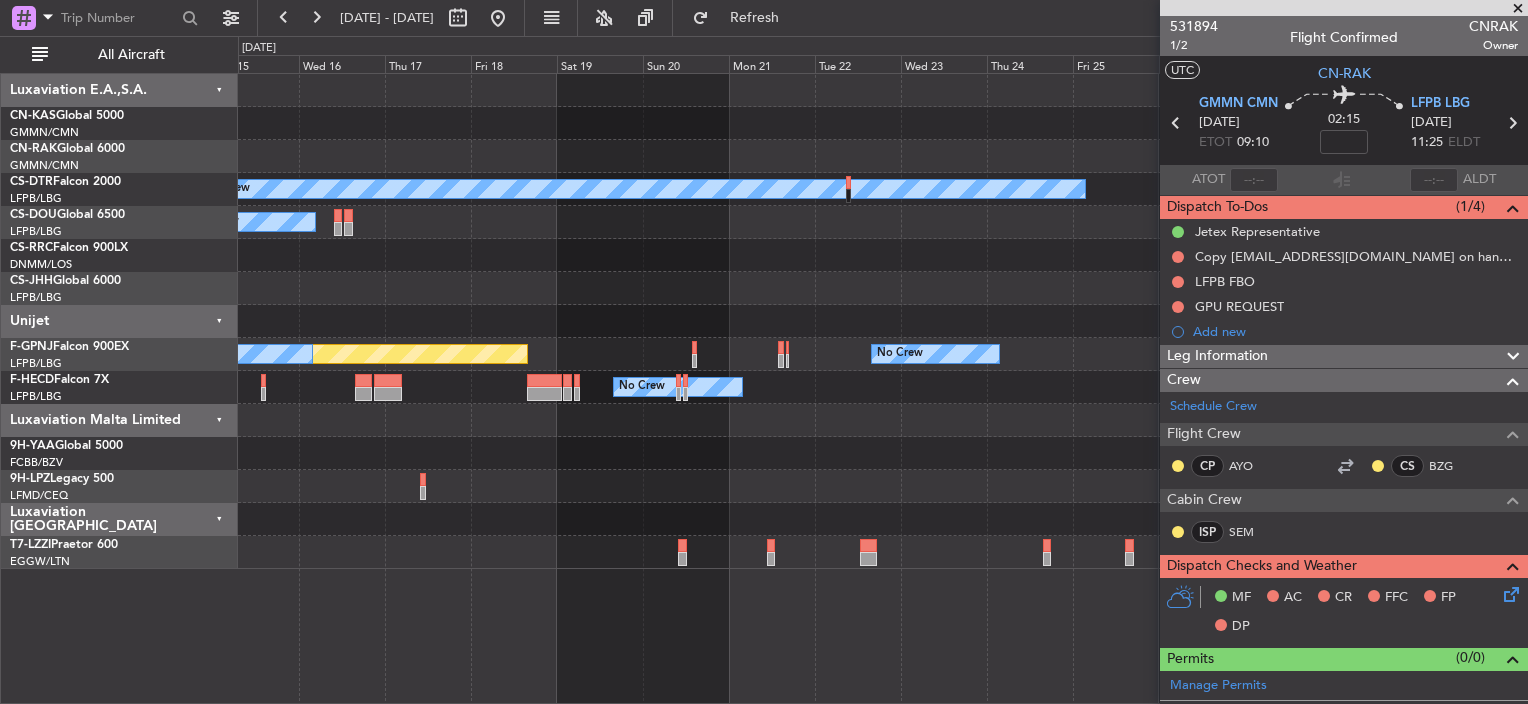 click on "No Crew" 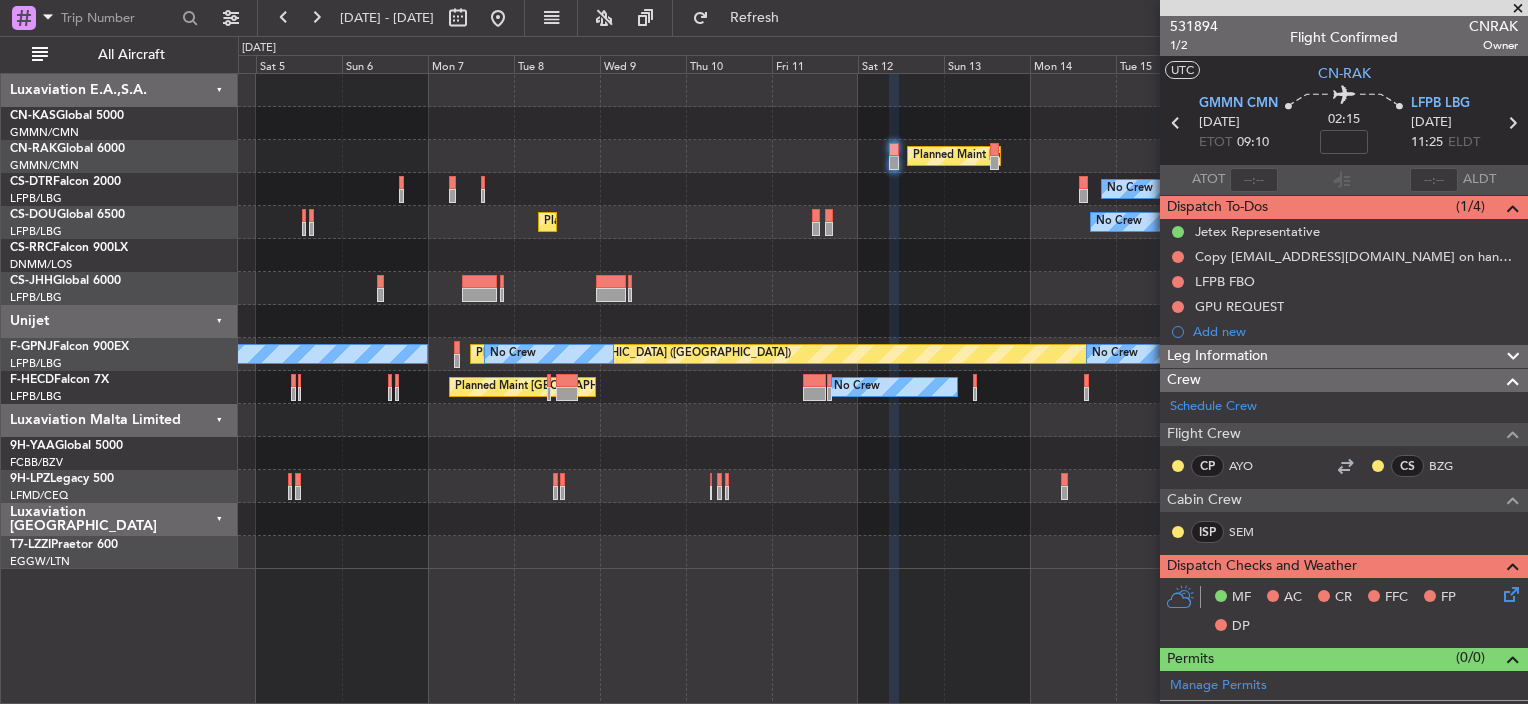 click on "Planned Maint [GEOGRAPHIC_DATA] ([GEOGRAPHIC_DATA])
No Crew
No Crew
Planned Maint [GEOGRAPHIC_DATA] ([GEOGRAPHIC_DATA])
Planned Maint [GEOGRAPHIC_DATA] ([GEOGRAPHIC_DATA])
No Crew
No Crew
A/C Unavailable
No Crew
No Crew
No Crew
No Crew
Planned Maint [GEOGRAPHIC_DATA] ([GEOGRAPHIC_DATA])" 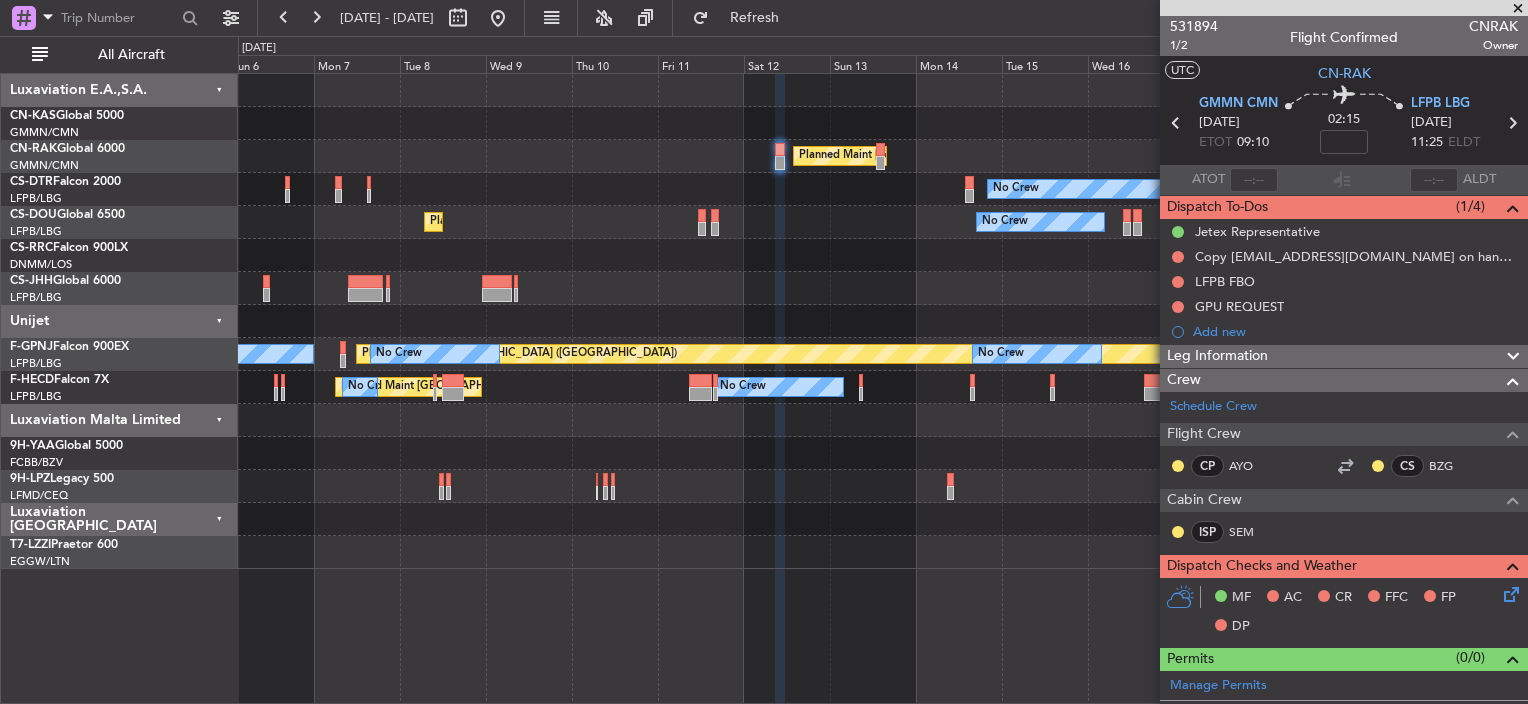 click on "Planned Maint [GEOGRAPHIC_DATA] ([GEOGRAPHIC_DATA])
No Crew
Planned Maint Sofia
No Crew
Planned Maint [GEOGRAPHIC_DATA] ([GEOGRAPHIC_DATA])
Unplanned Maint [GEOGRAPHIC_DATA] ([GEOGRAPHIC_DATA])
A/C Unavailable
Planned Maint [GEOGRAPHIC_DATA] ([GEOGRAPHIC_DATA])
Planned Maint [GEOGRAPHIC_DATA] ([GEOGRAPHIC_DATA])
Planned Maint [GEOGRAPHIC_DATA] ([GEOGRAPHIC_DATA])
No Crew
A/C Unavailable
No Crew
No Crew
No Crew
Planned Maint [GEOGRAPHIC_DATA] ([GEOGRAPHIC_DATA])
No Crew
No Crew" 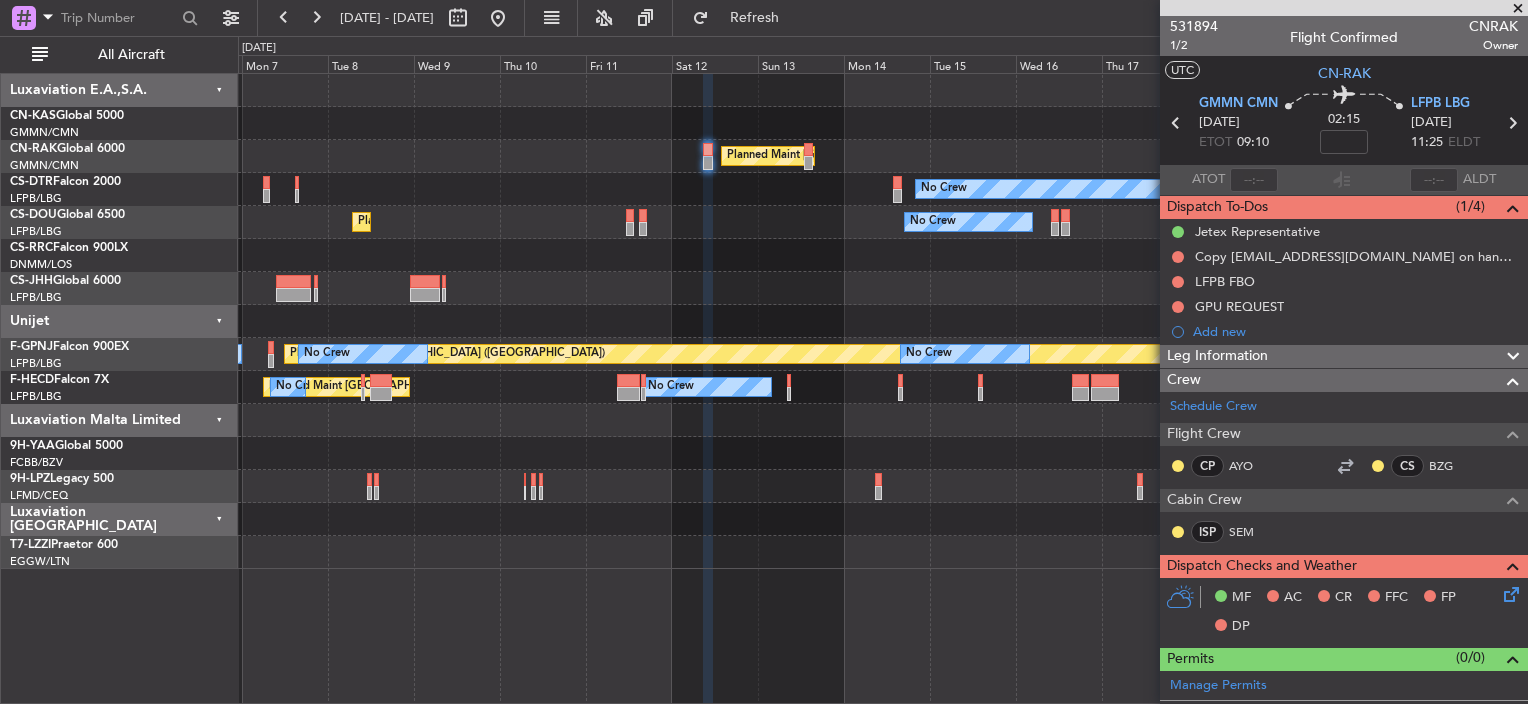 click 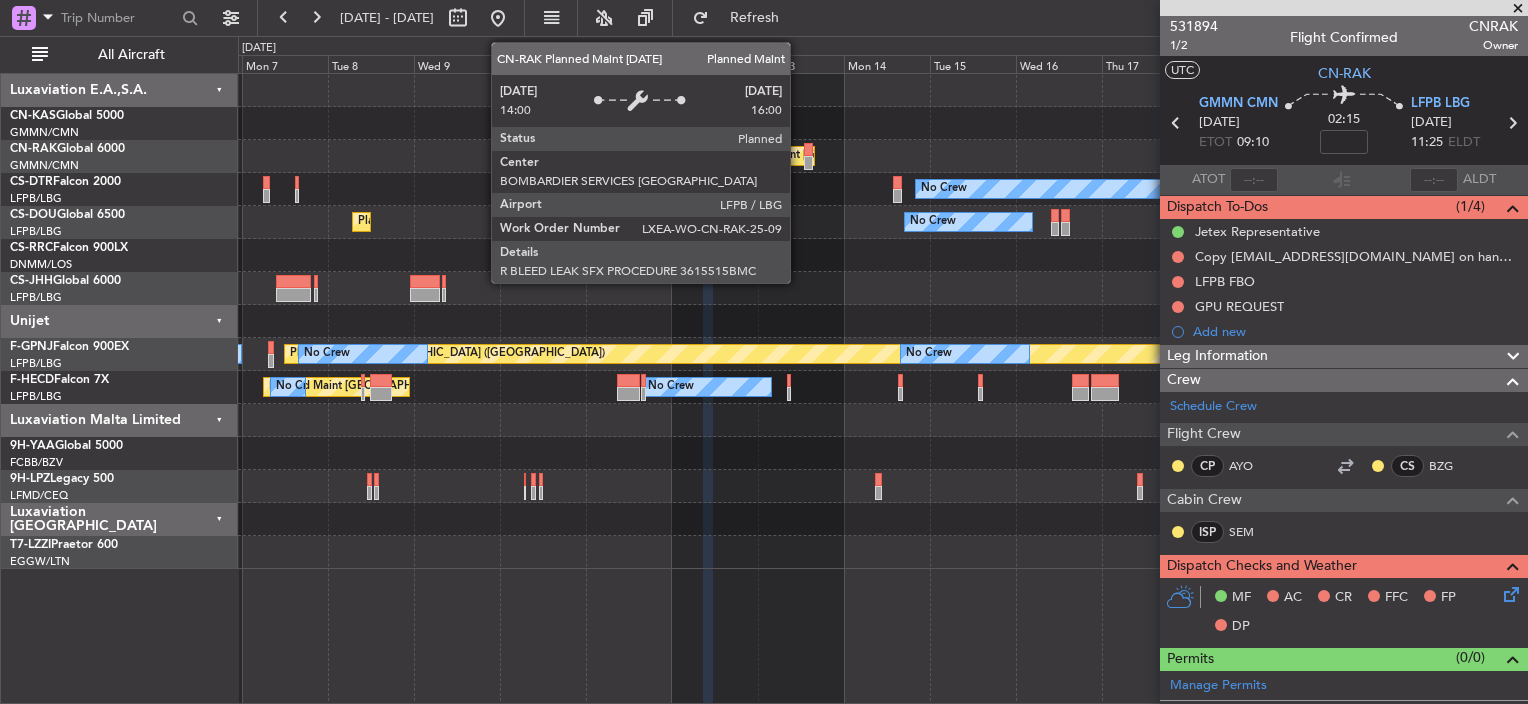 click on "Planned Maint [GEOGRAPHIC_DATA] ([GEOGRAPHIC_DATA])" at bounding box center (884, 156) 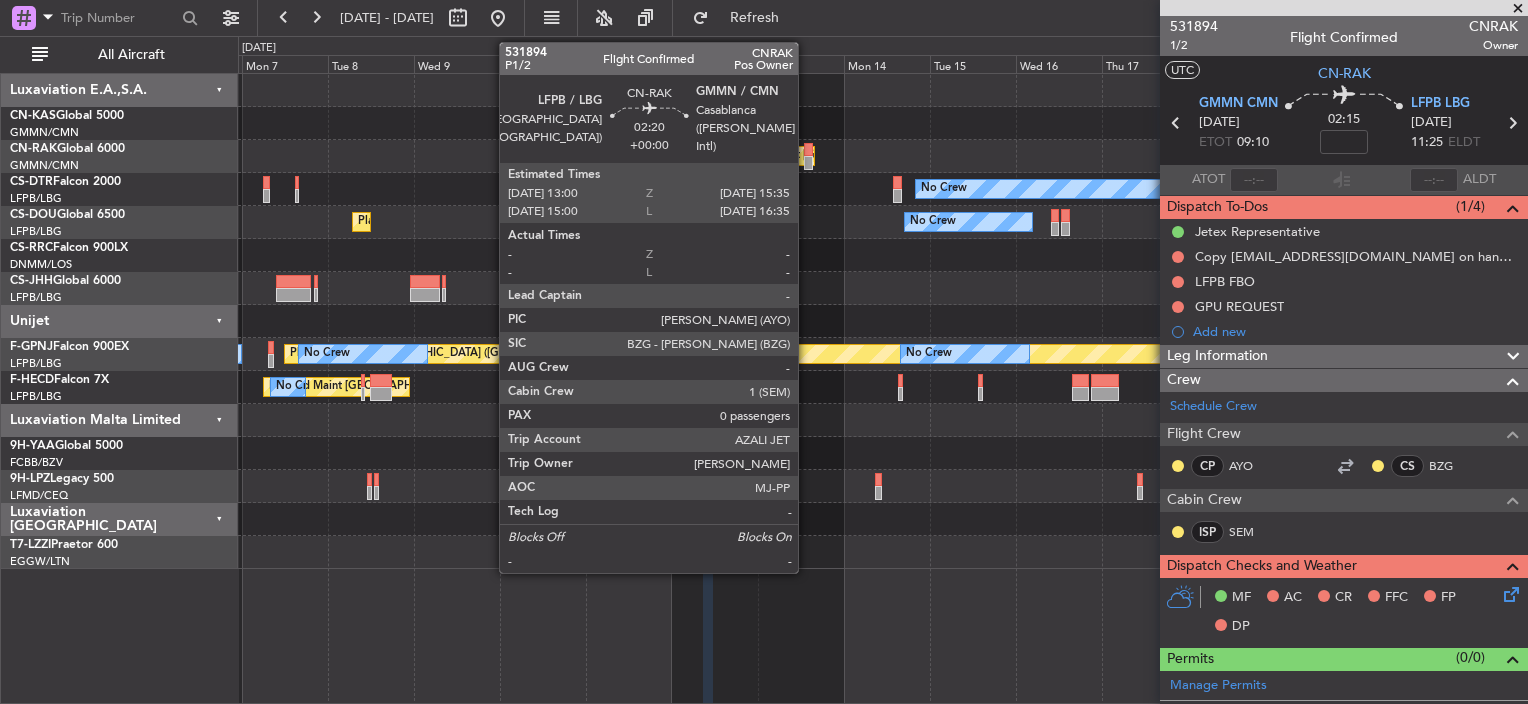click 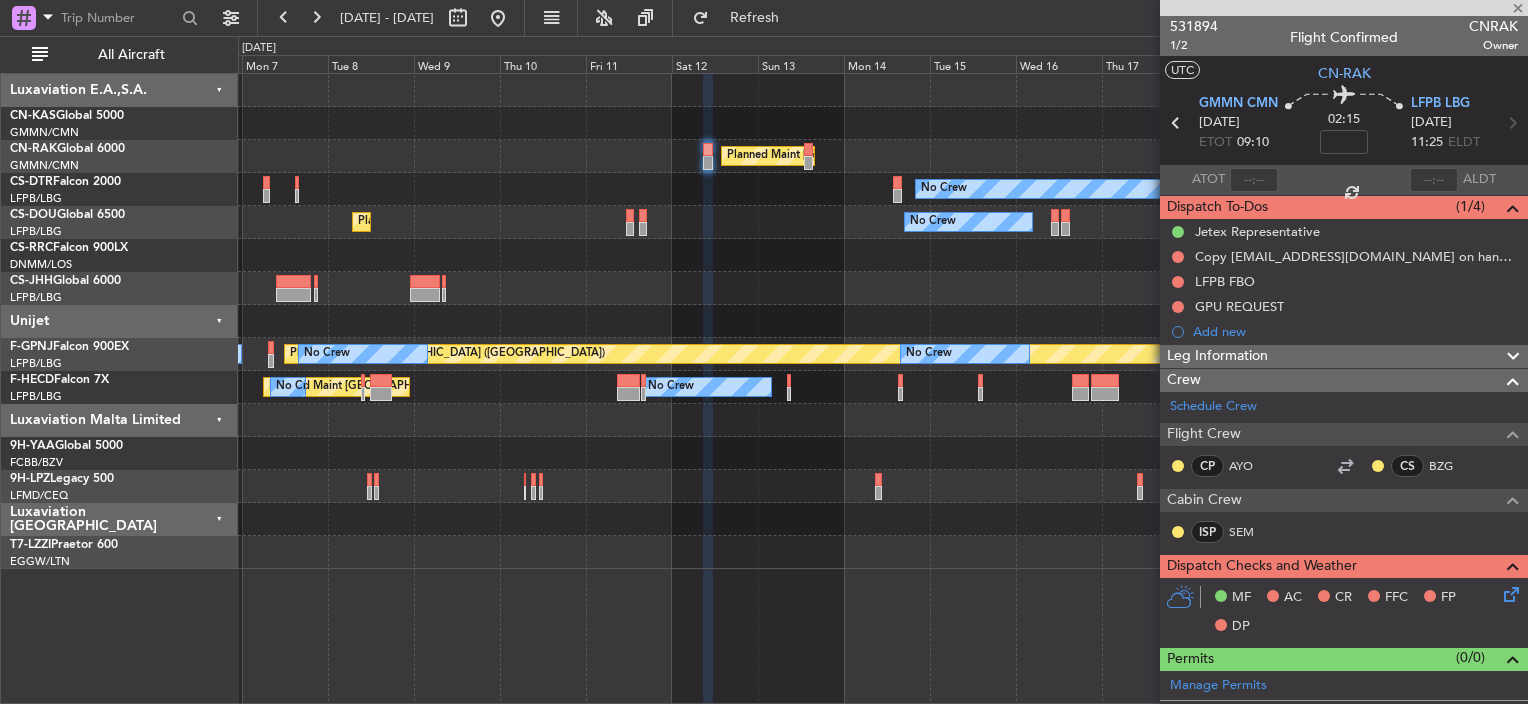 type on "0" 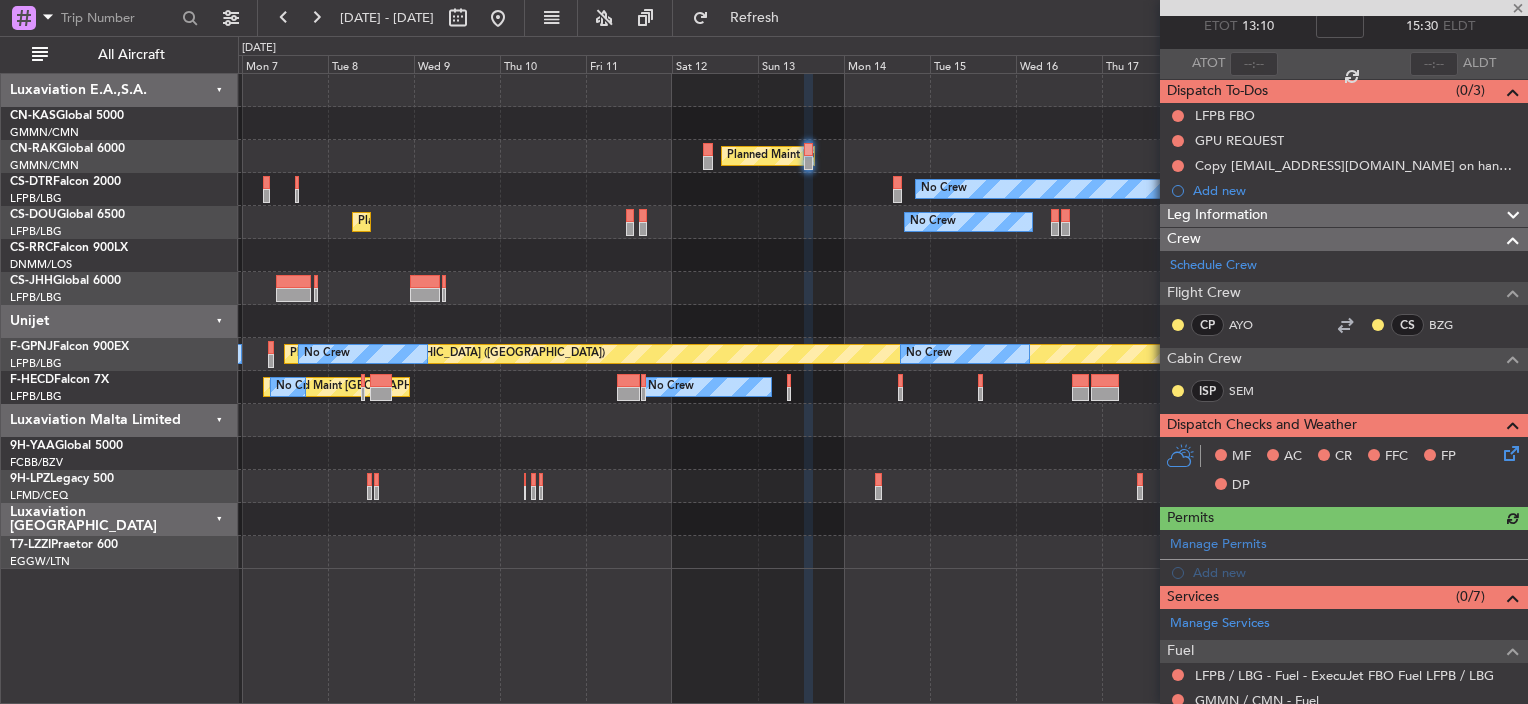 scroll, scrollTop: 200, scrollLeft: 0, axis: vertical 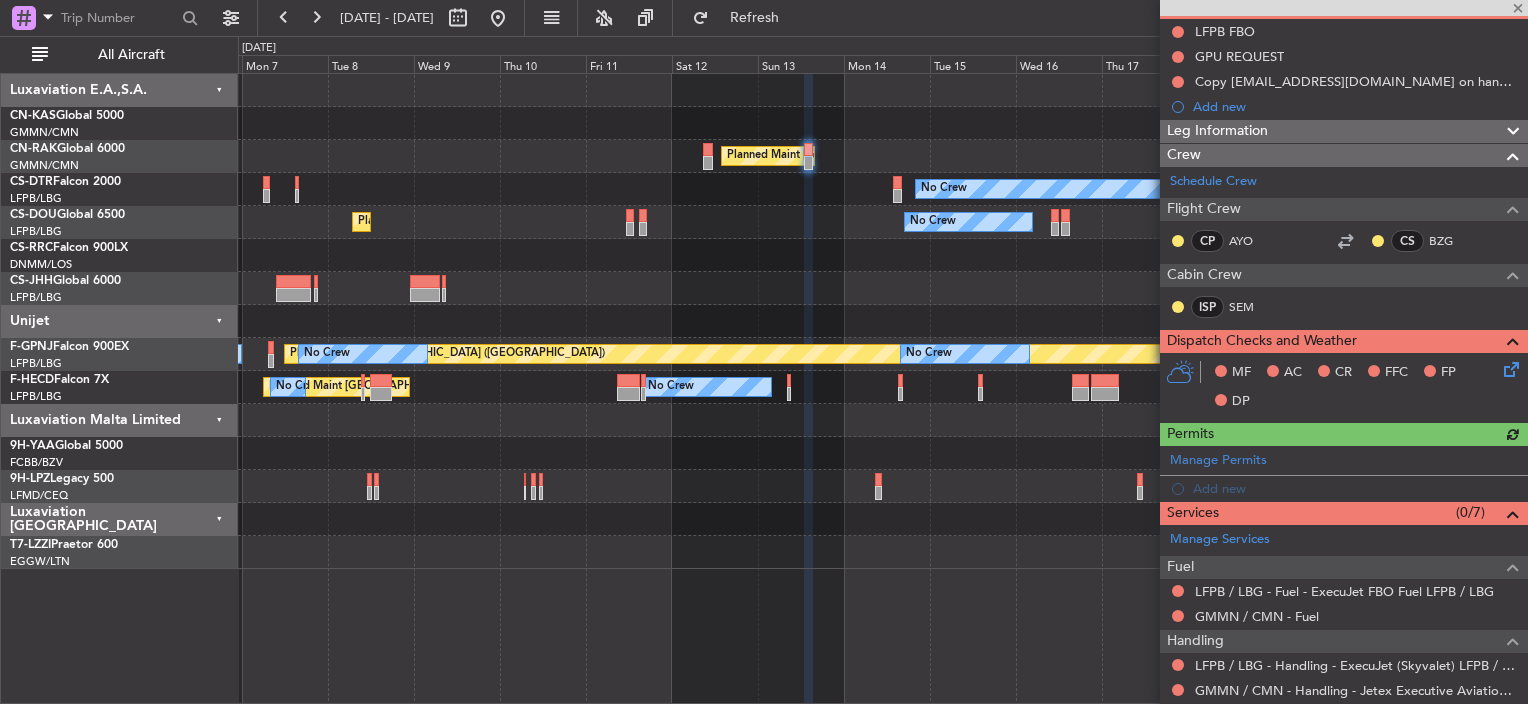 click 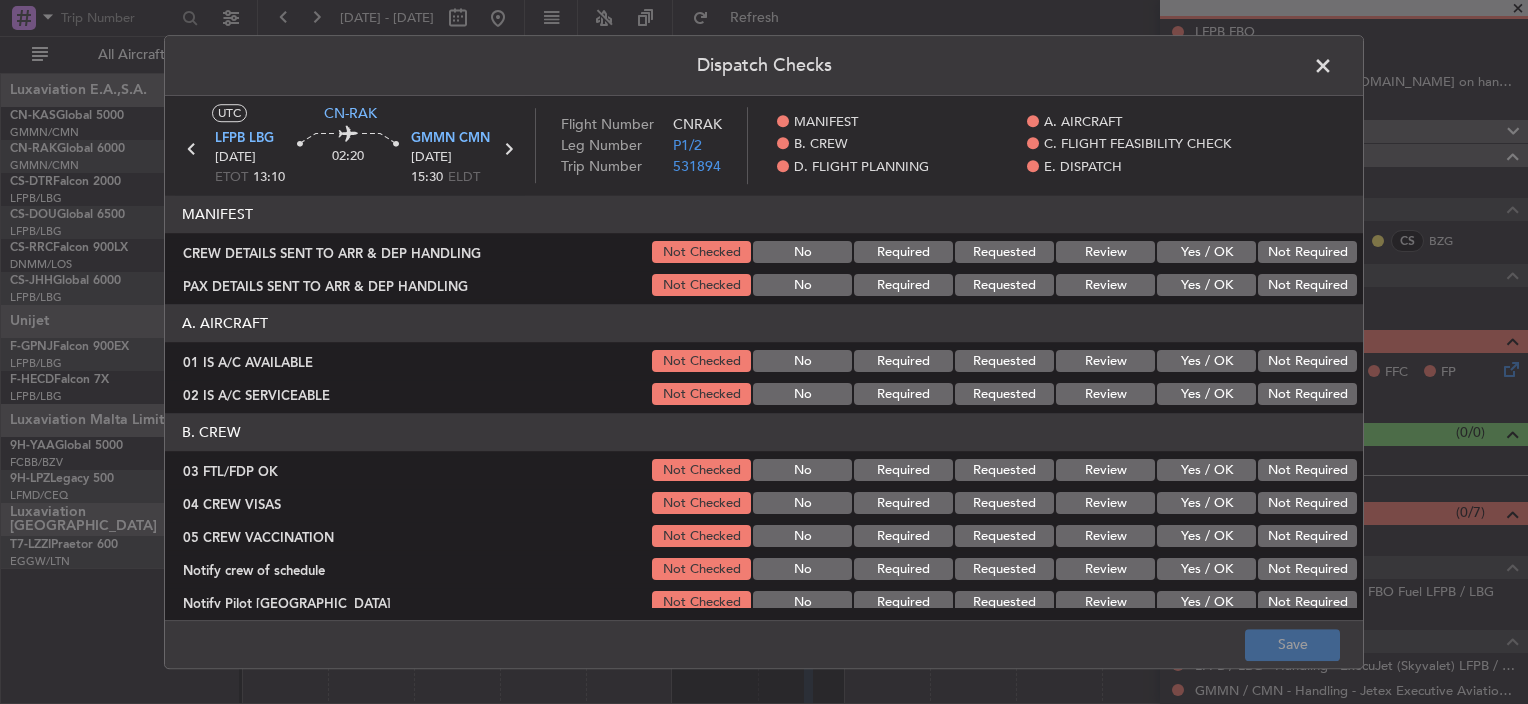 click on "Yes / OK" 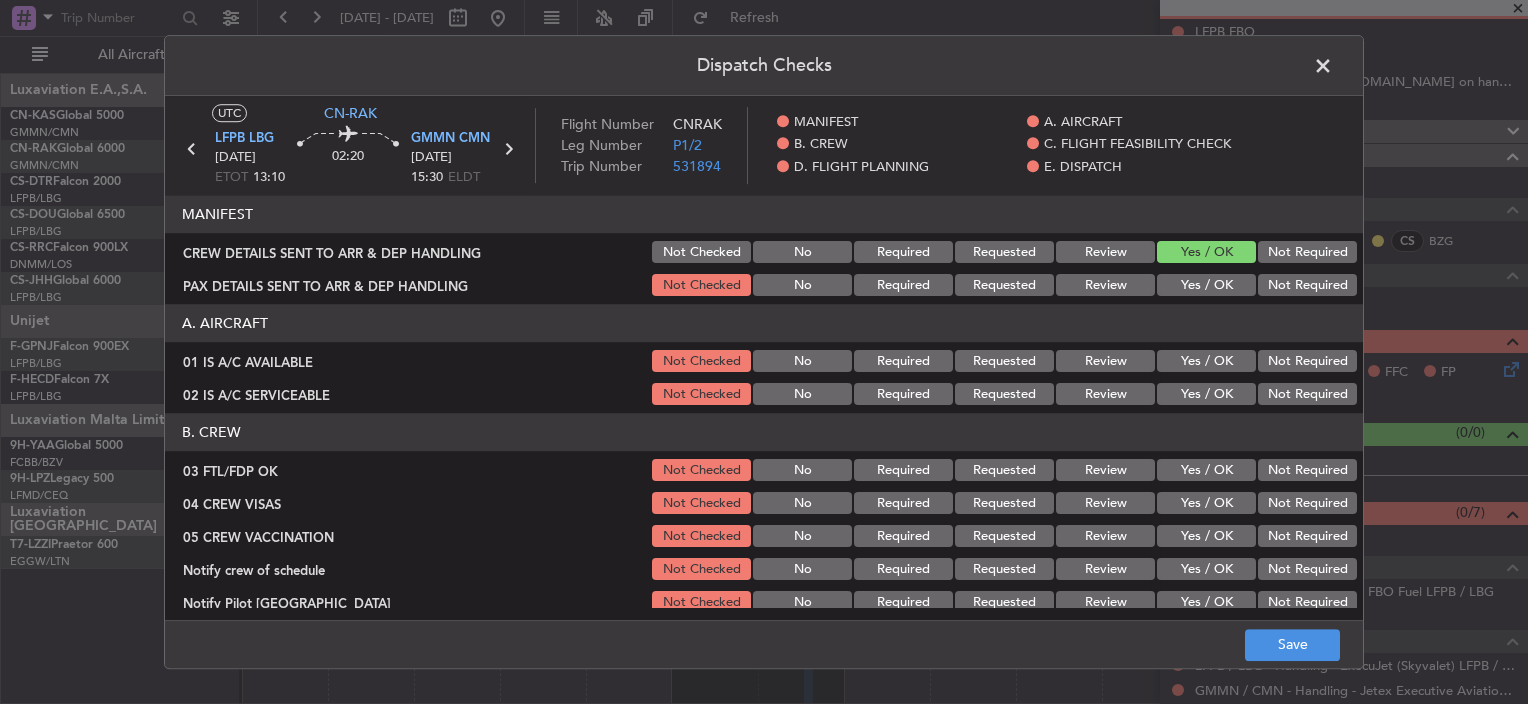 click on "Yes / OK" 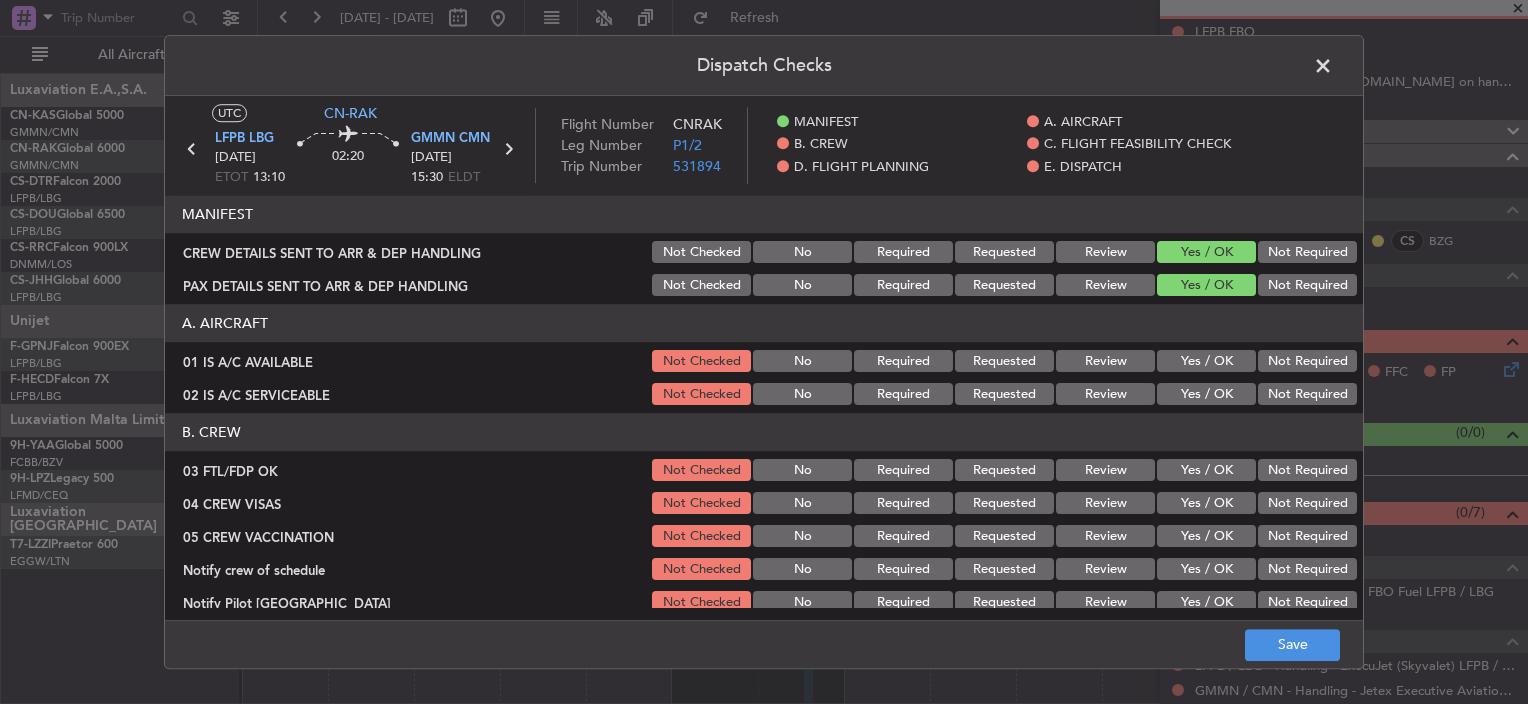 click 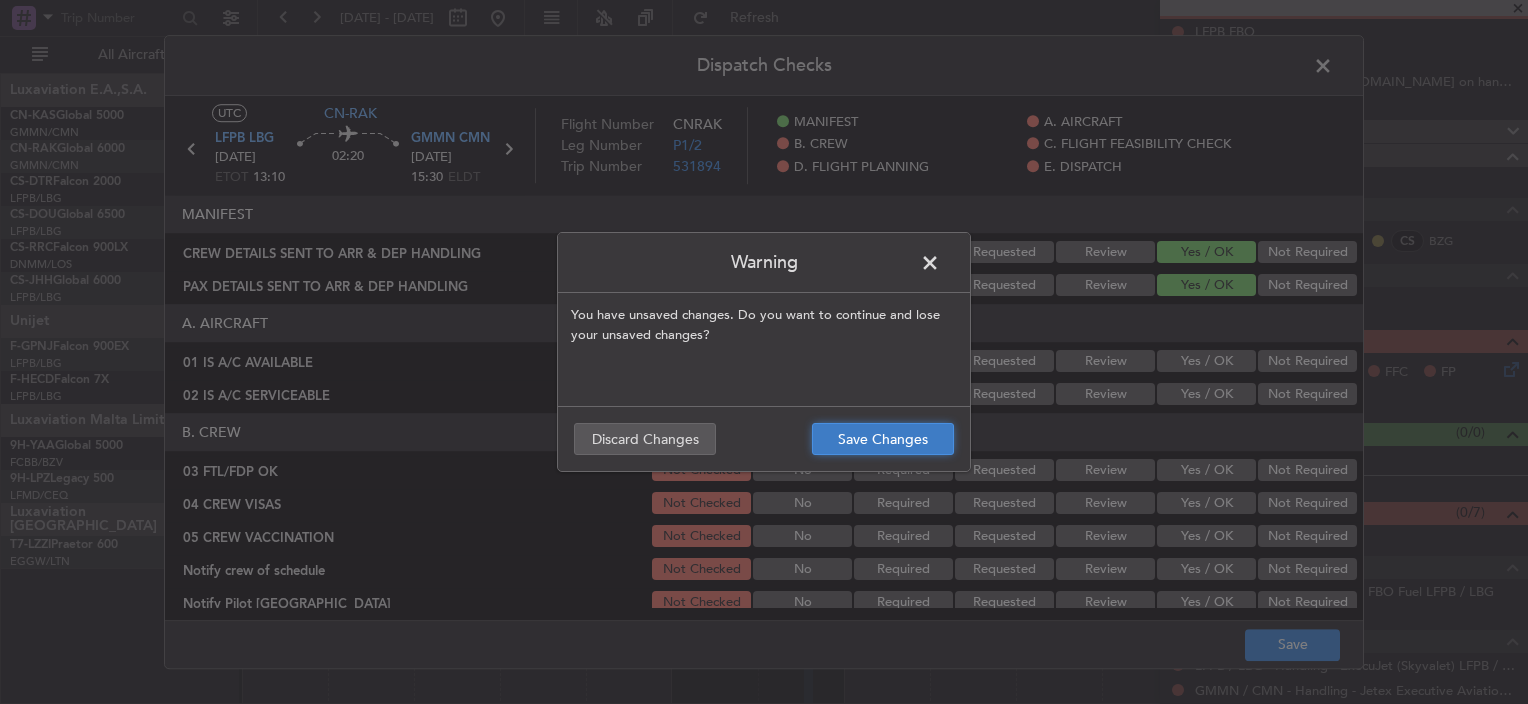 click on "Save Changes" 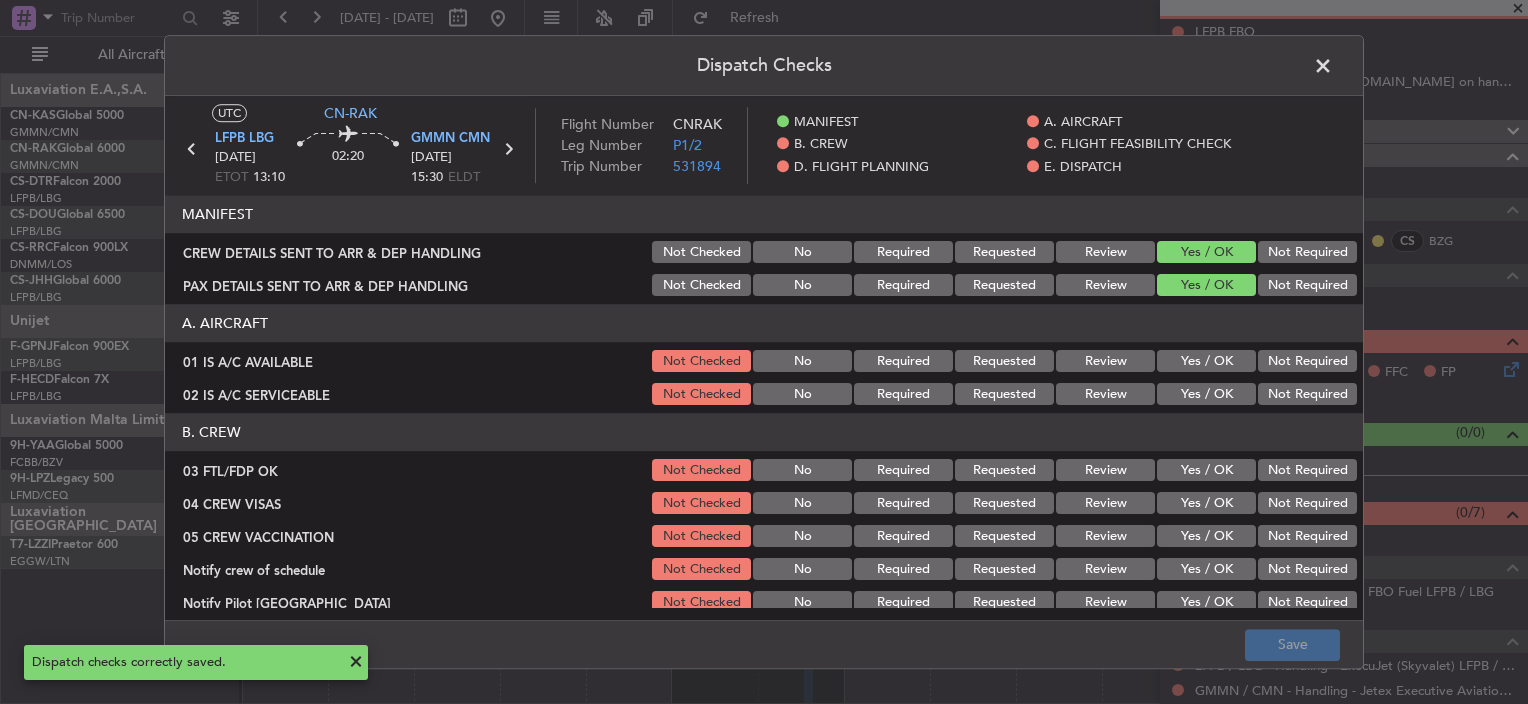 click 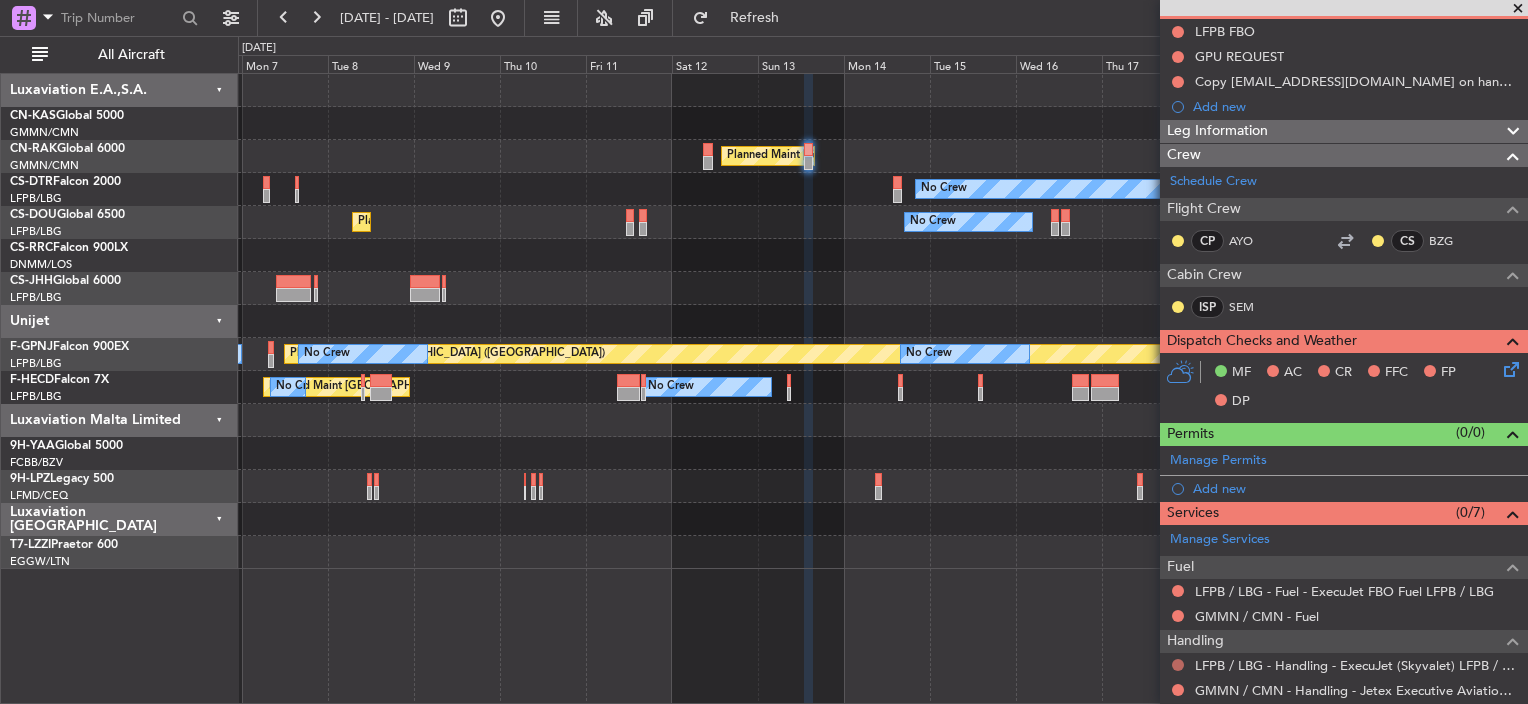 click at bounding box center [1178, 665] 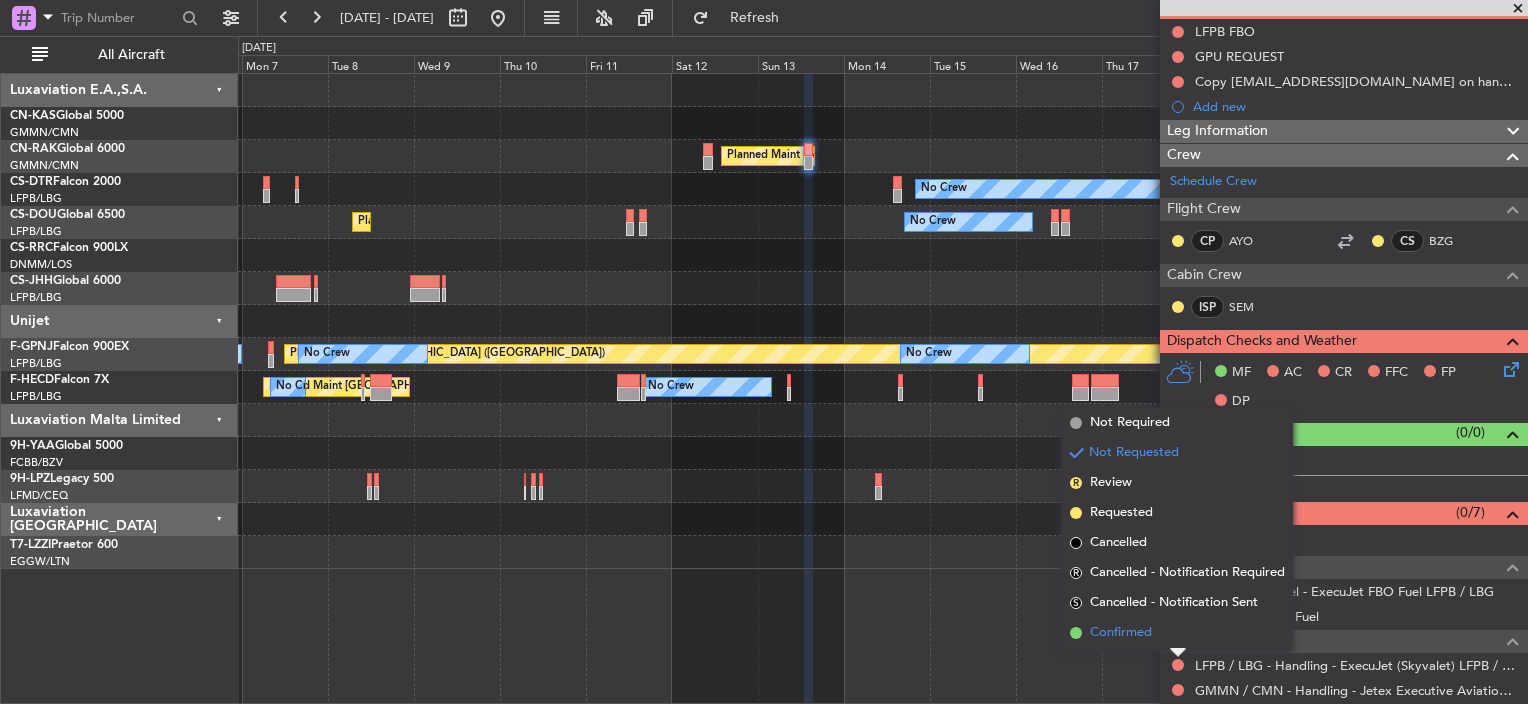 click on "Confirmed" at bounding box center [1121, 633] 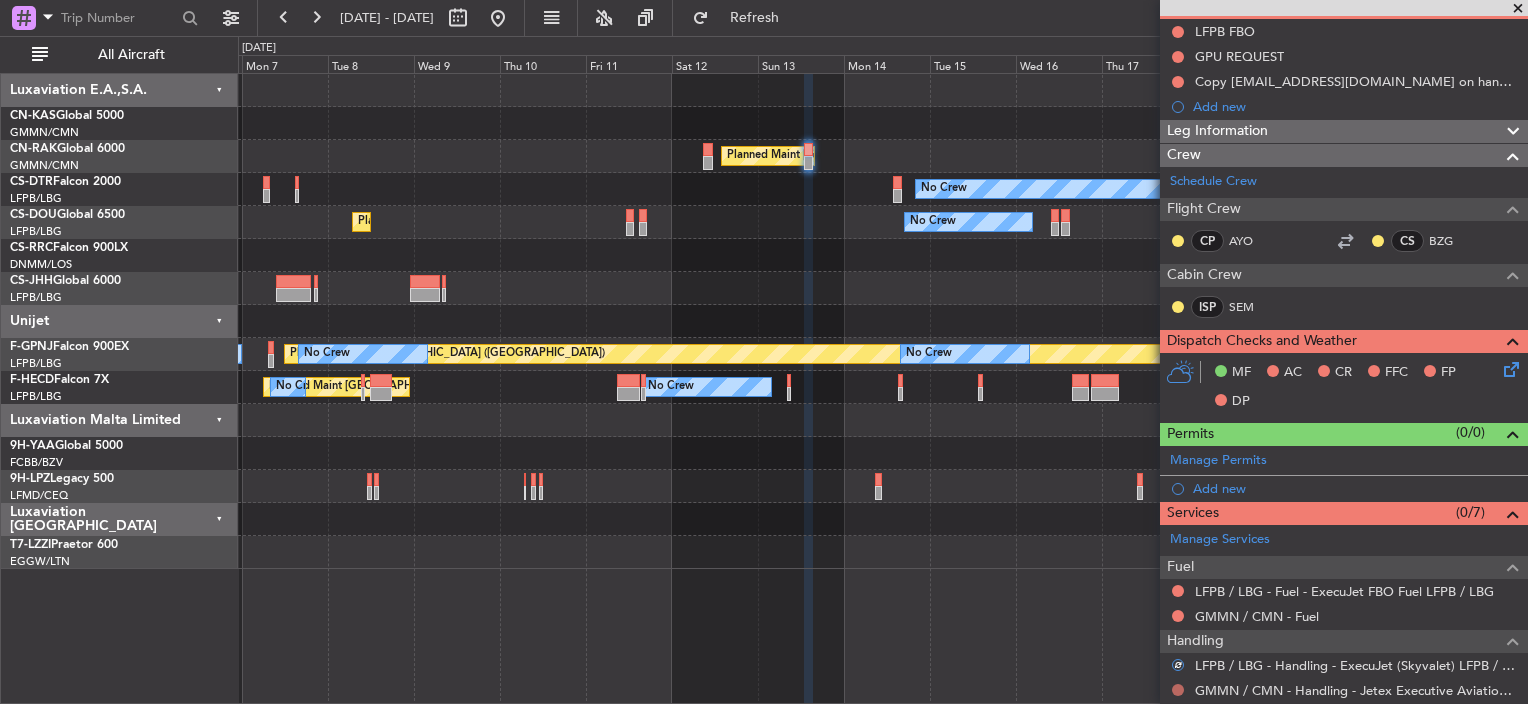 click at bounding box center [1178, 690] 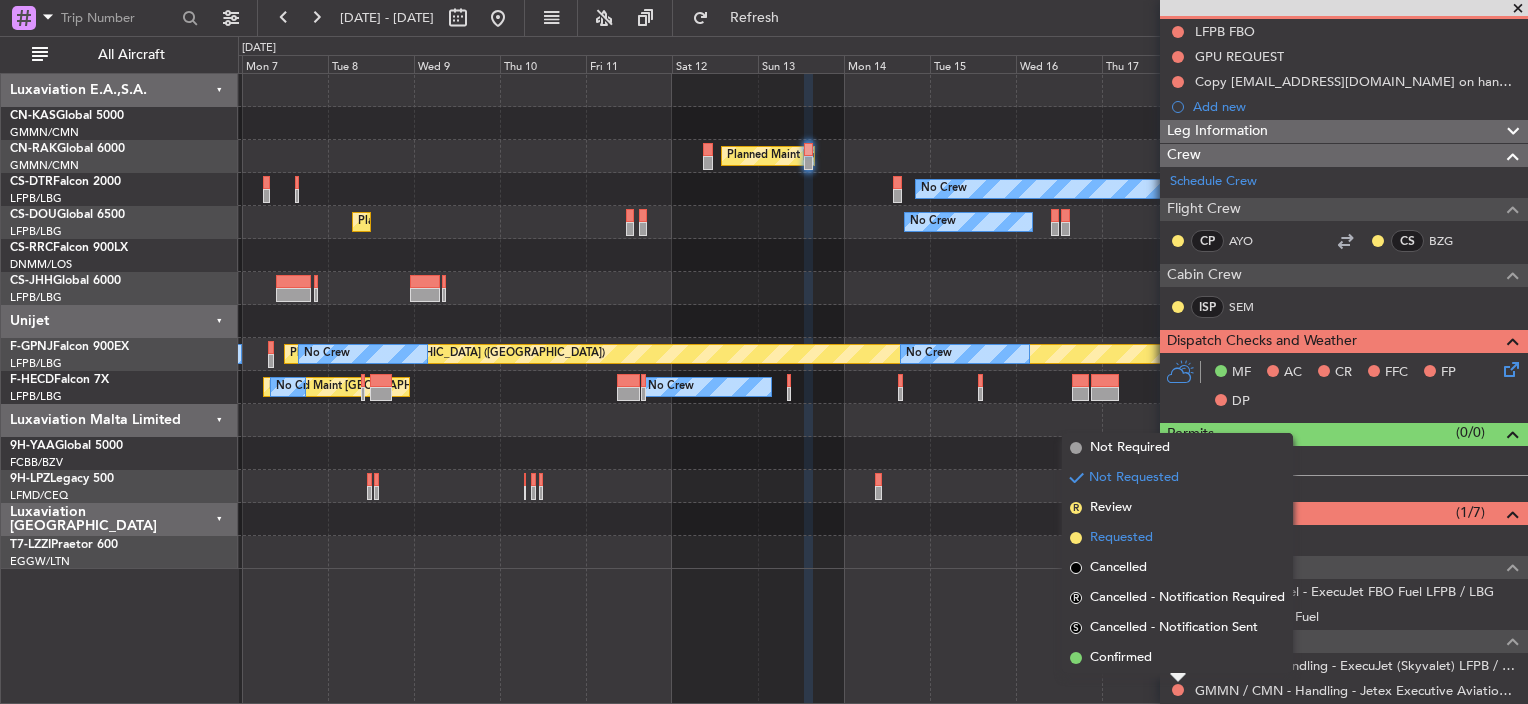 click on "Requested" at bounding box center [1121, 538] 